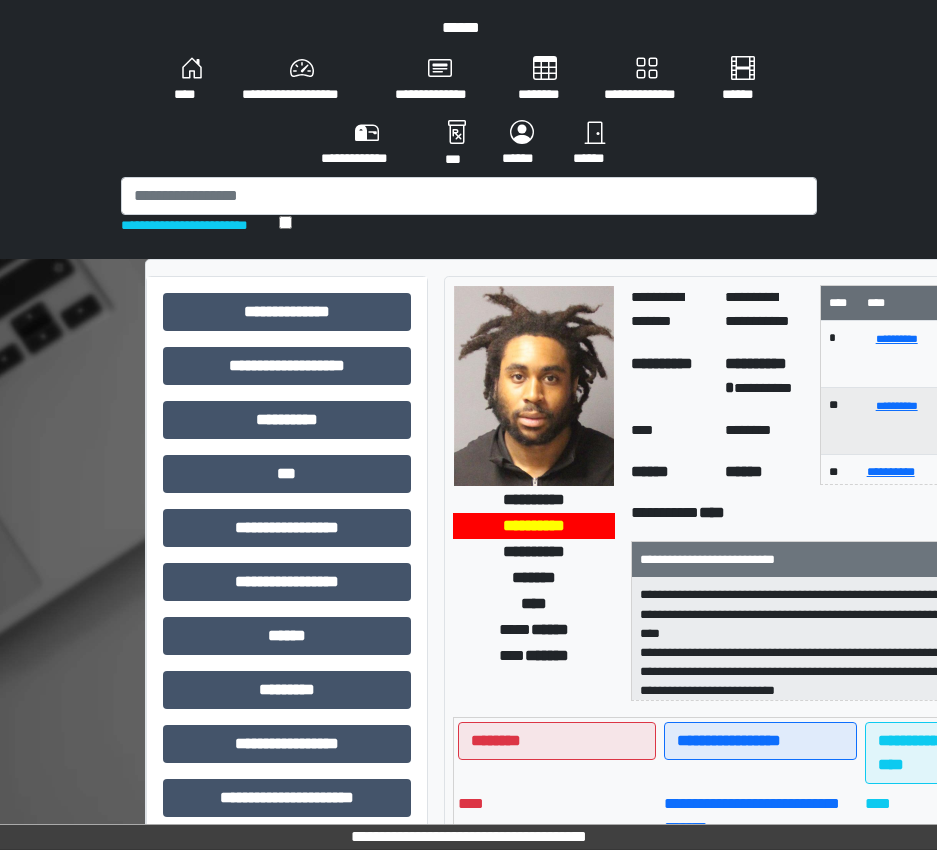 scroll, scrollTop: 103, scrollLeft: 36, axis: both 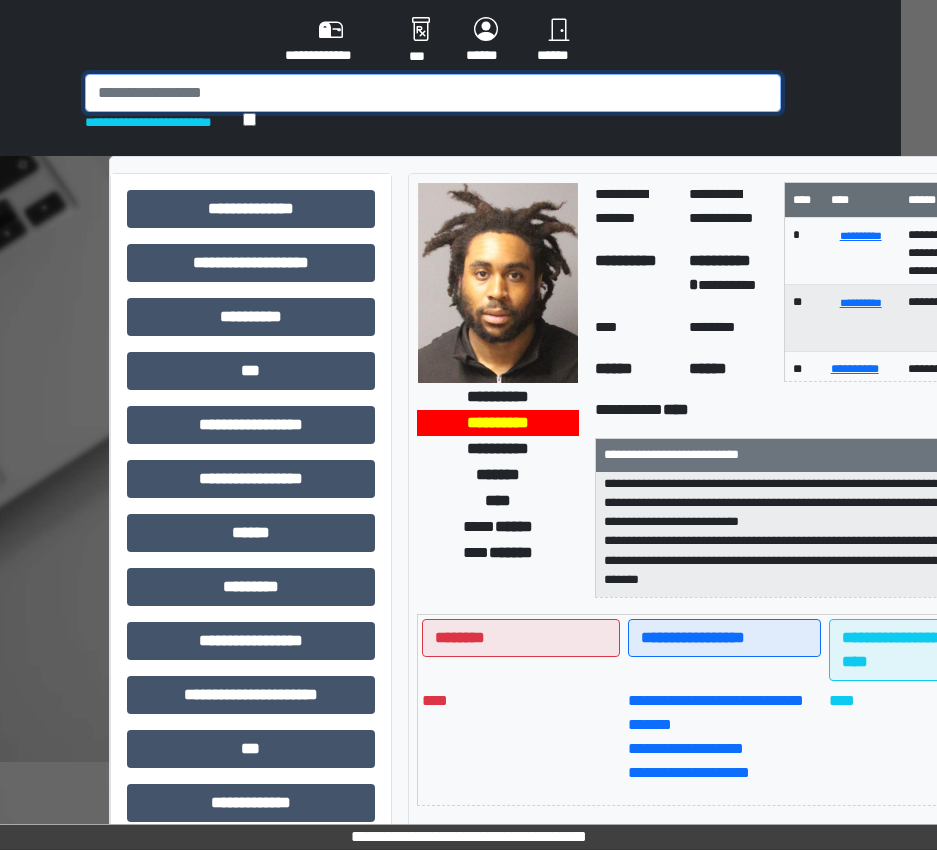 click at bounding box center [433, 93] 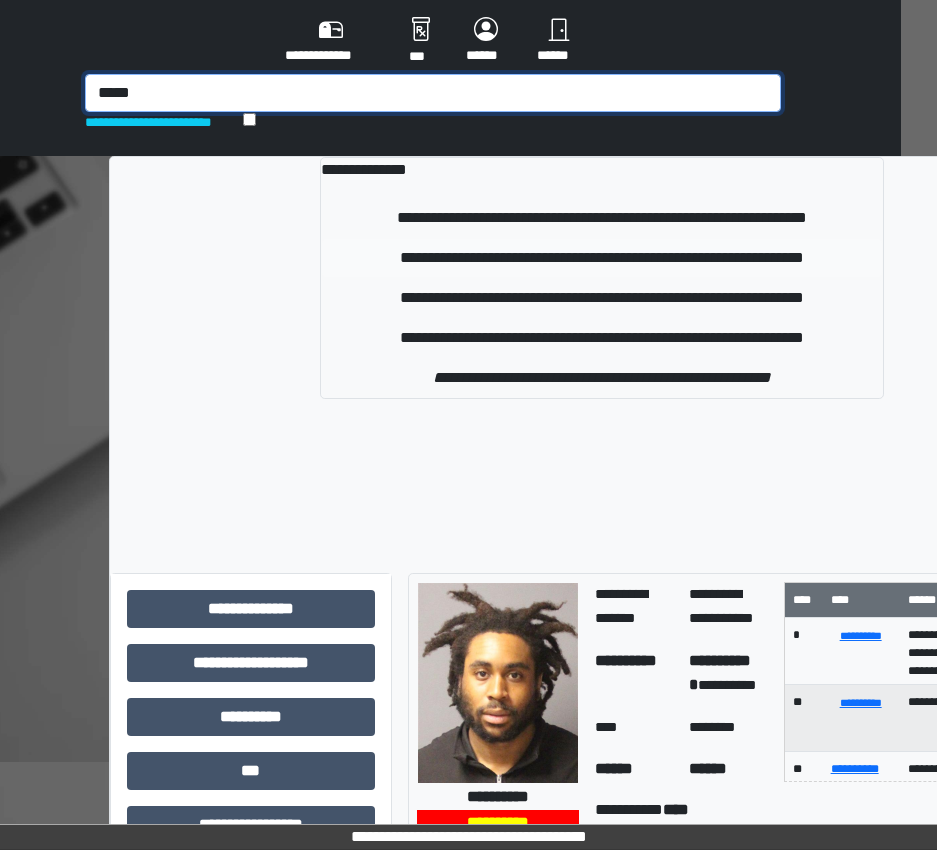 type on "*****" 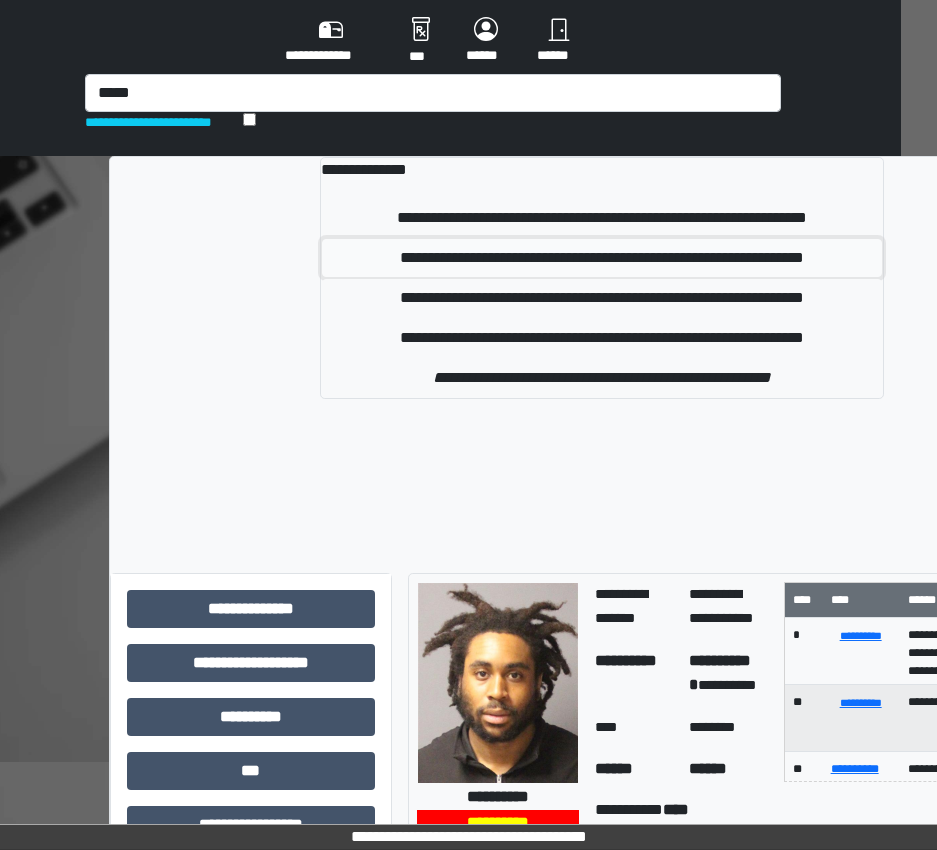 click on "**********" at bounding box center (602, 258) 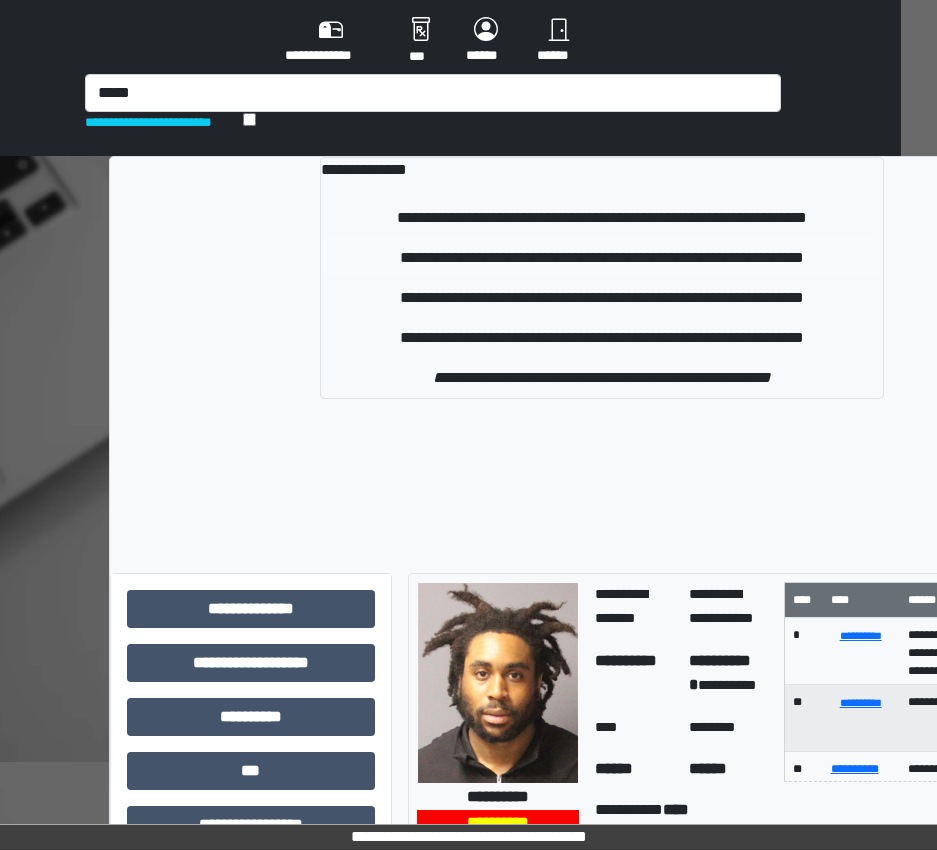 type 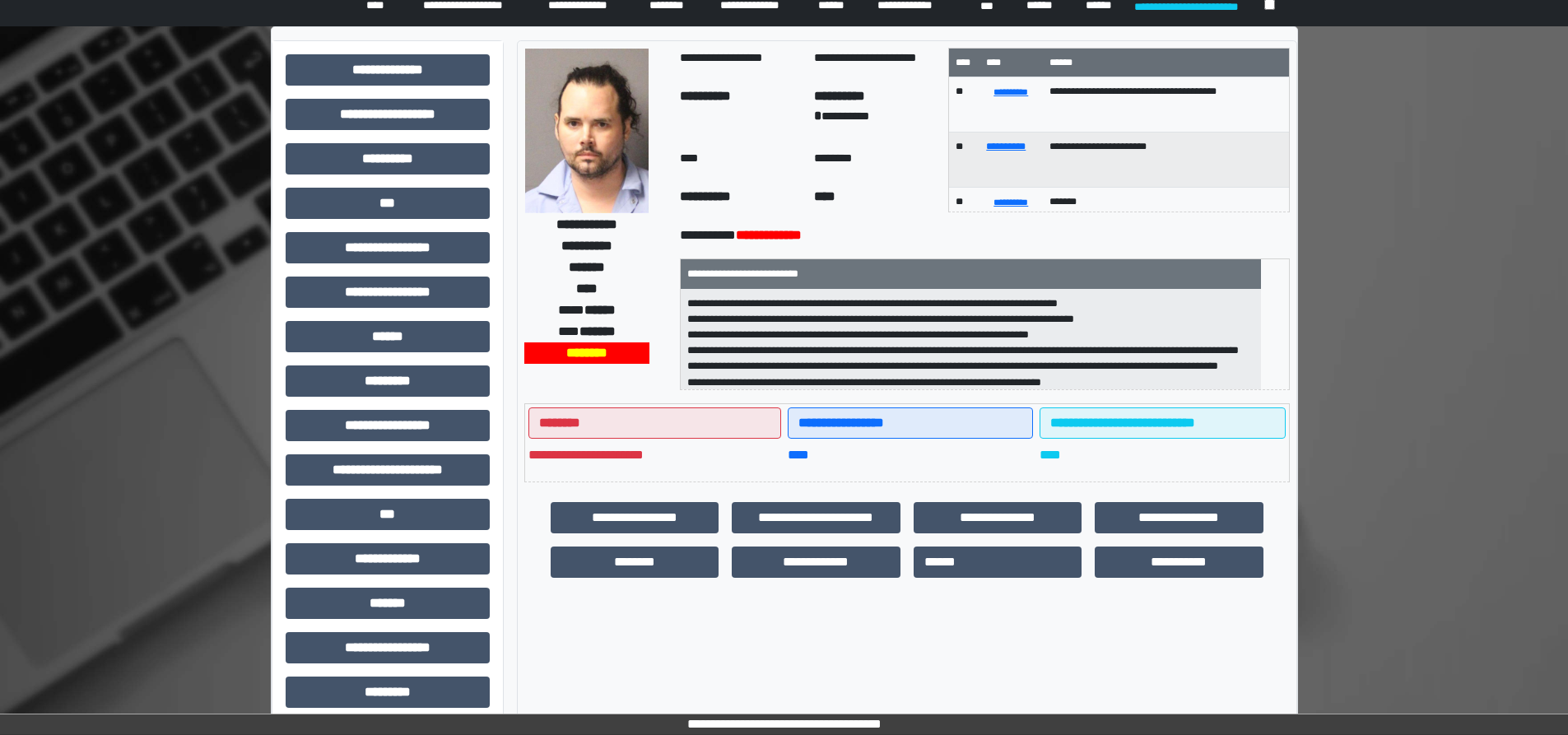 scroll, scrollTop: 0, scrollLeft: 0, axis: both 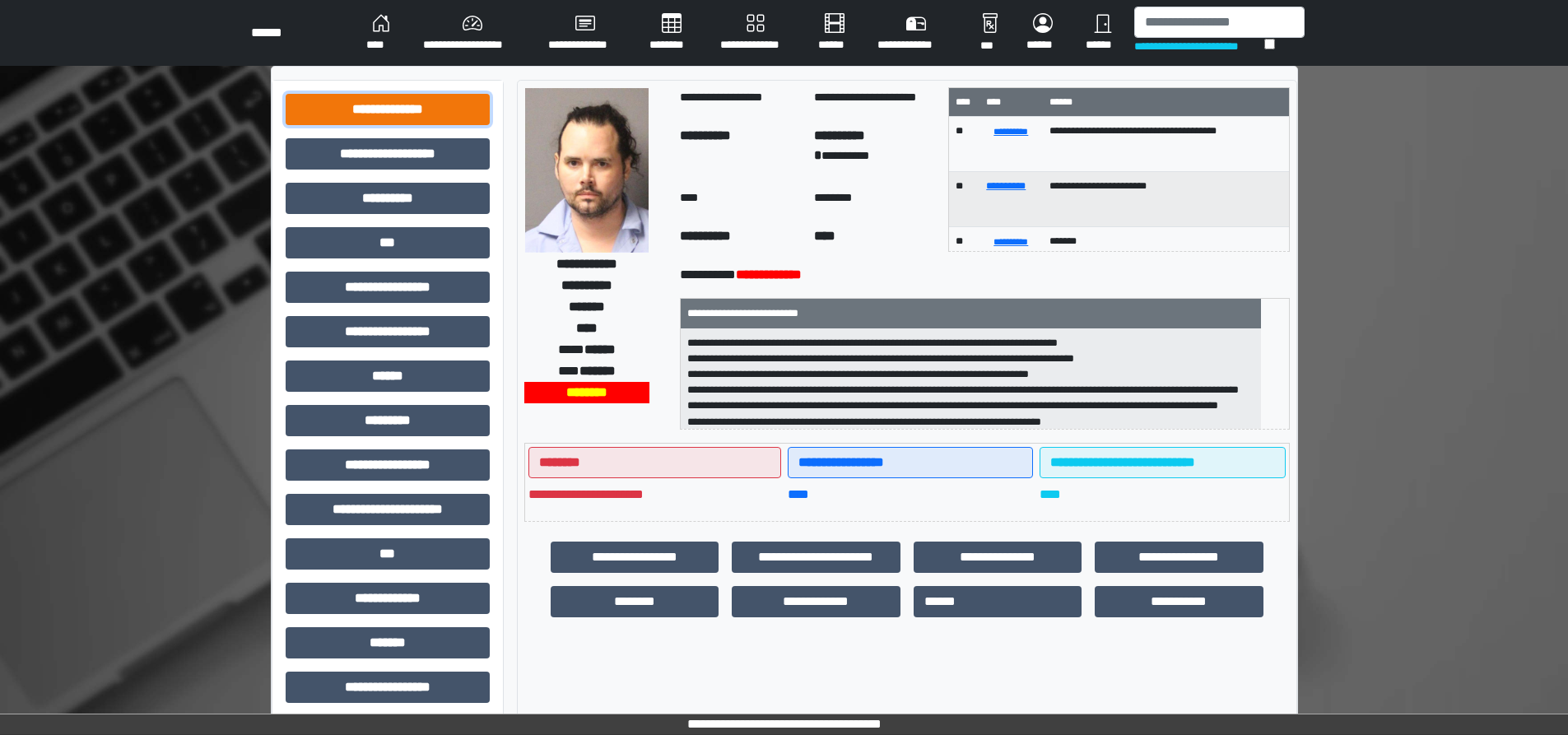 click on "**********" at bounding box center [388, 109] 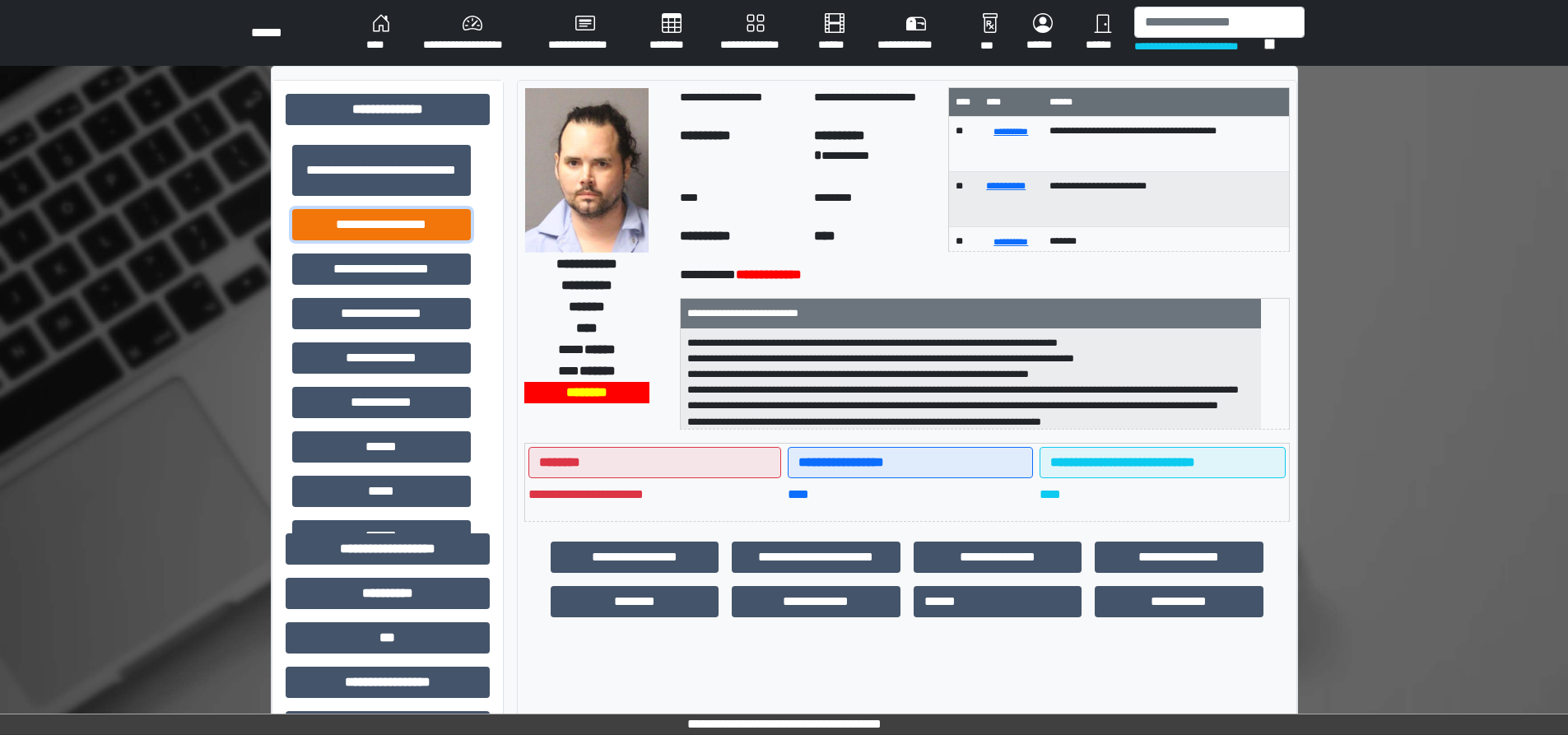 click on "**********" at bounding box center [381, 225] 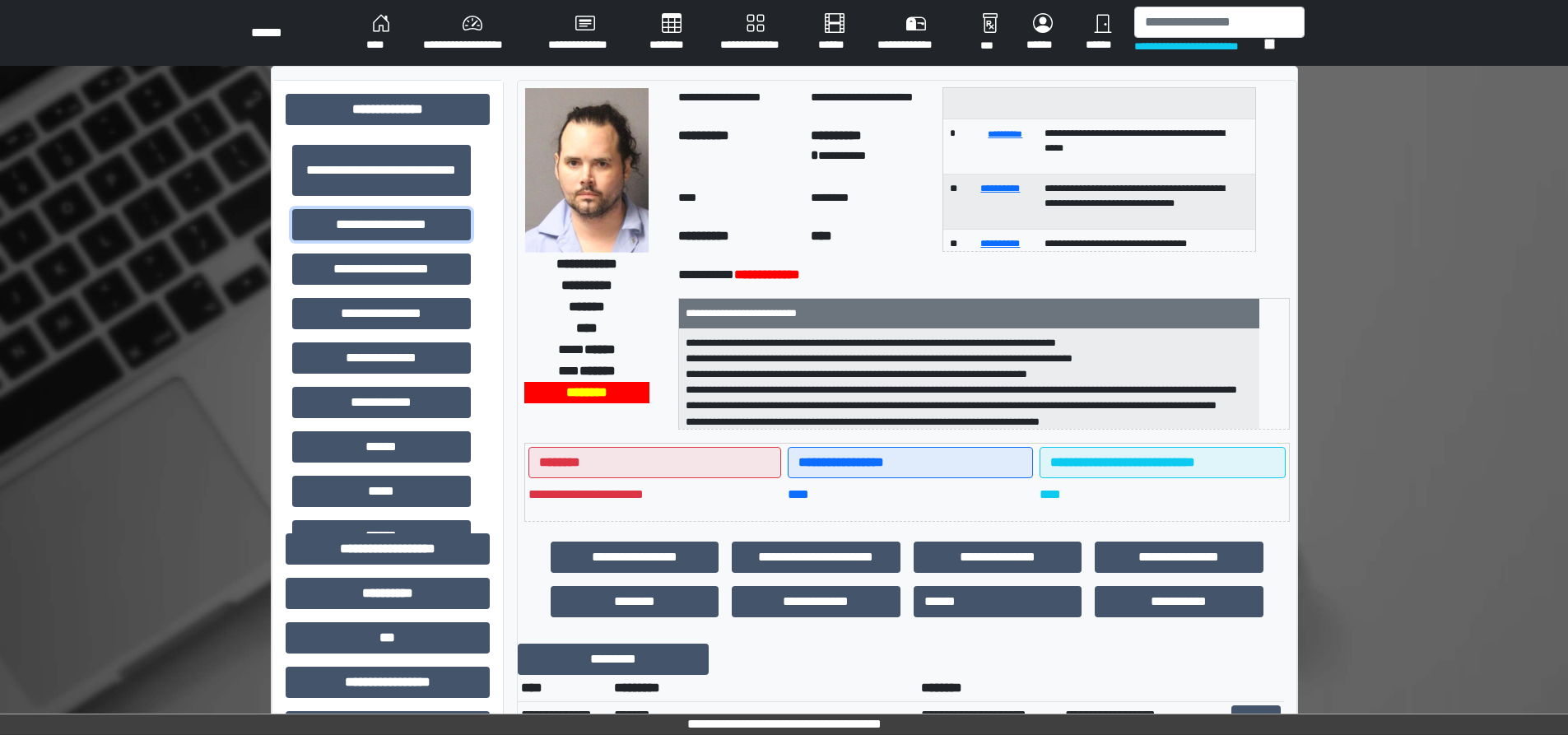 scroll, scrollTop: 247, scrollLeft: 0, axis: vertical 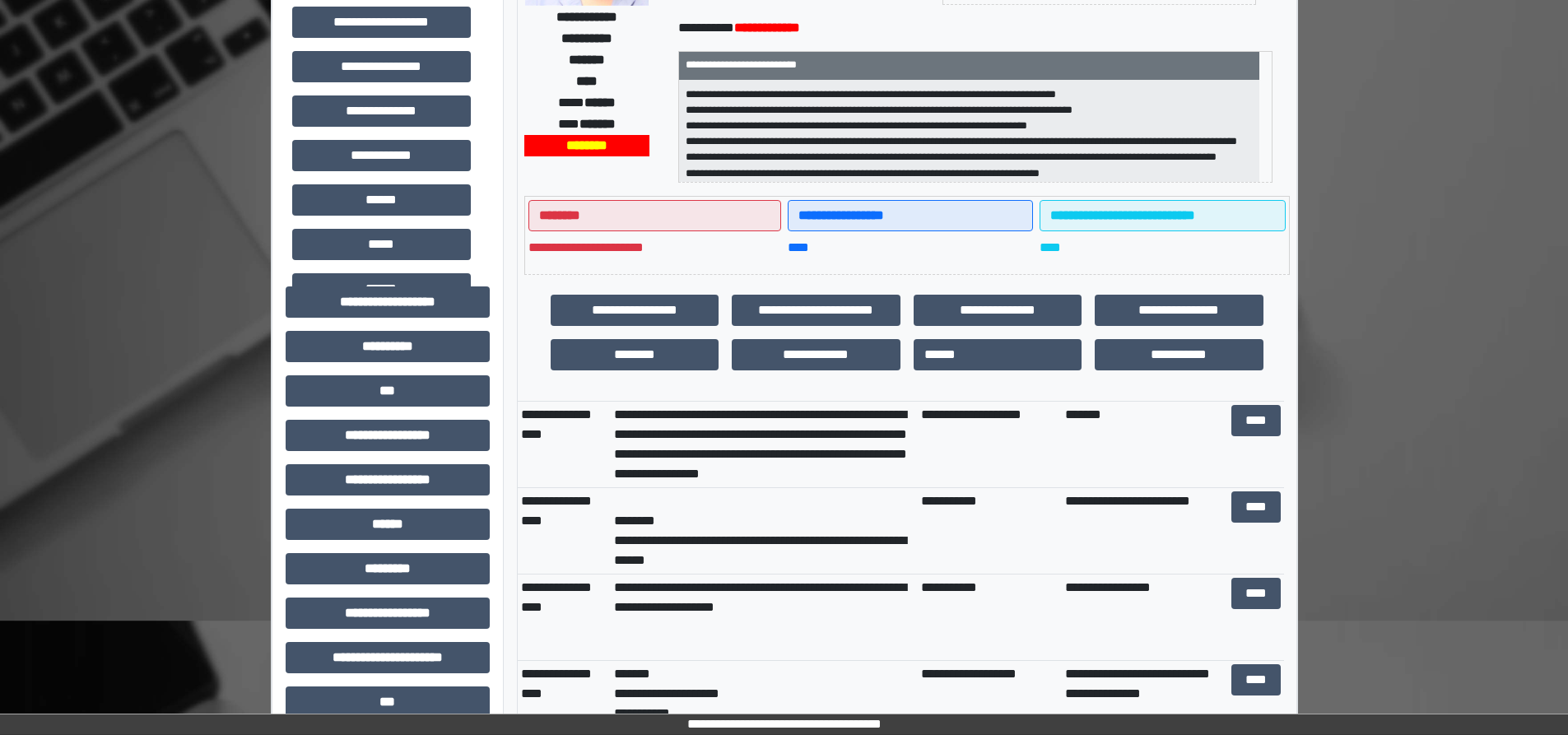 type 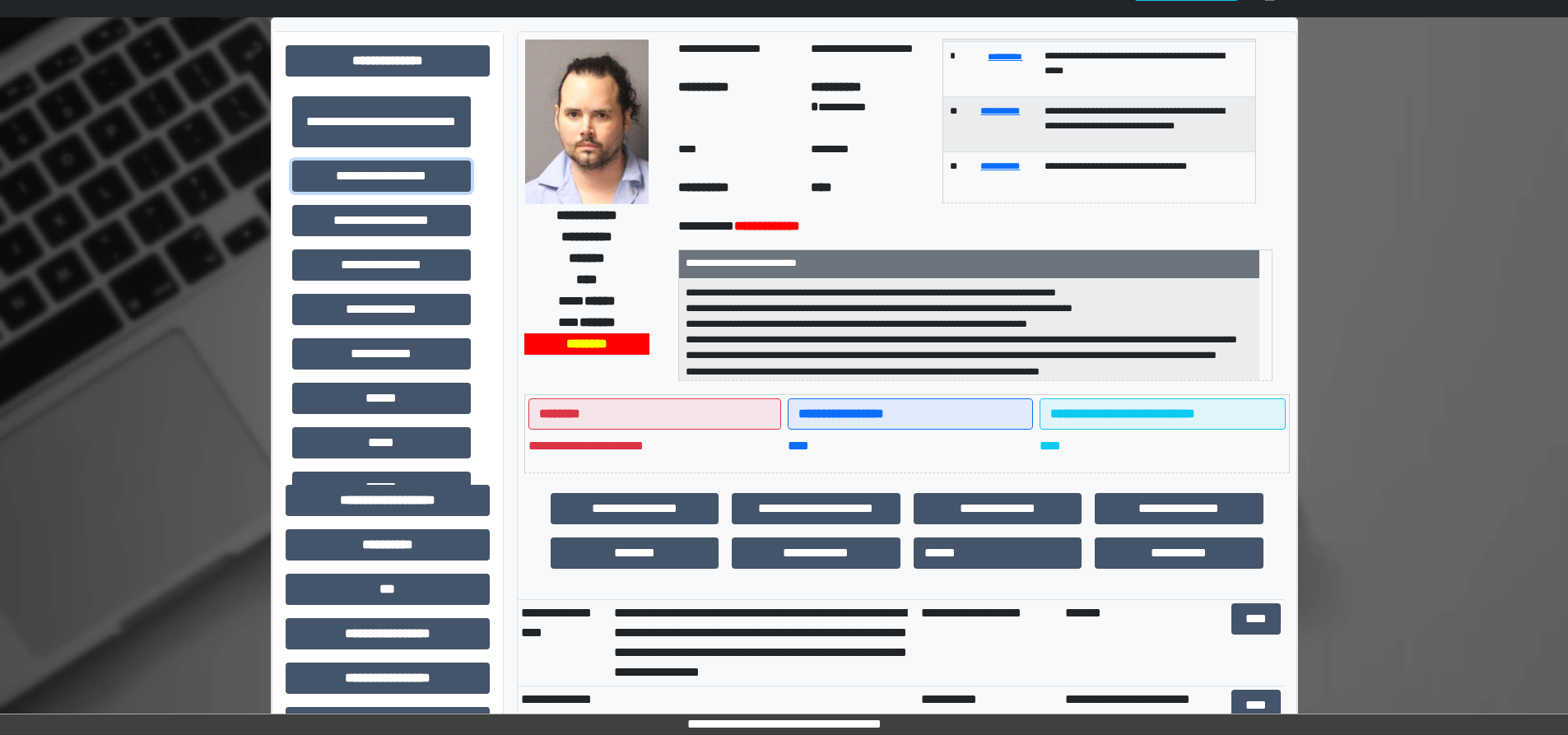 scroll, scrollTop: 0, scrollLeft: 0, axis: both 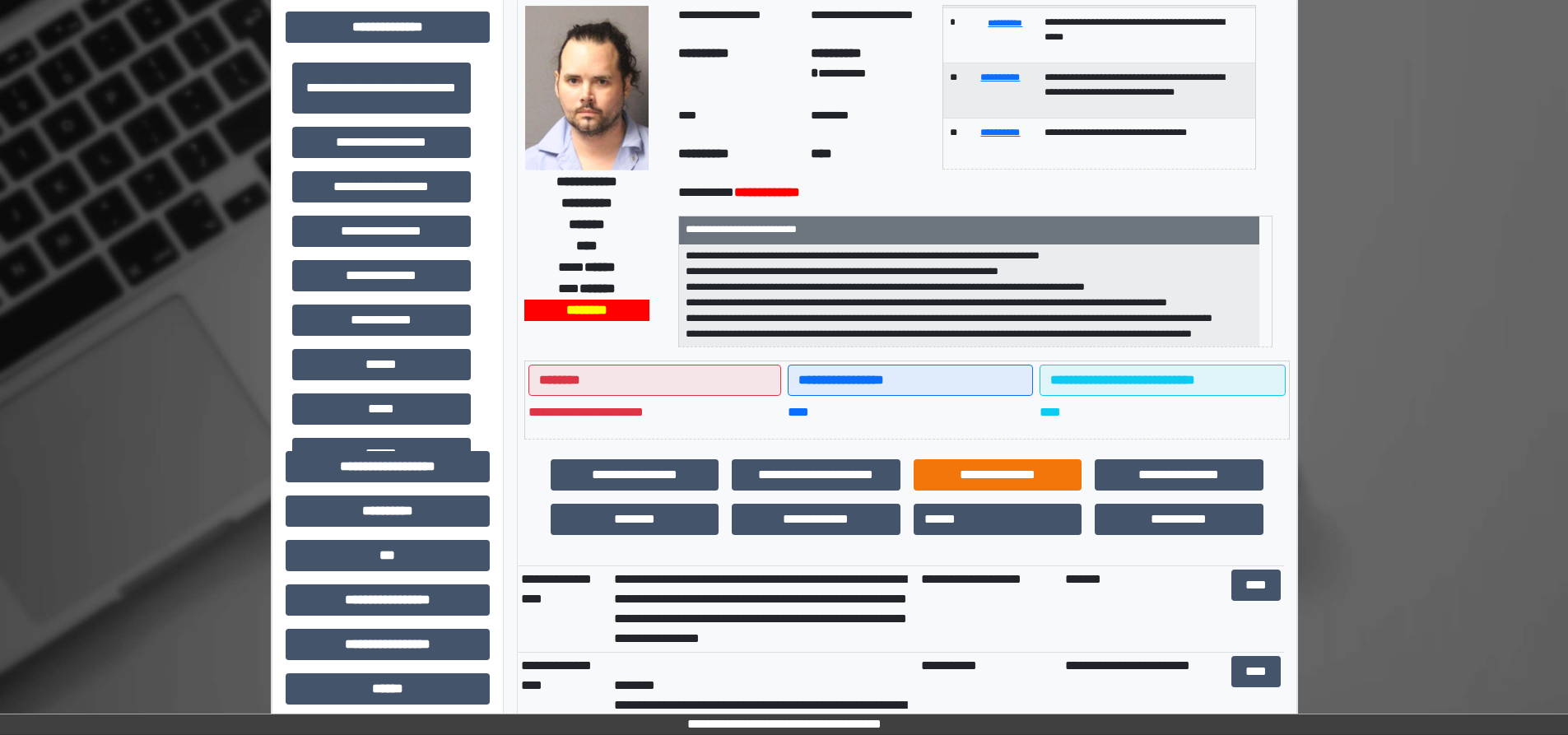 click on "**********" at bounding box center (998, 475) 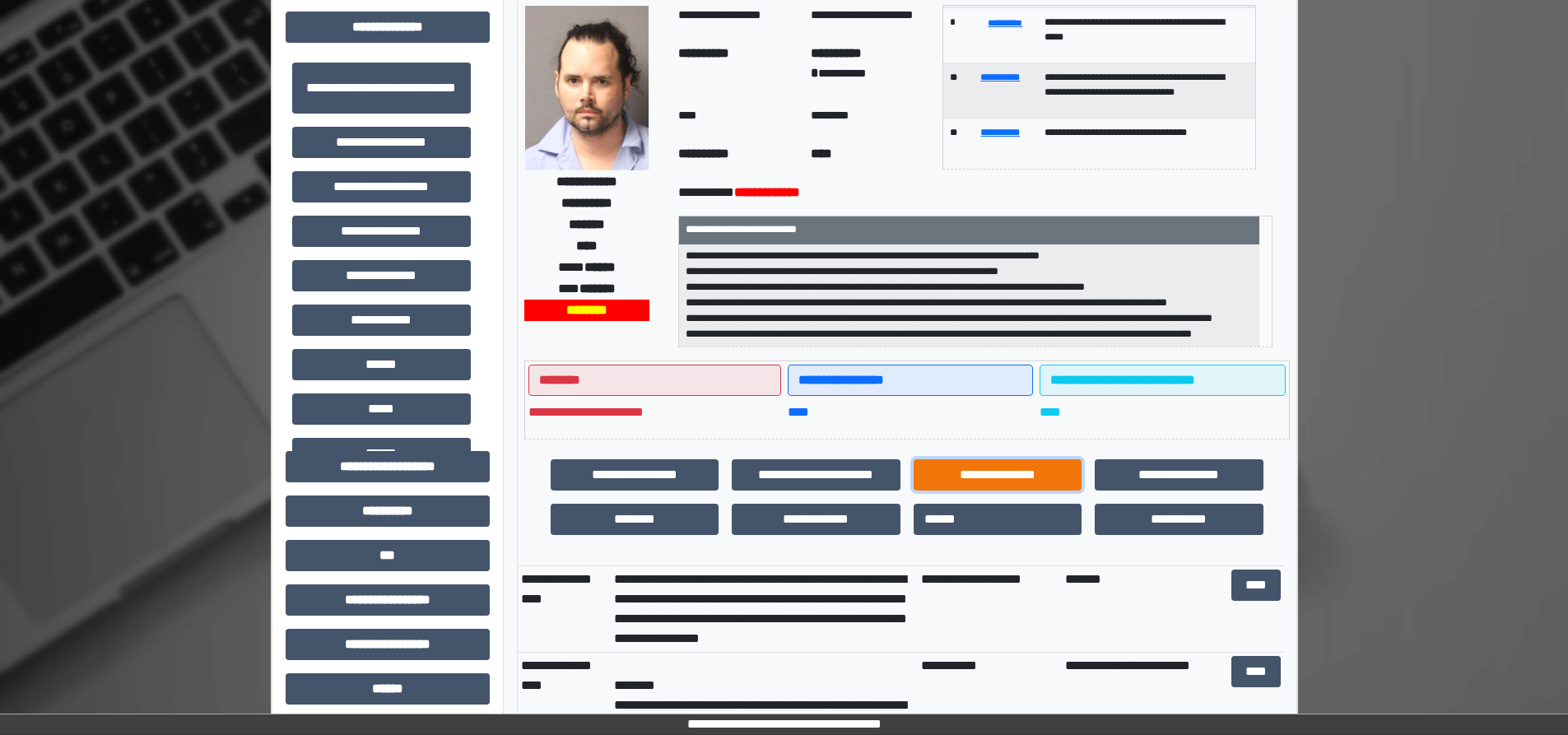 click on "**********" at bounding box center [998, 475] 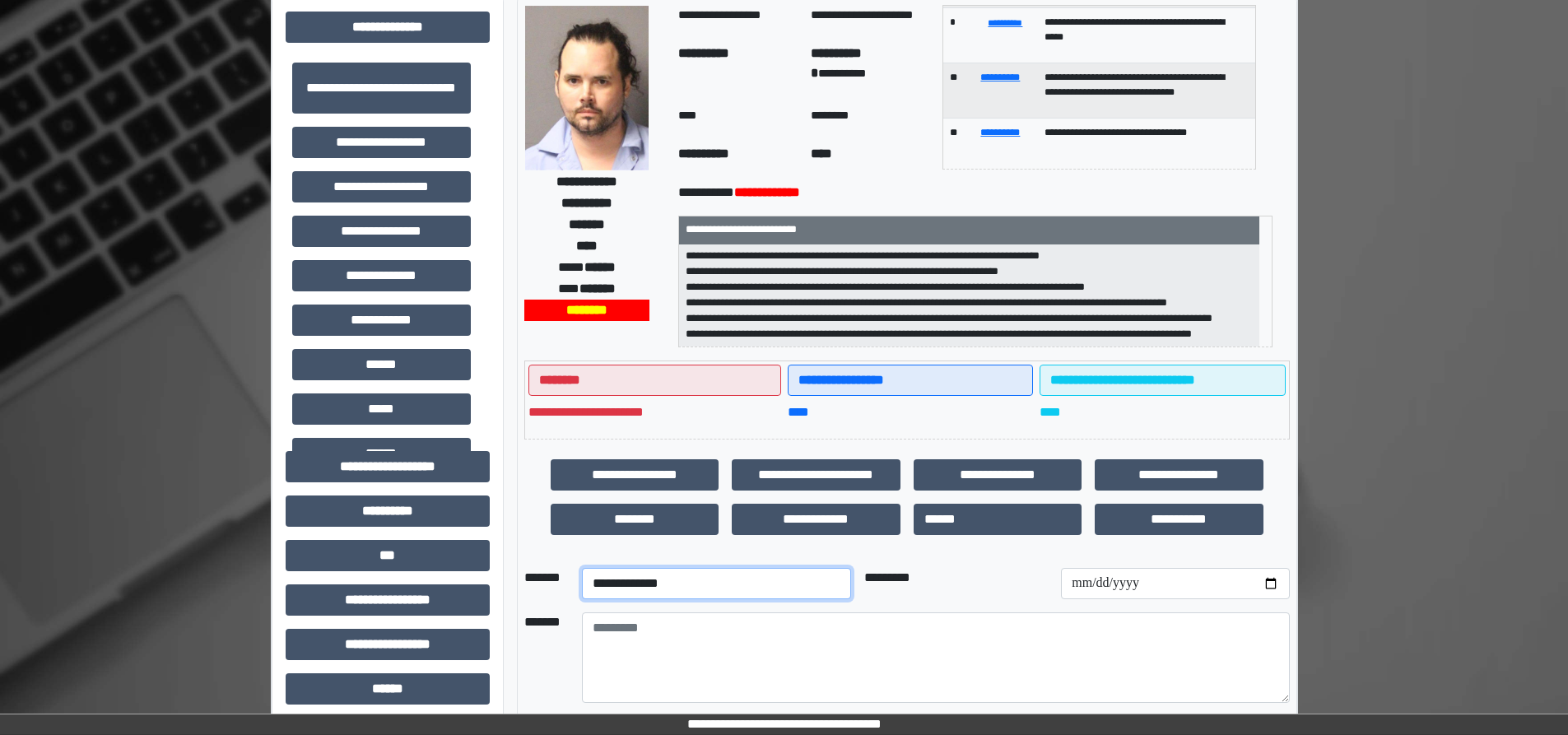 click on "**********" at bounding box center (716, 584) 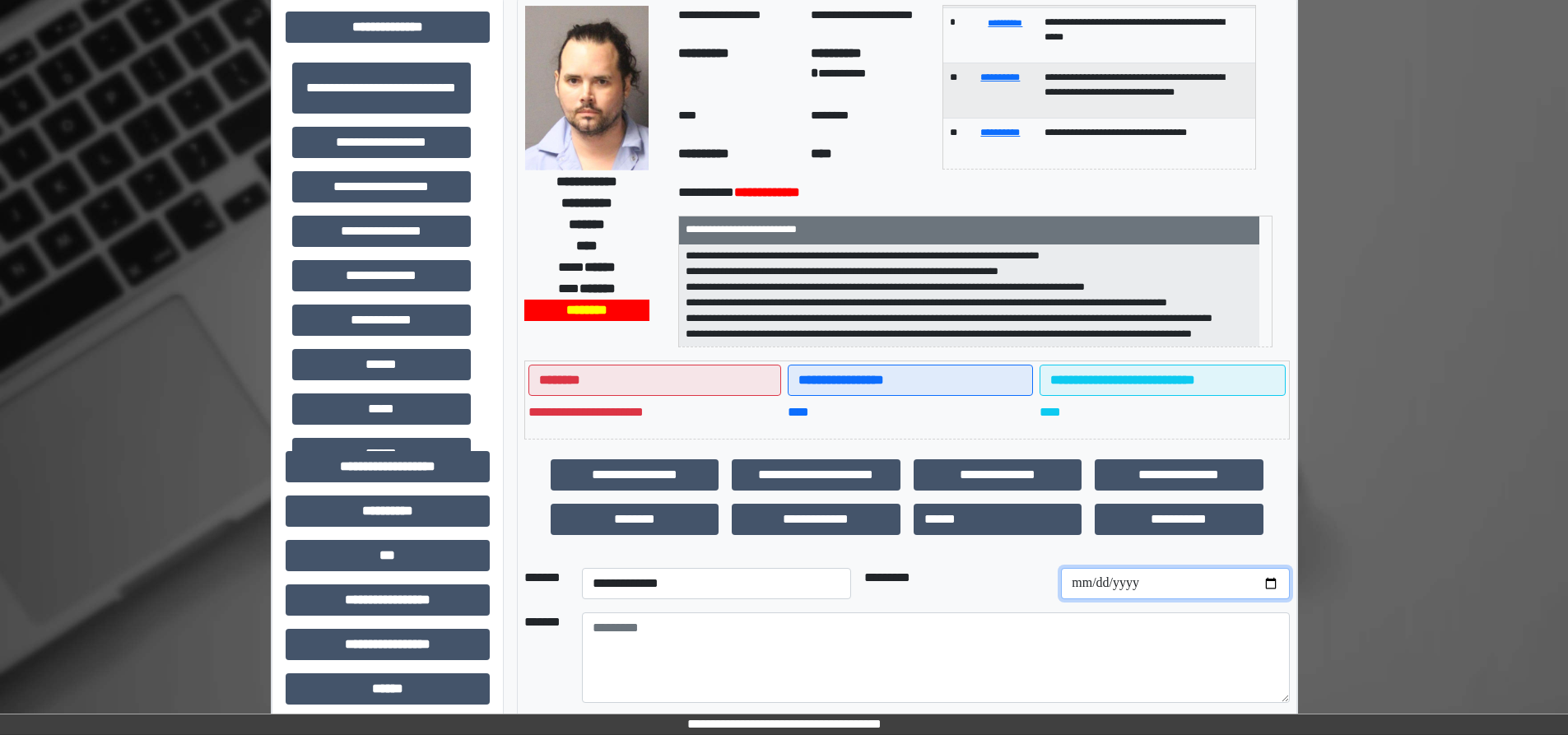 click at bounding box center (1175, 584) 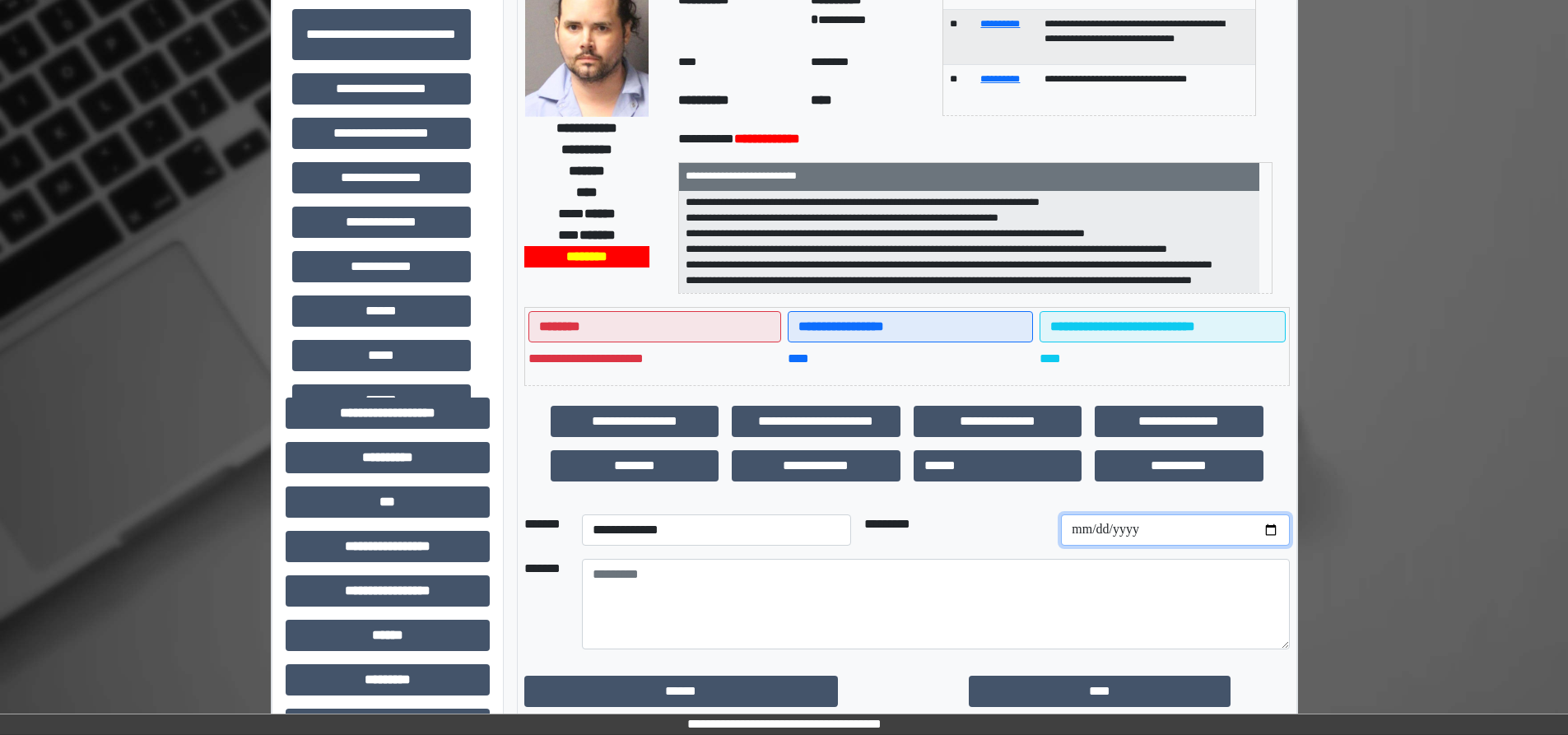 scroll, scrollTop: 165, scrollLeft: 0, axis: vertical 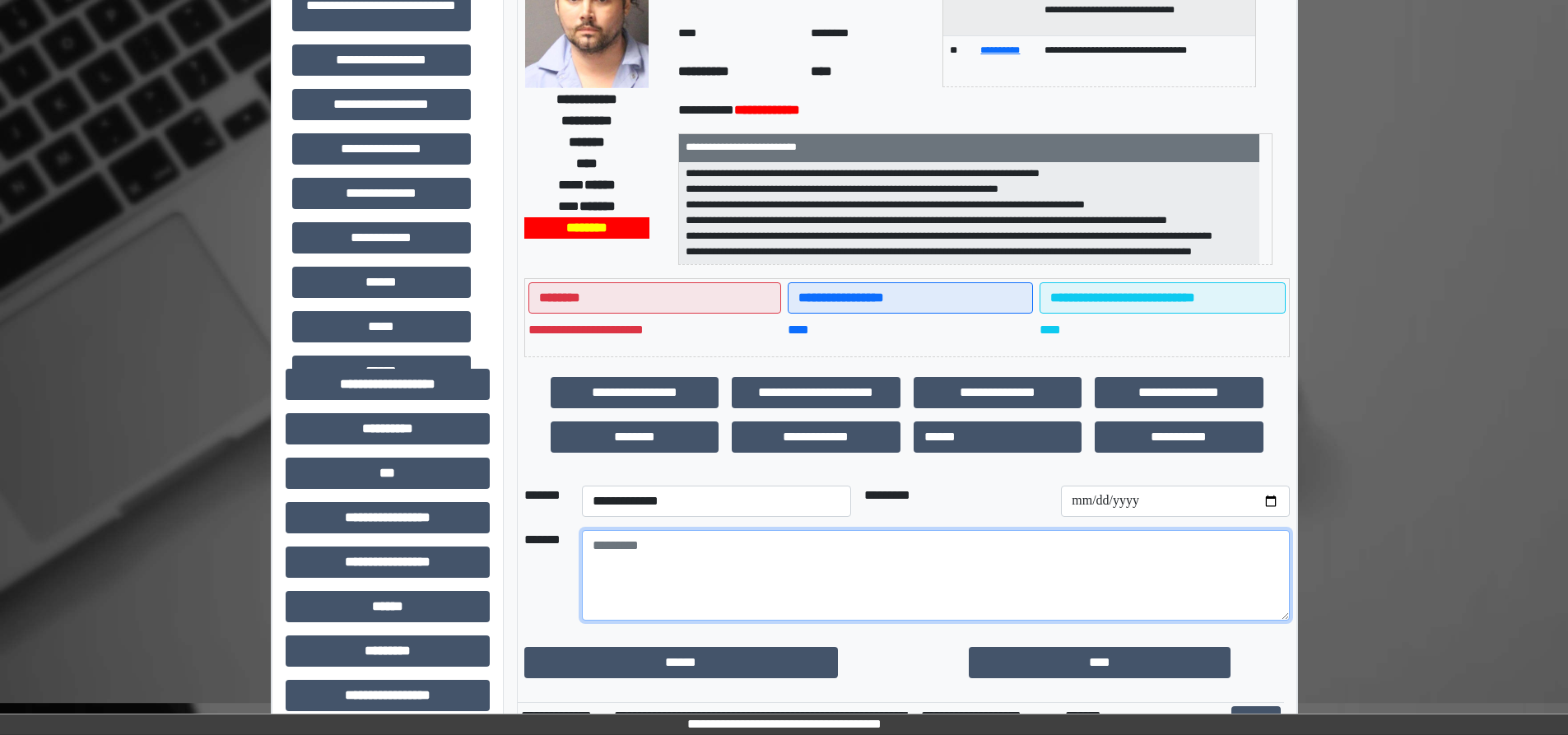 click at bounding box center (936, 575) 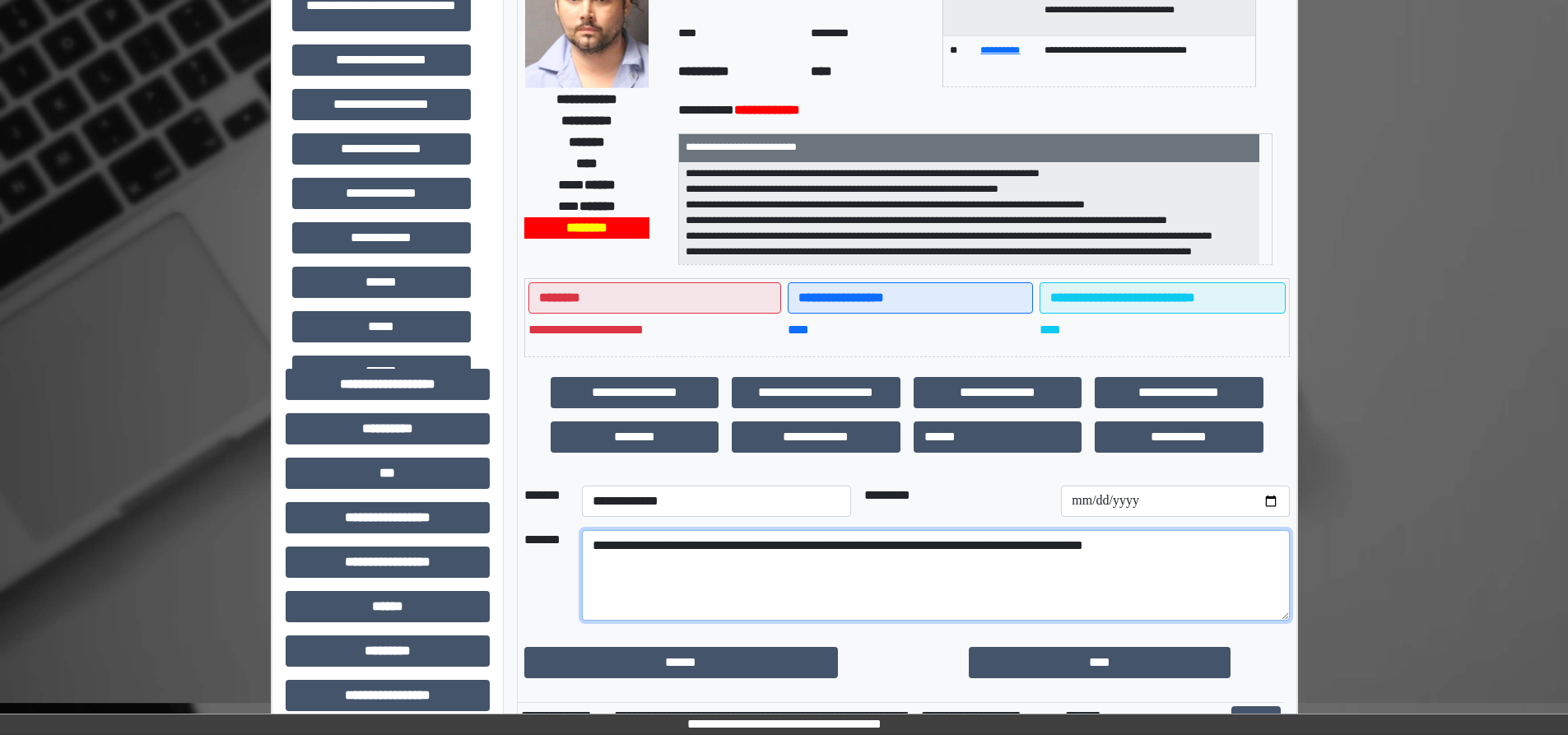 click on "**********" at bounding box center [936, 575] 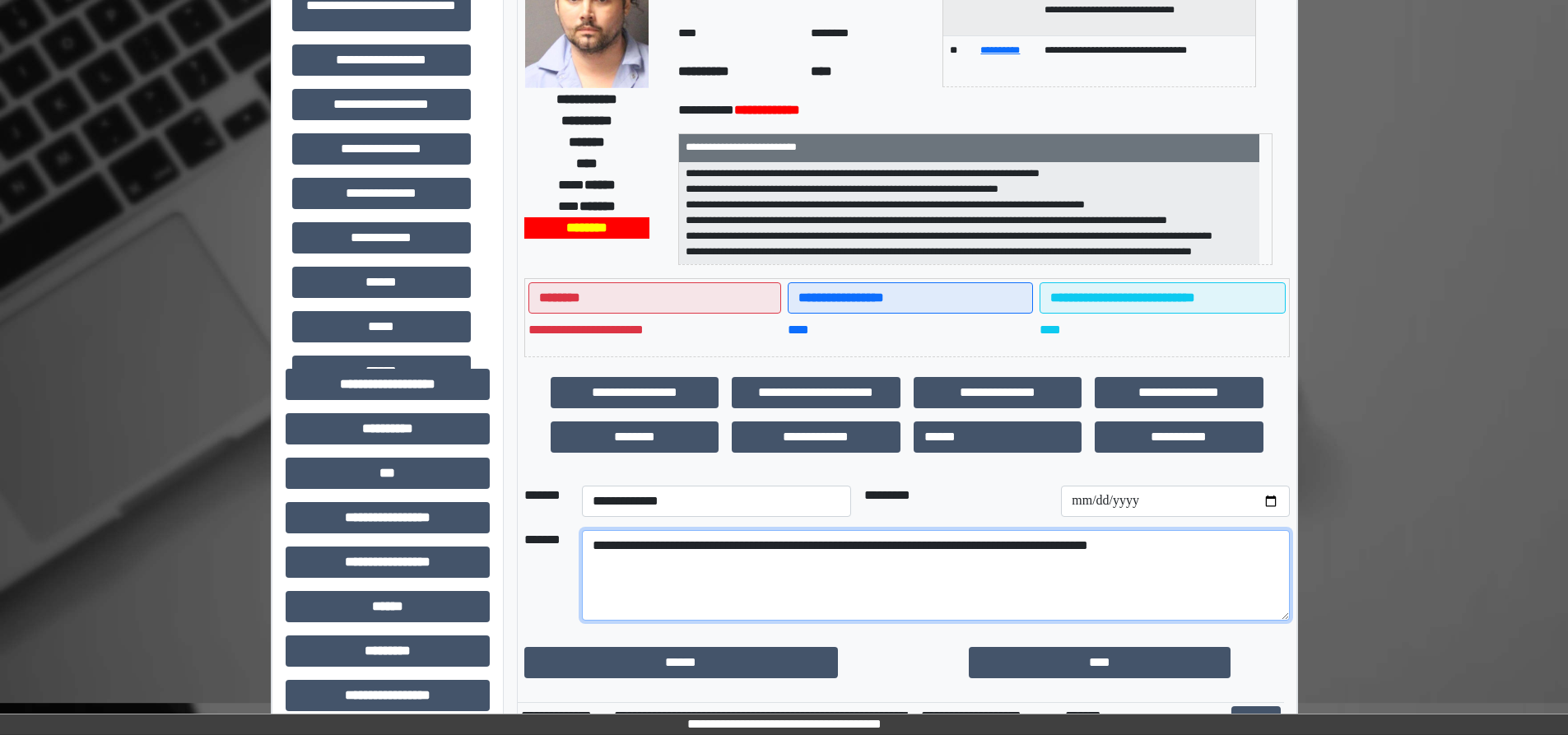 click on "**********" at bounding box center (936, 575) 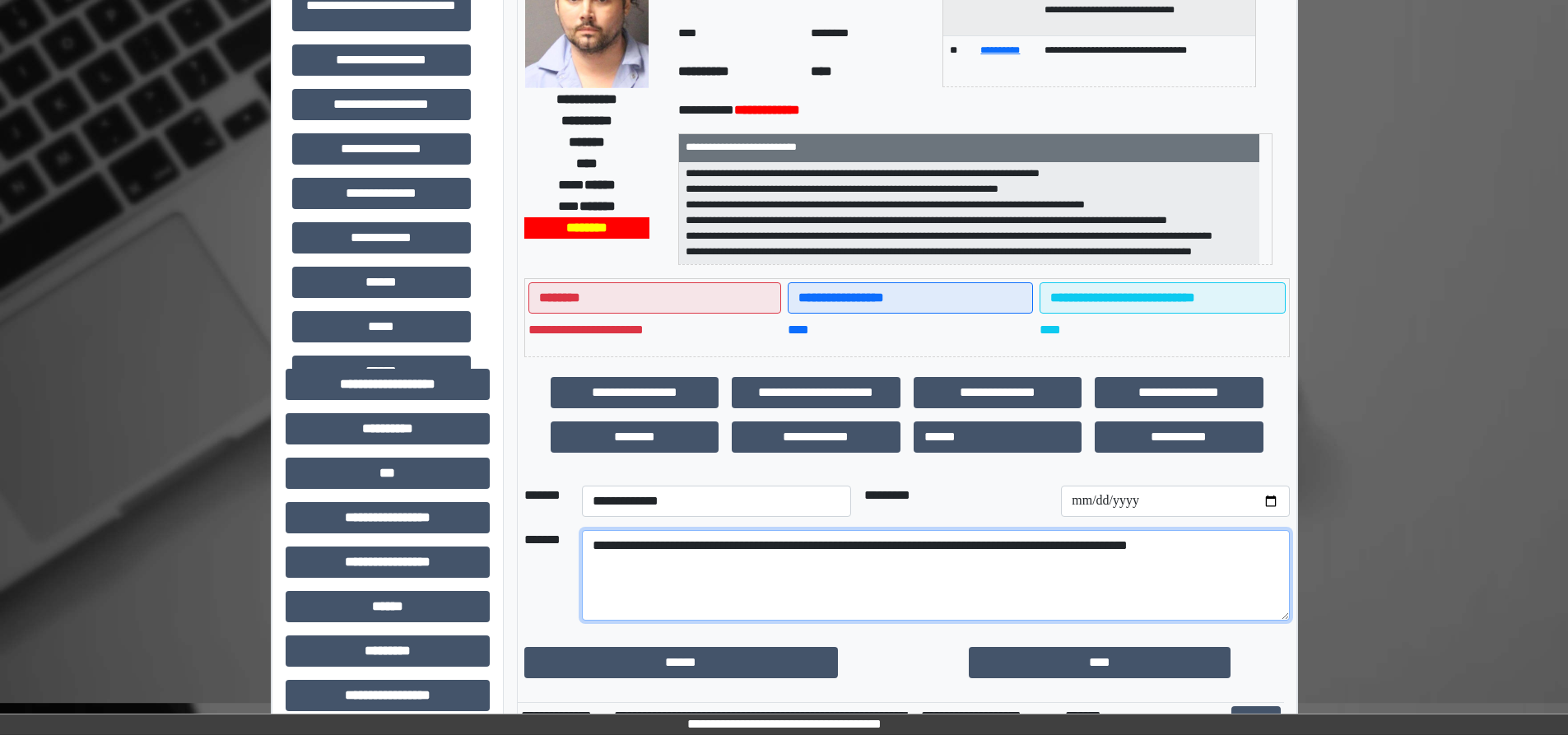 click on "**********" at bounding box center [936, 575] 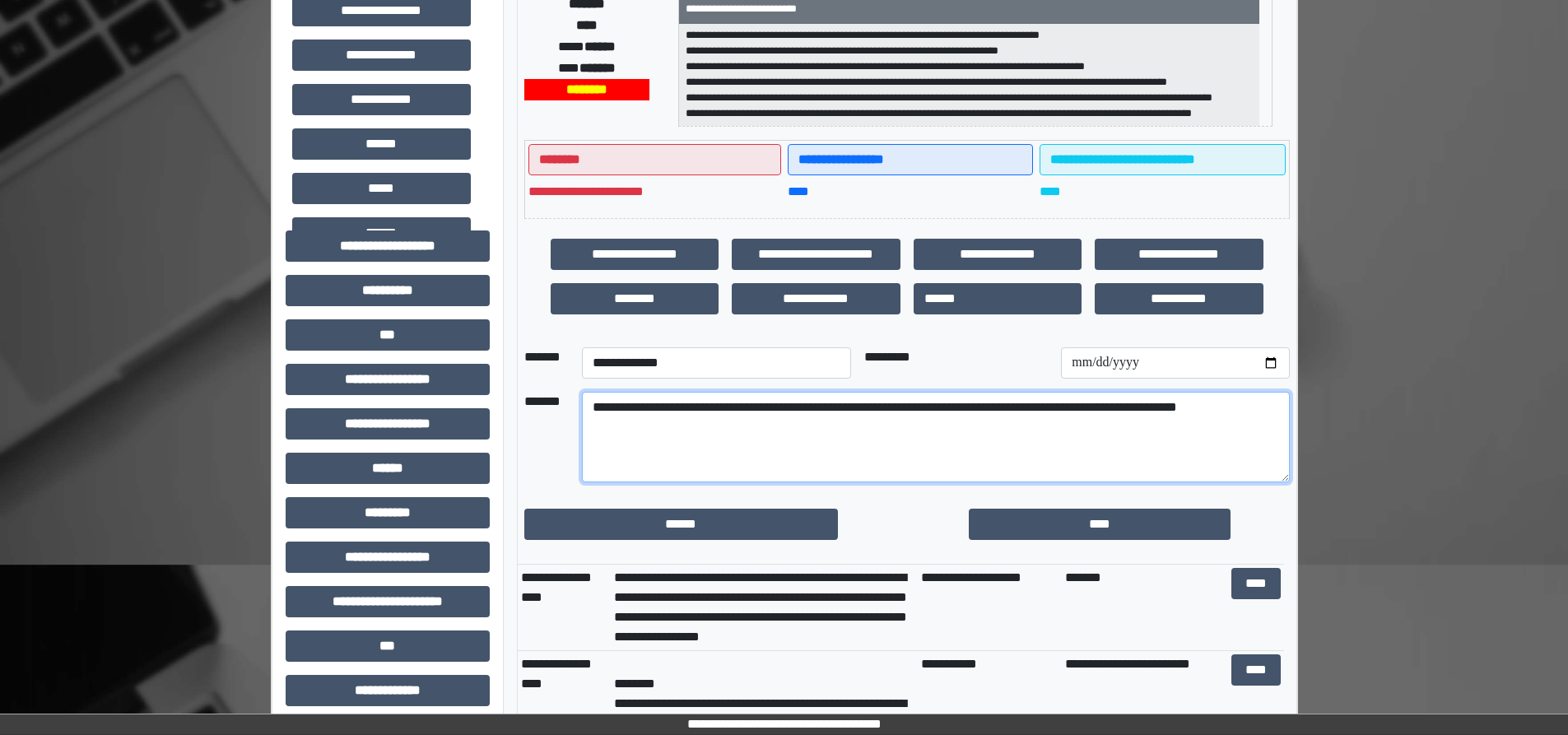 scroll, scrollTop: 329, scrollLeft: 0, axis: vertical 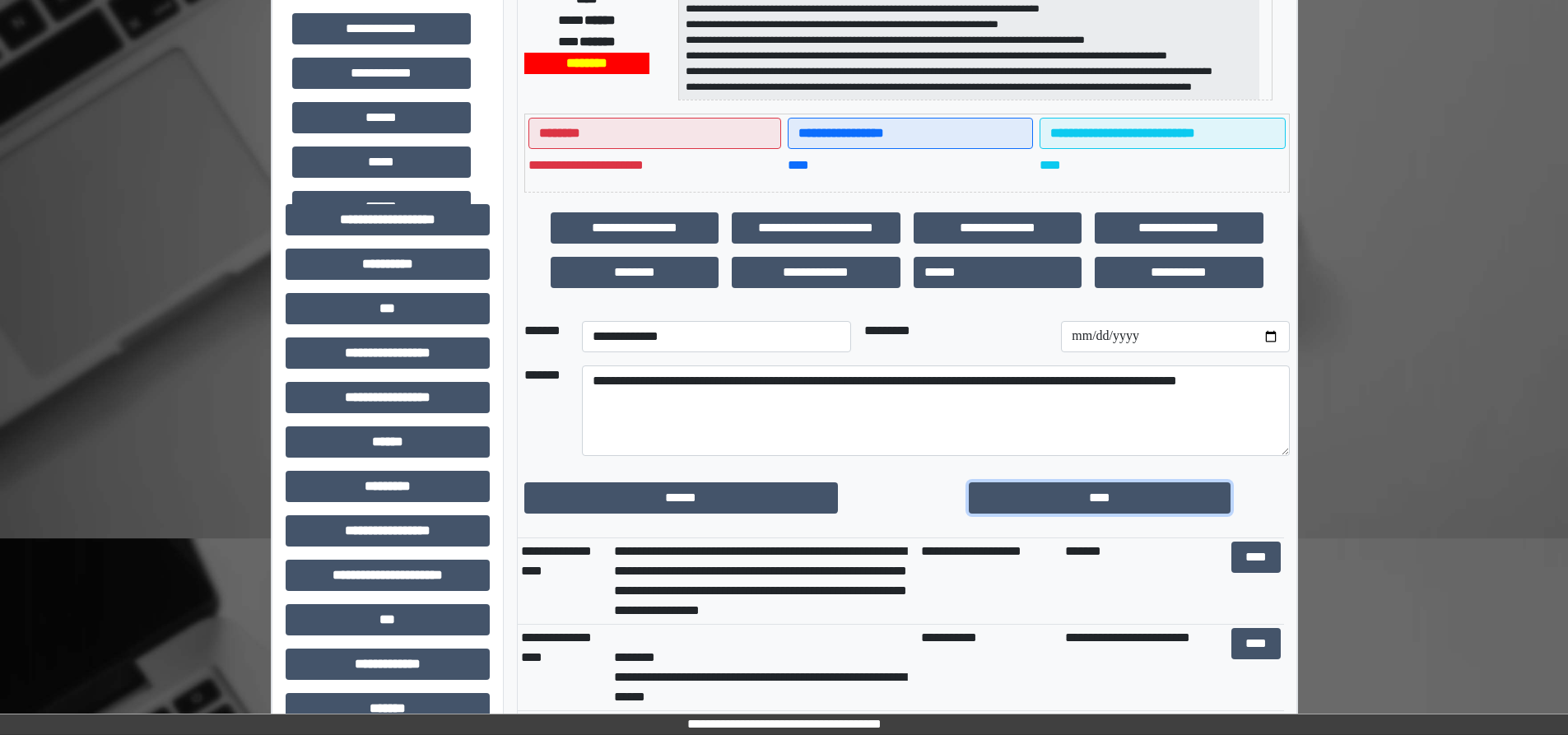 drag, startPoint x: 1120, startPoint y: 503, endPoint x: 573, endPoint y: 408, distance: 555.18826 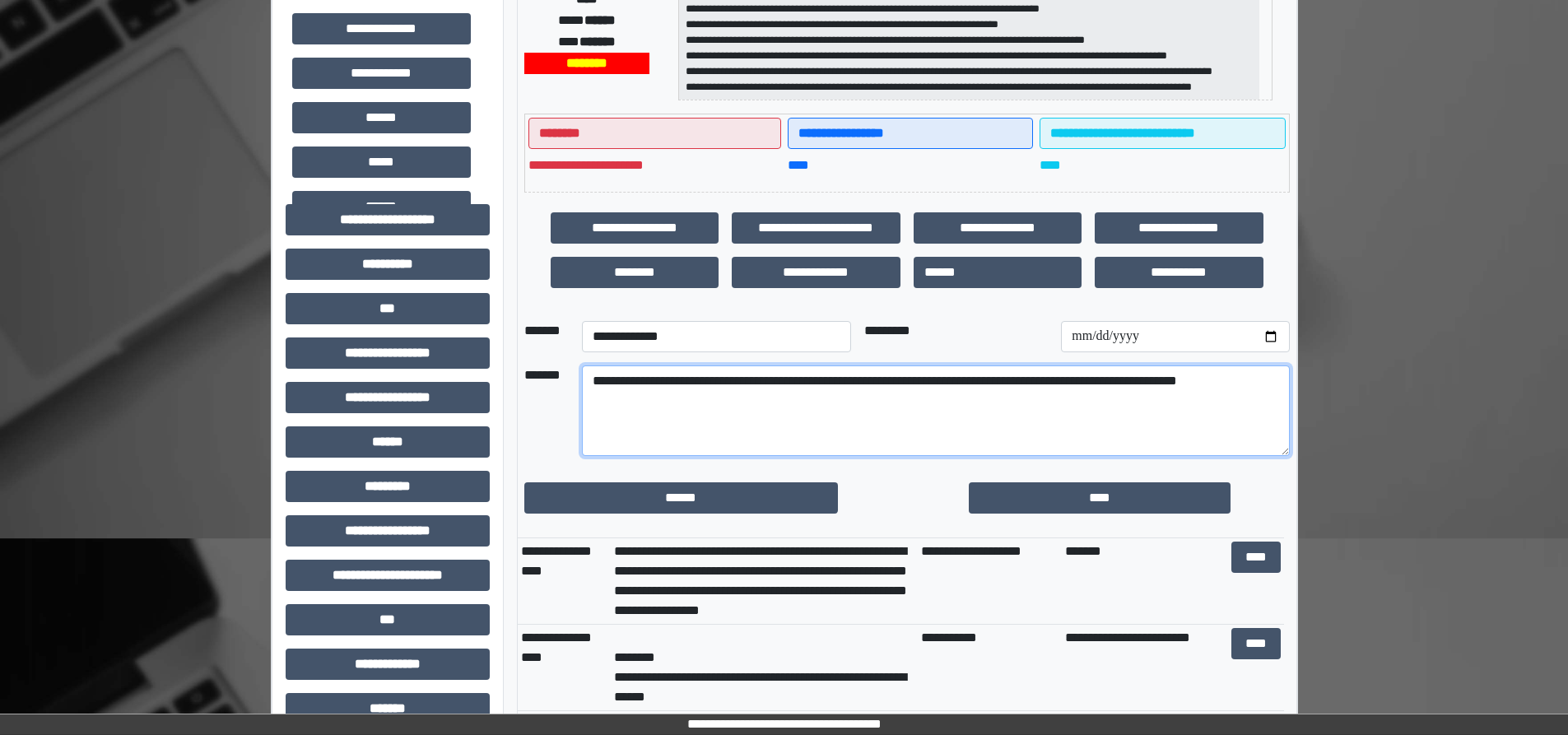 click on "**********" at bounding box center [936, 411] 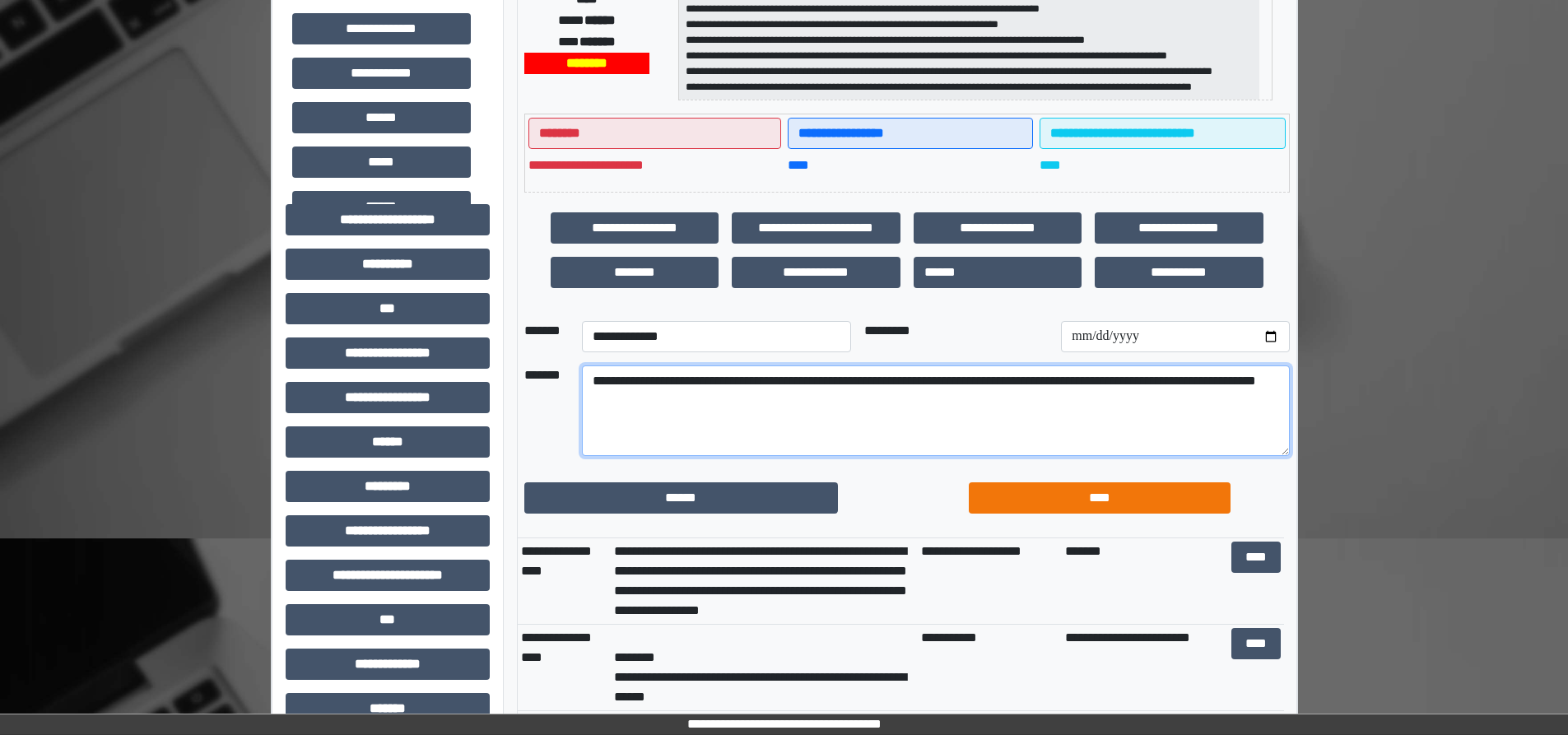 type on "**********" 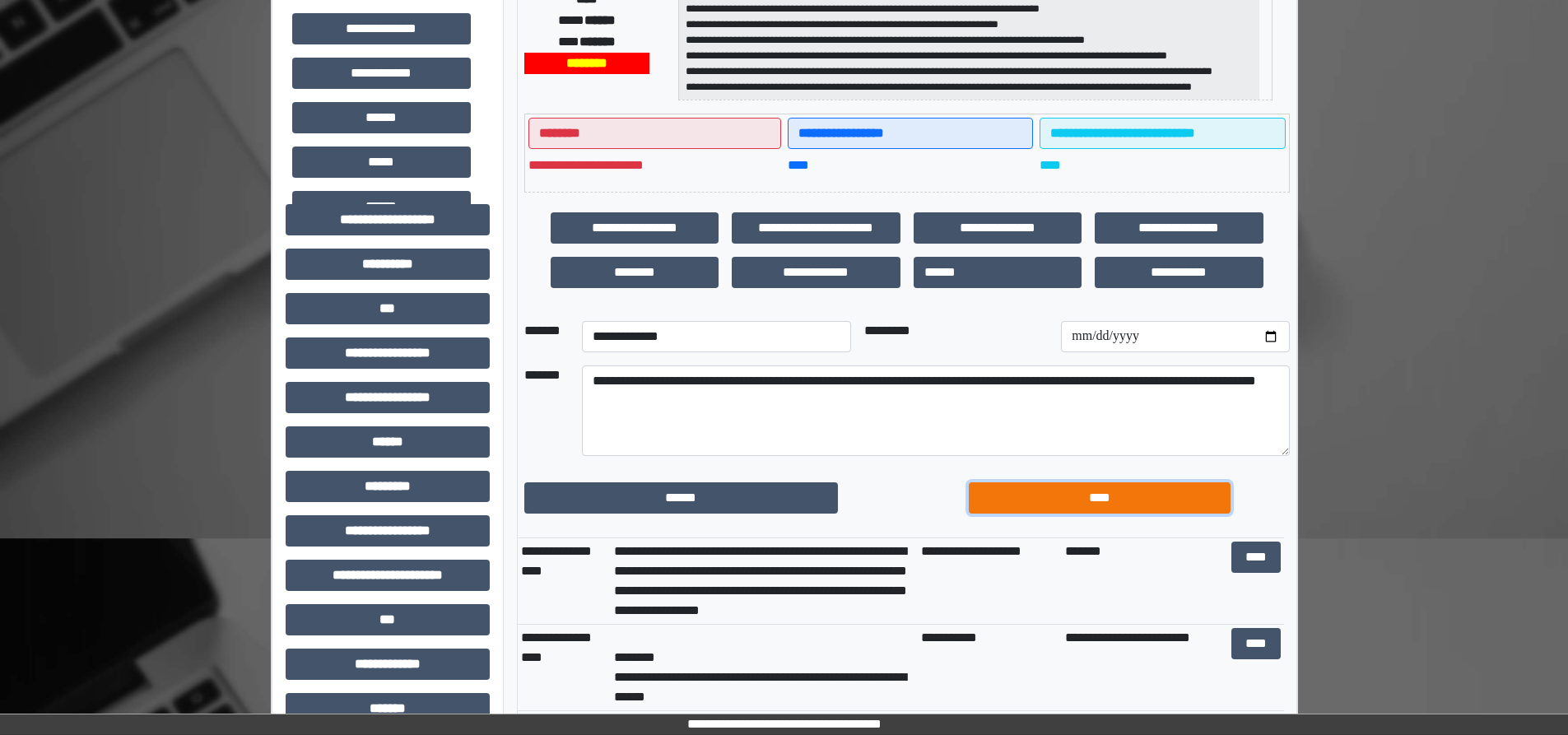 click on "****" at bounding box center (1100, 498) 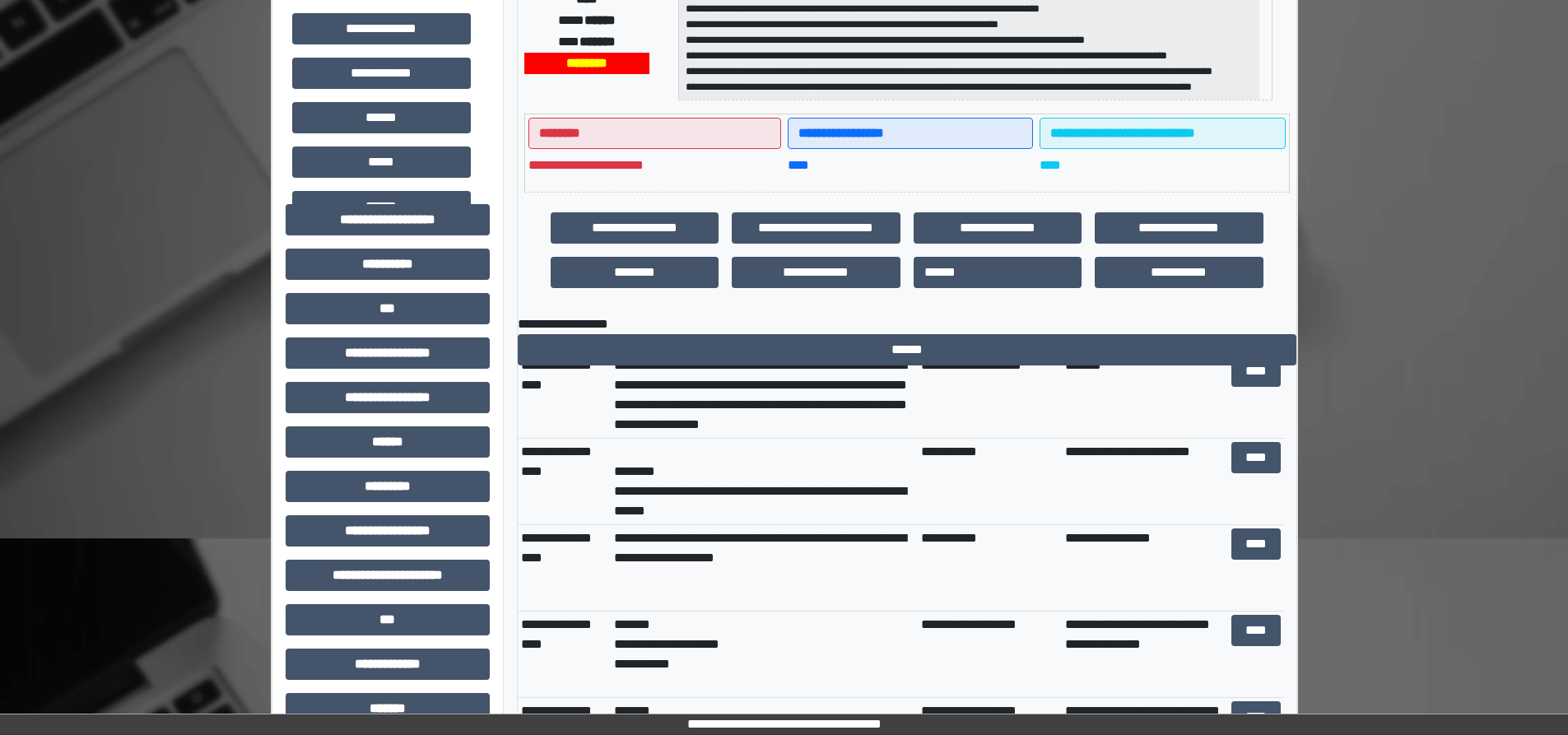 scroll, scrollTop: 658, scrollLeft: 0, axis: vertical 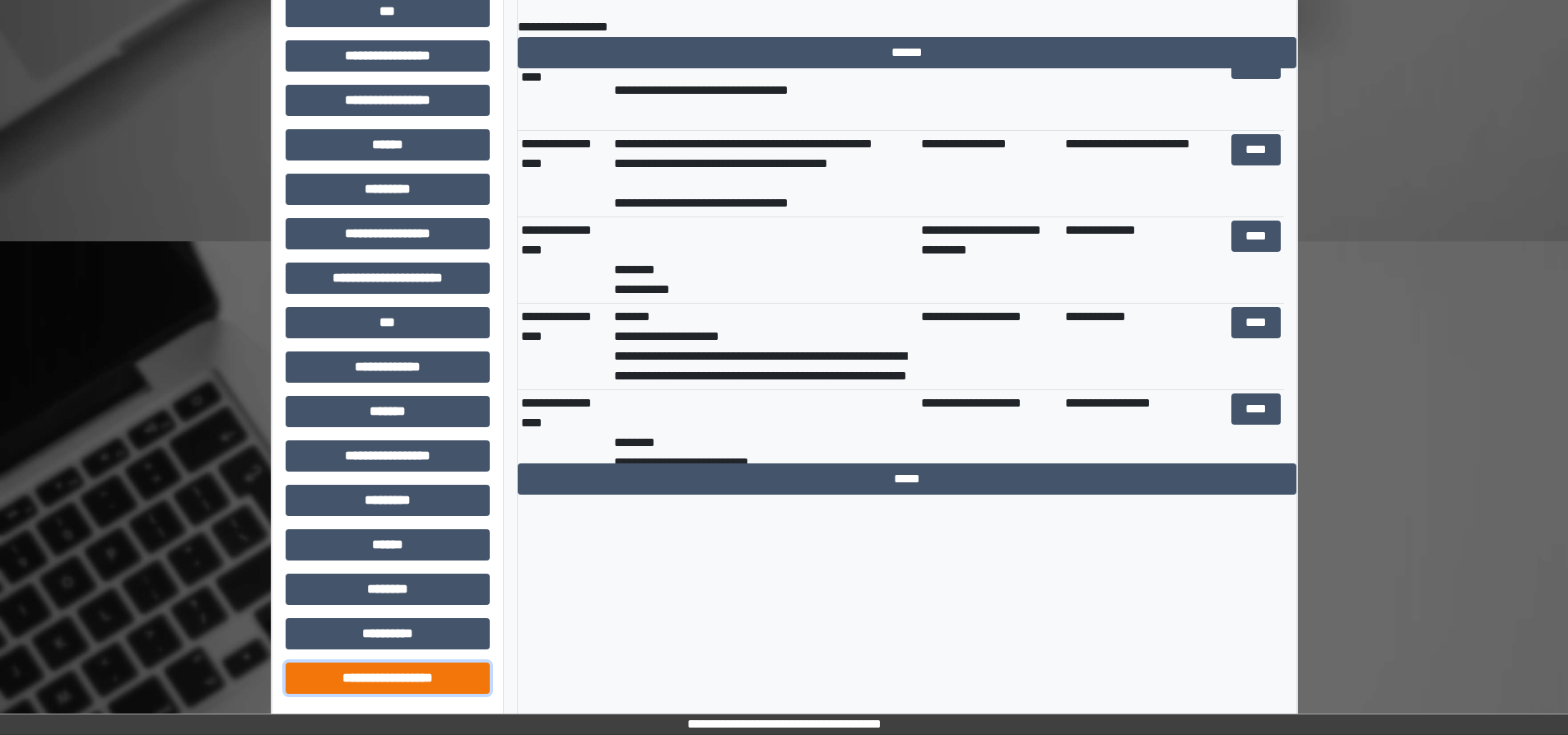 click on "**********" at bounding box center (388, 678) 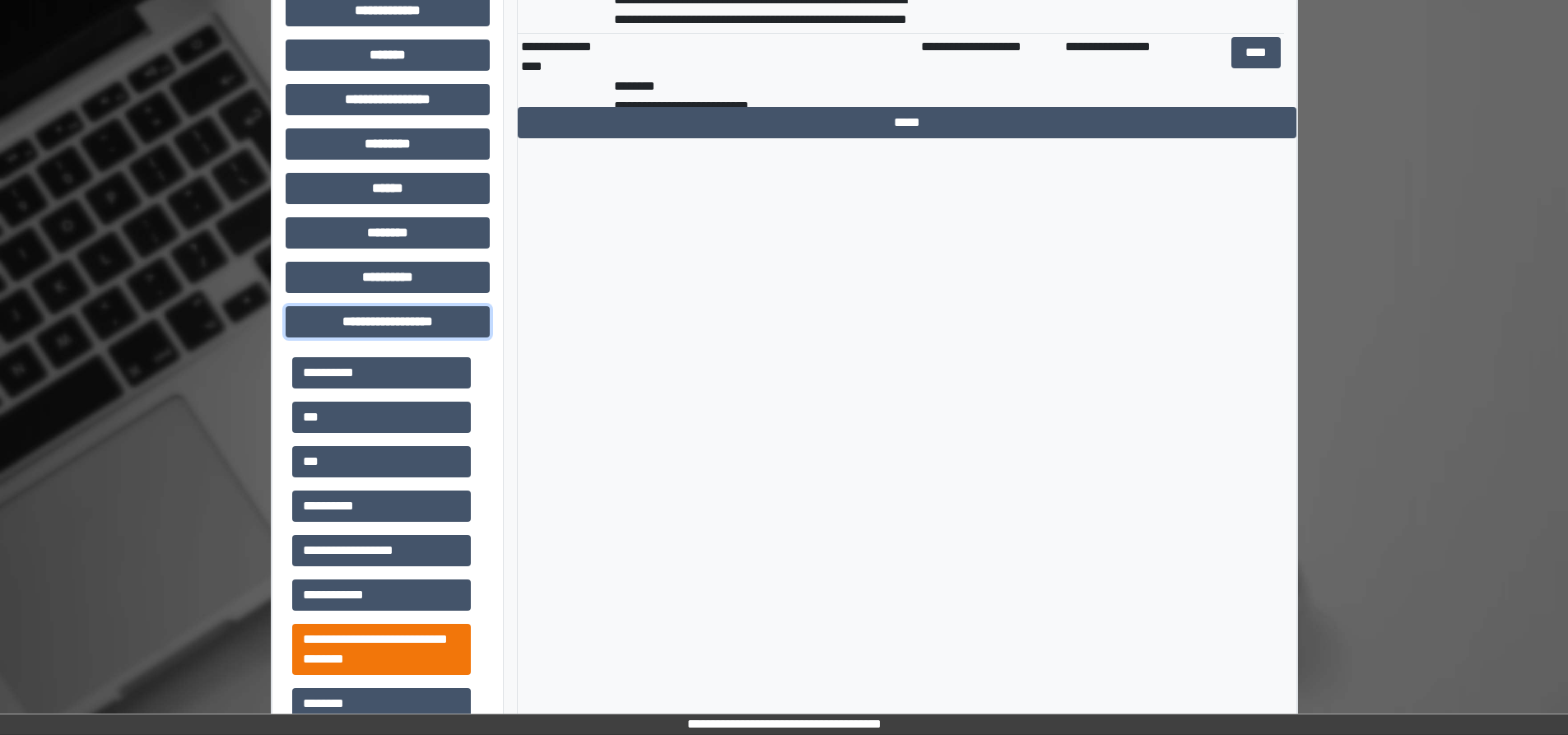scroll, scrollTop: 1021, scrollLeft: 0, axis: vertical 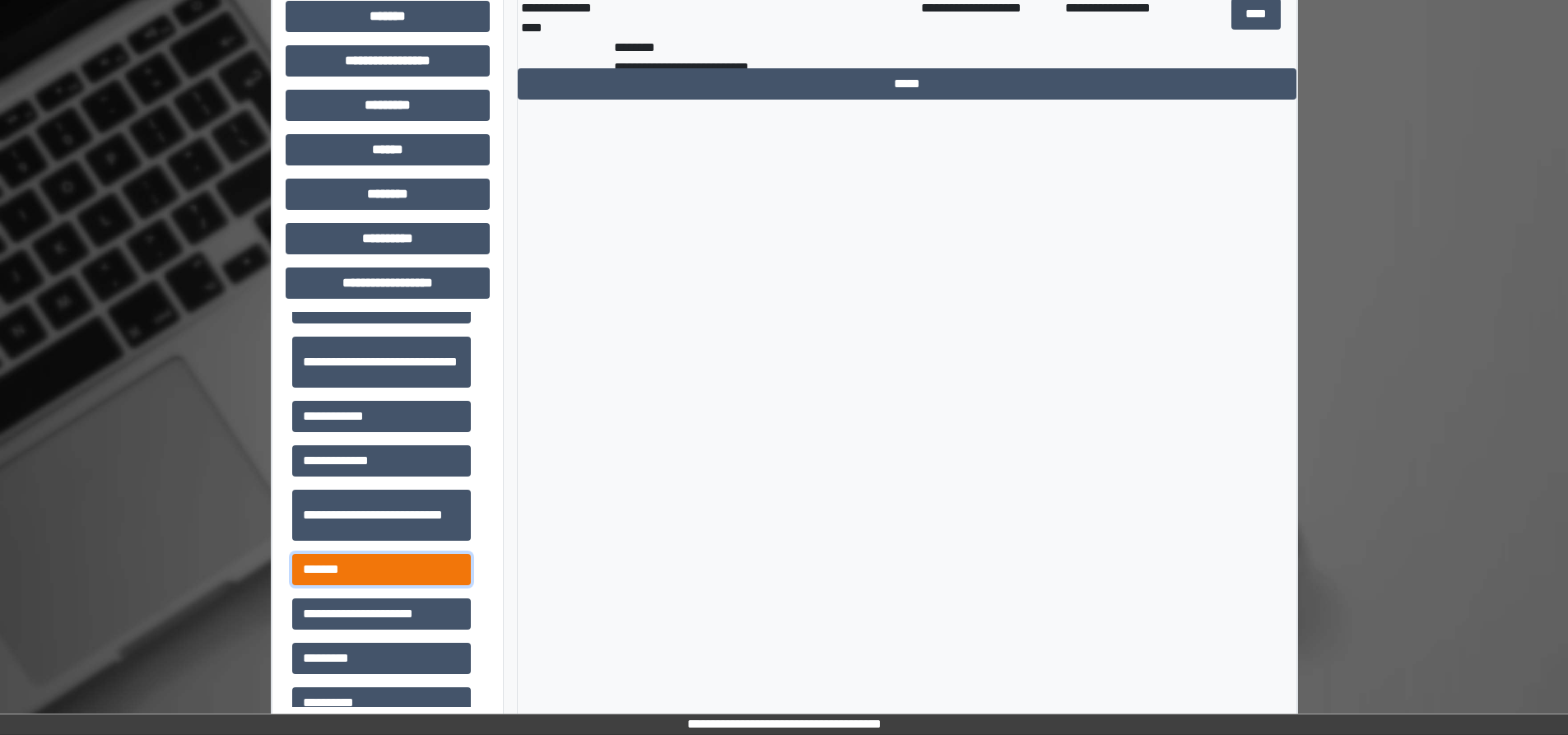 click on "*******" at bounding box center [381, 570] 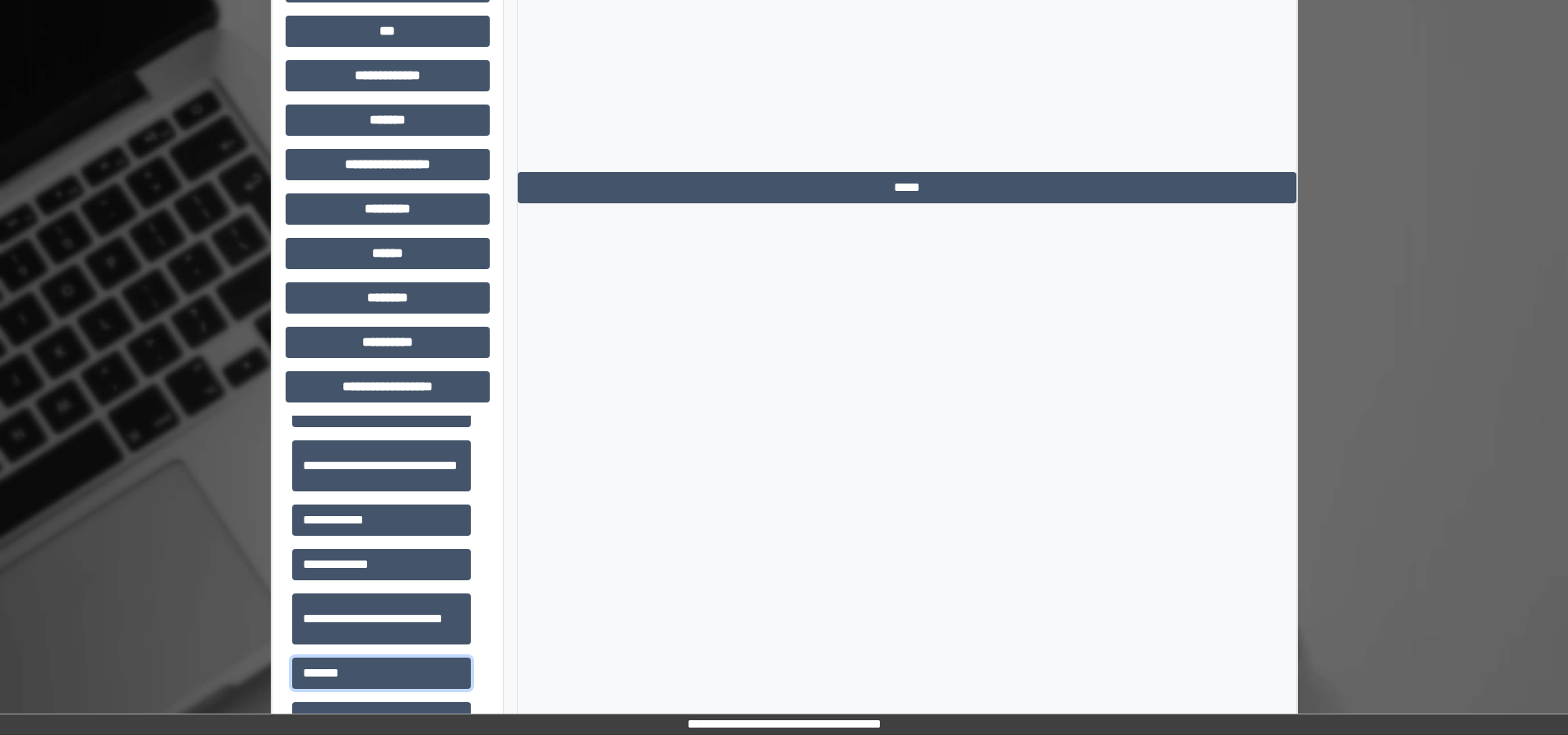 scroll, scrollTop: 610, scrollLeft: 0, axis: vertical 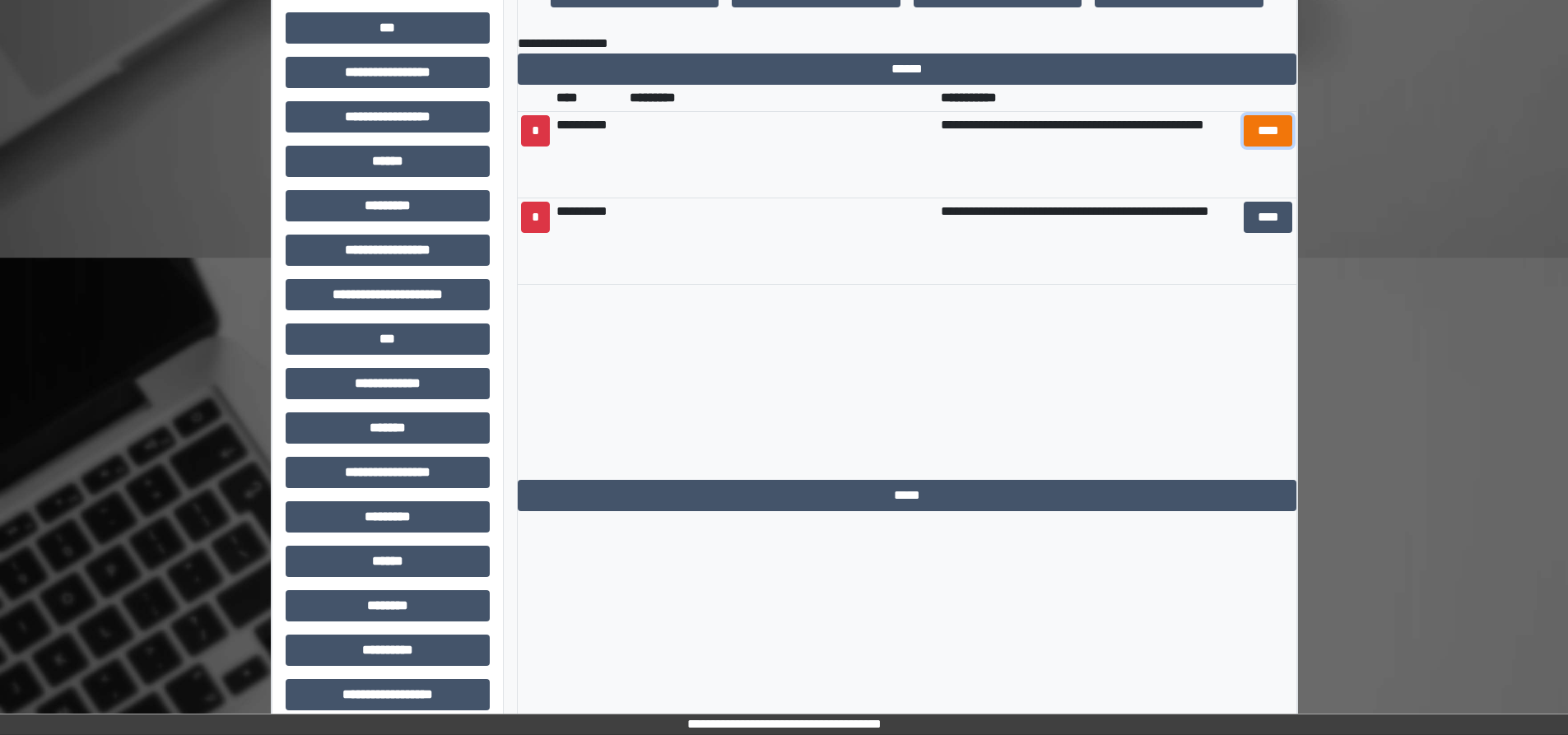 click on "****" at bounding box center (1268, 131) 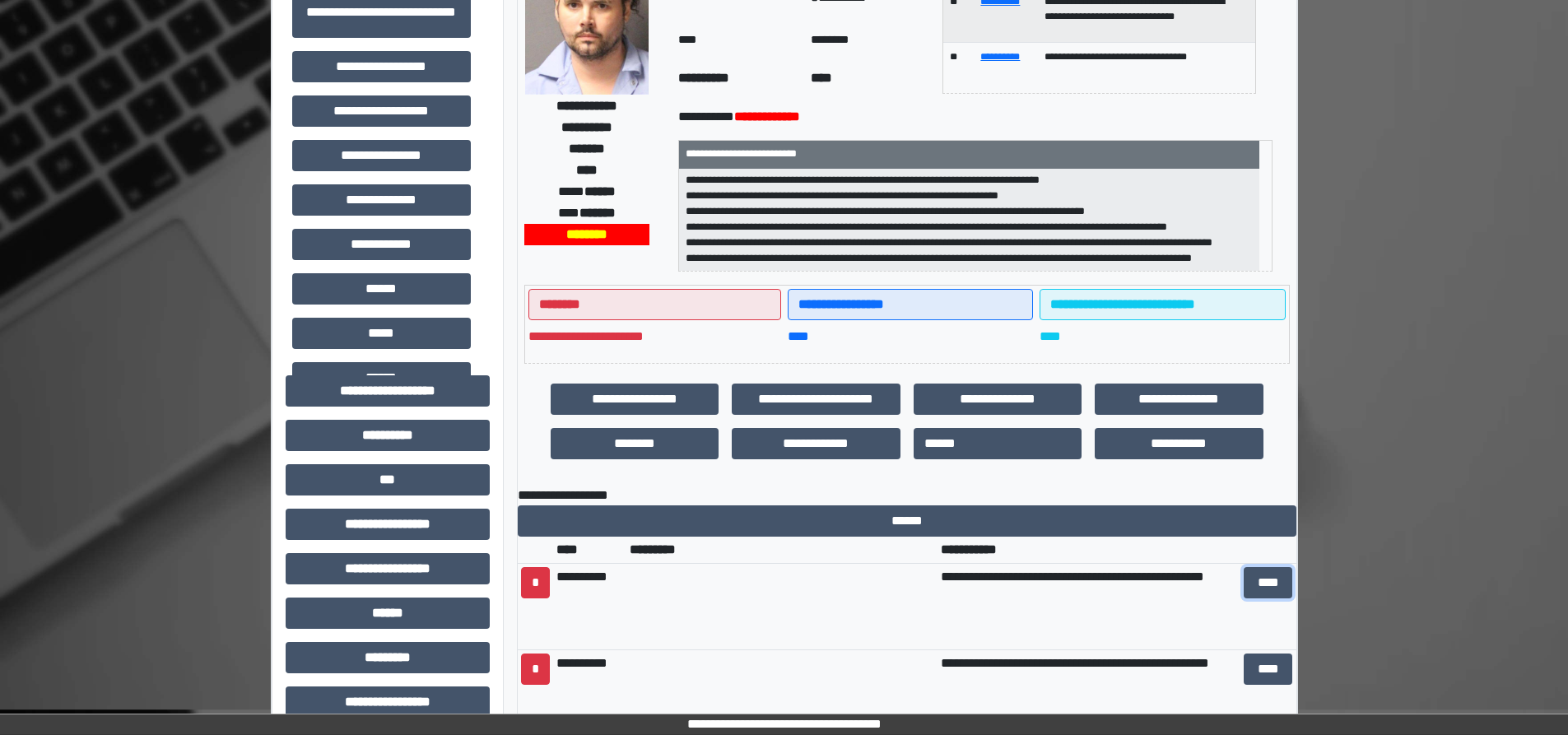 scroll, scrollTop: 165, scrollLeft: 0, axis: vertical 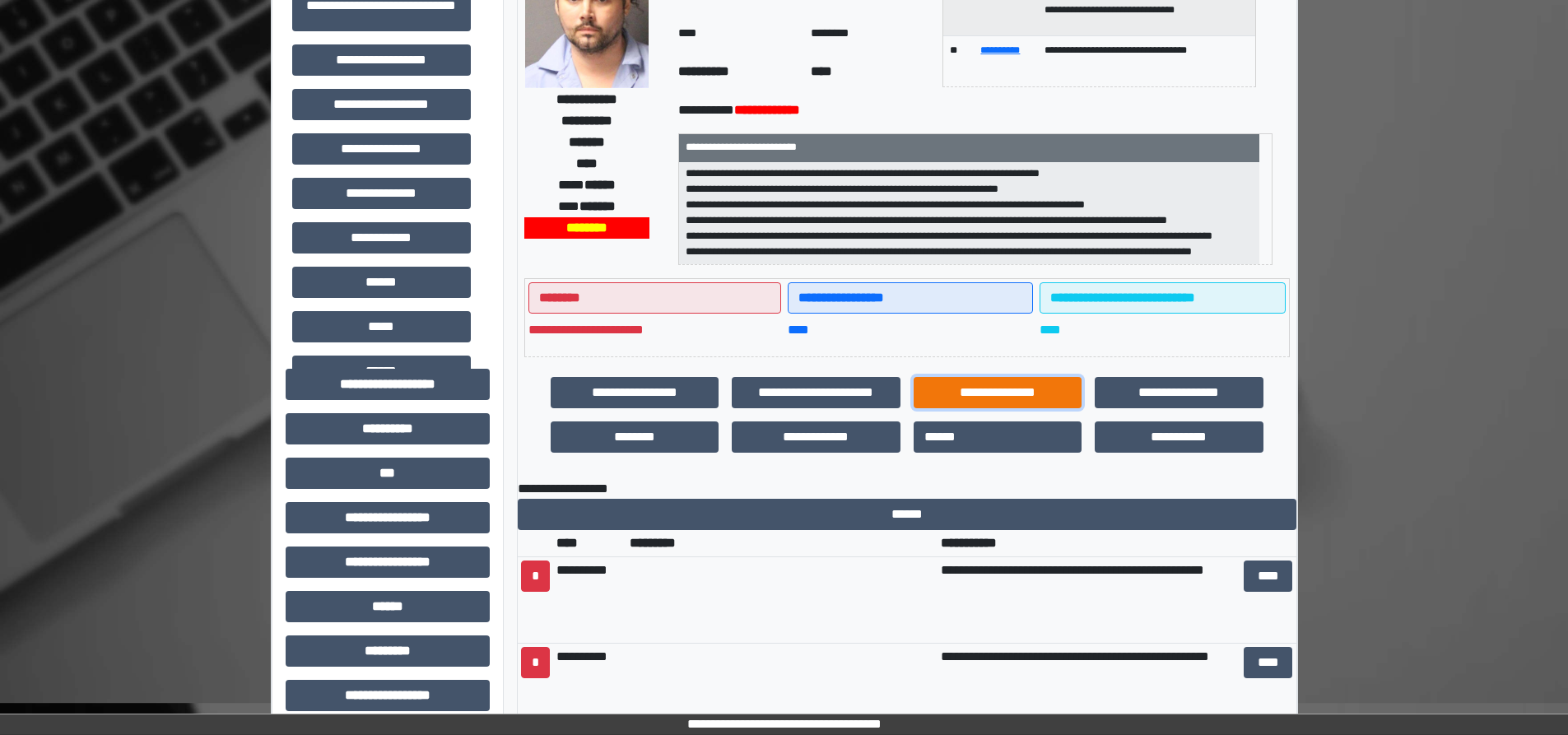 click on "**********" at bounding box center (998, 393) 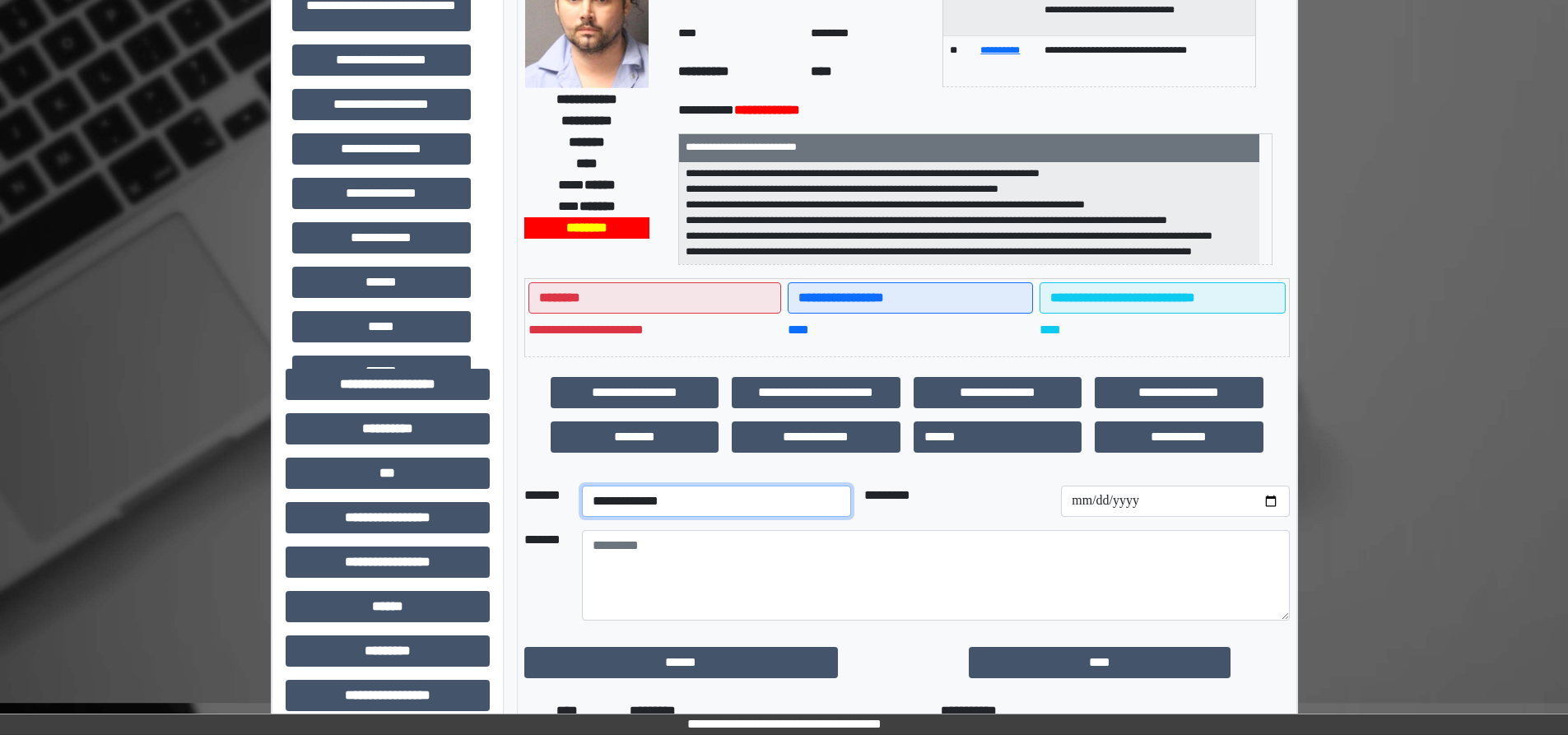 click on "**********" at bounding box center [716, 501] 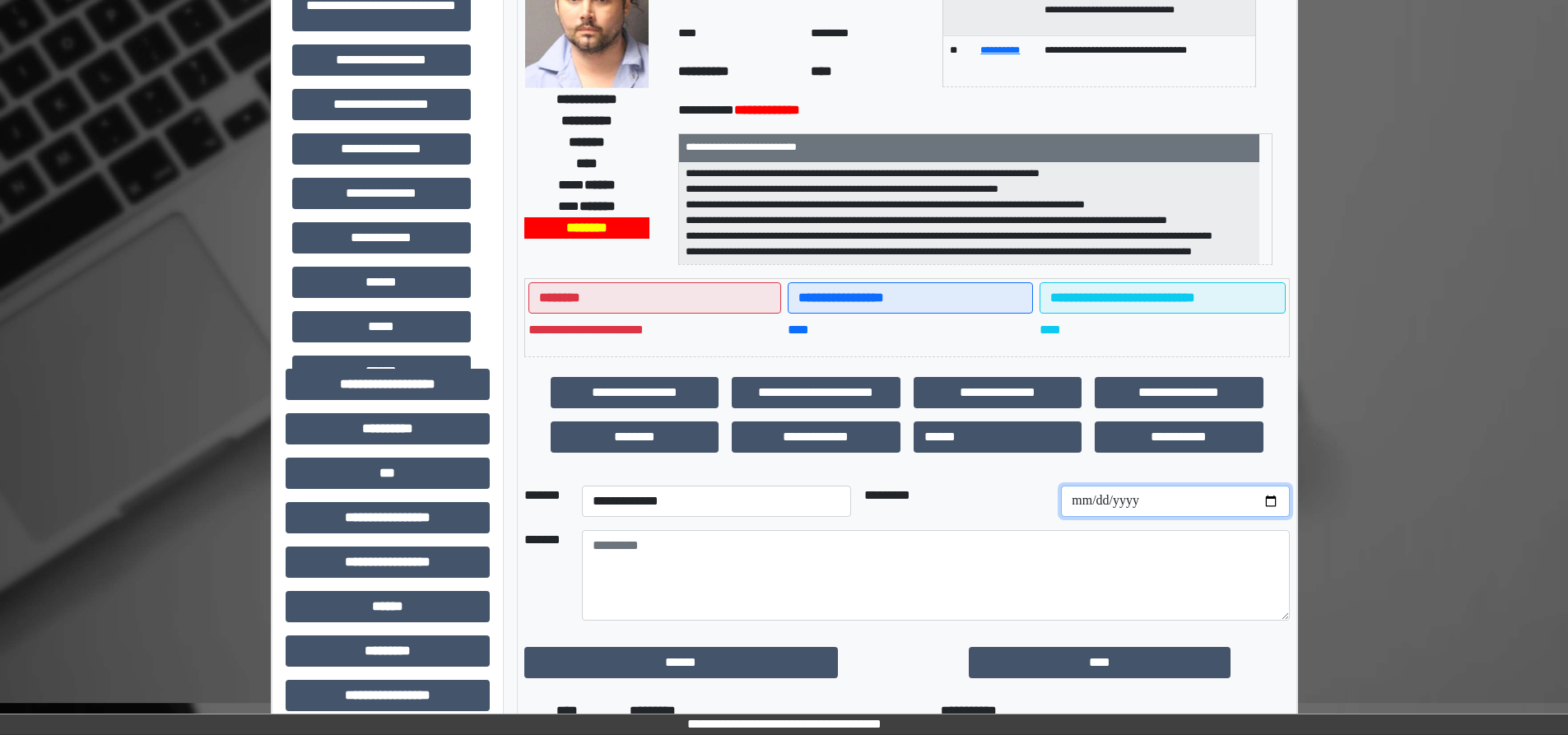 click at bounding box center (1175, 501) 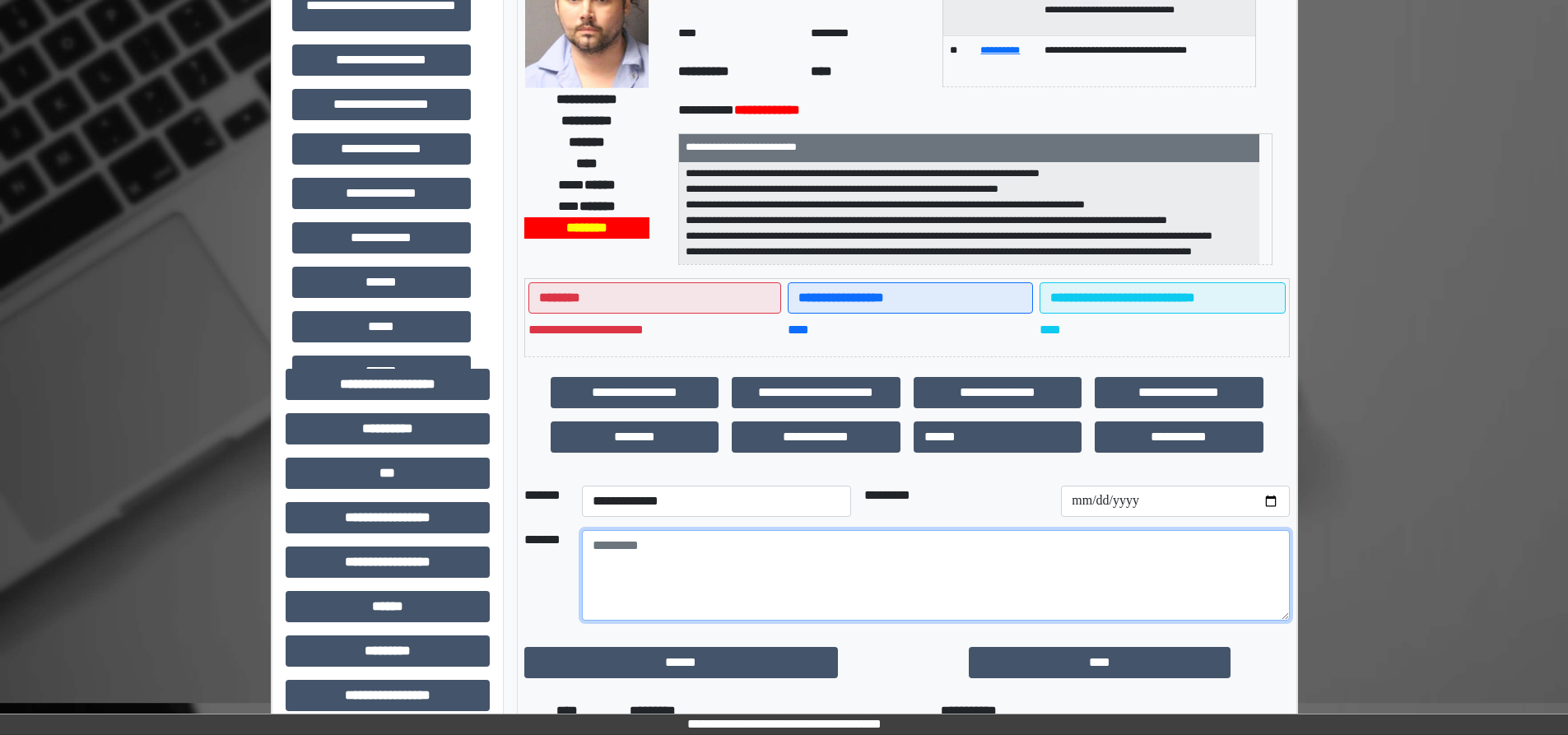 click at bounding box center (936, 575) 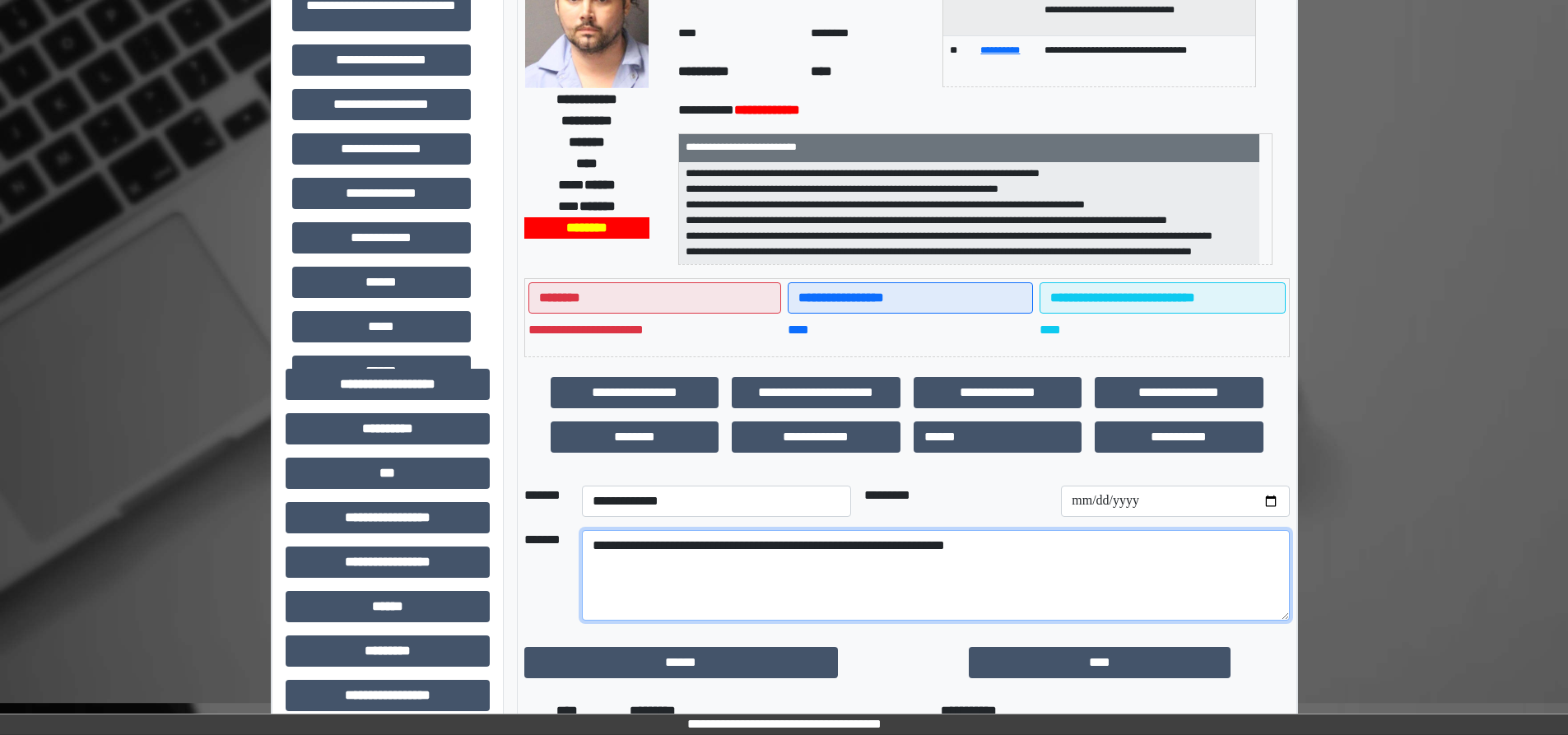 click on "**********" at bounding box center (936, 575) 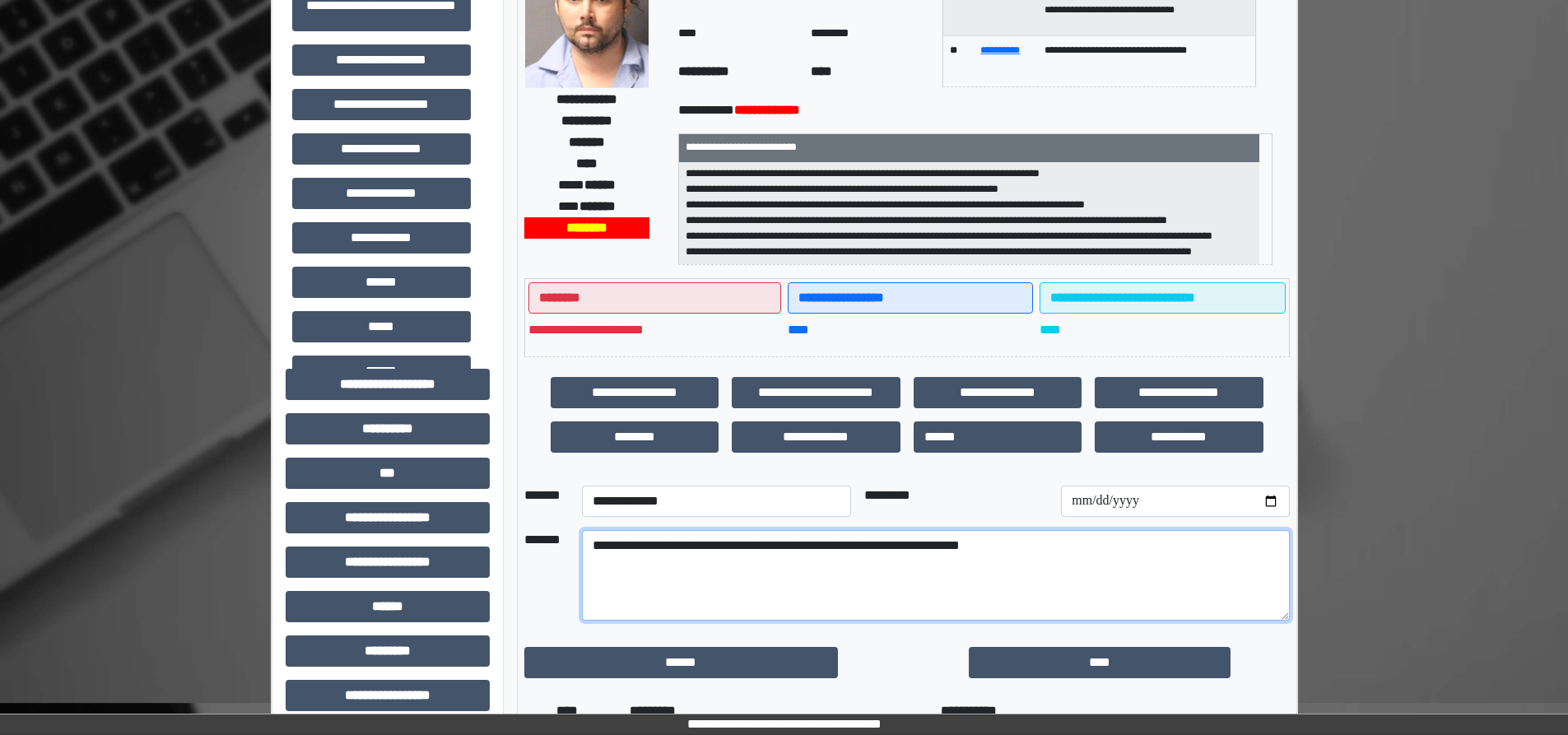 click on "**********" at bounding box center [936, 575] 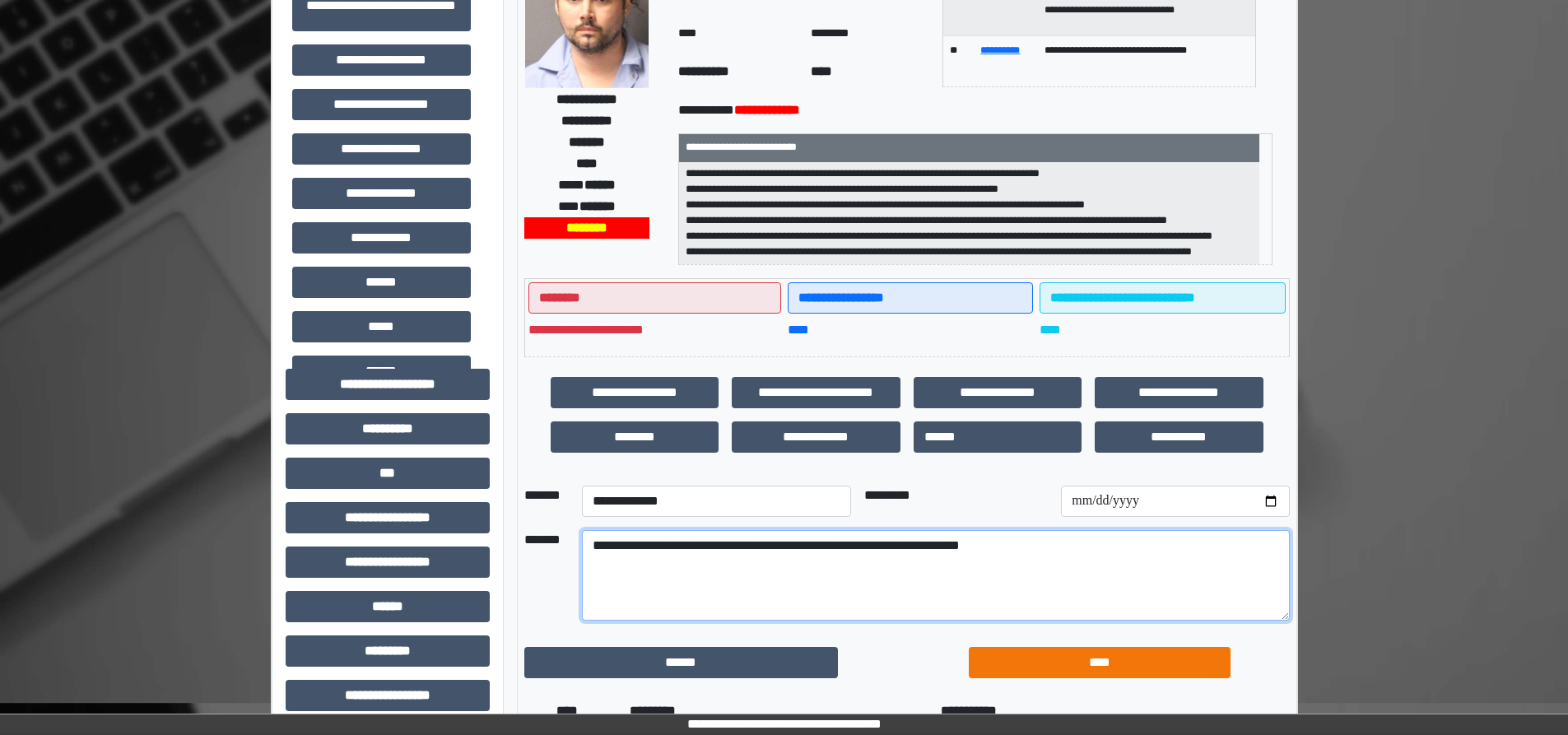 type on "**********" 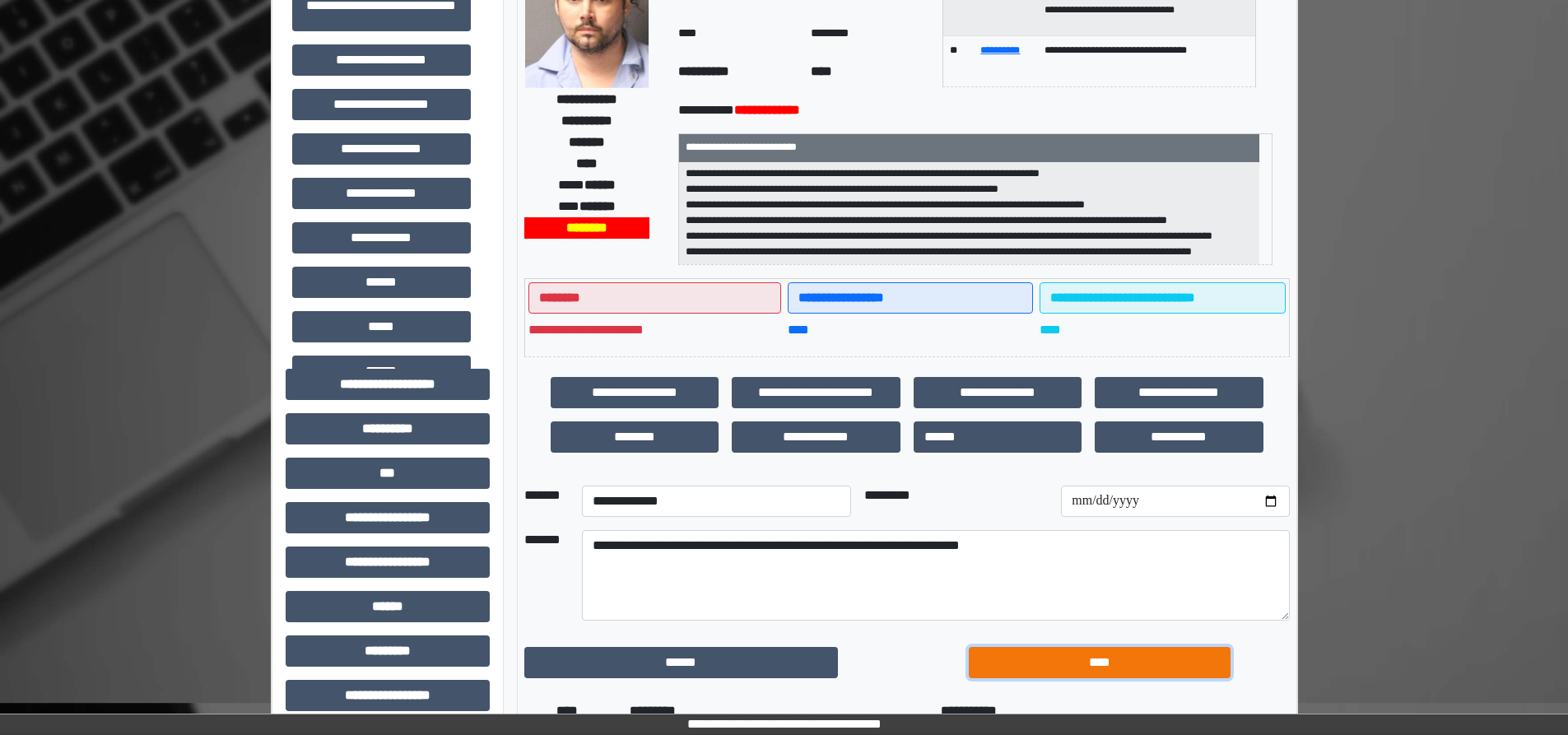 click on "****" at bounding box center [1100, 663] 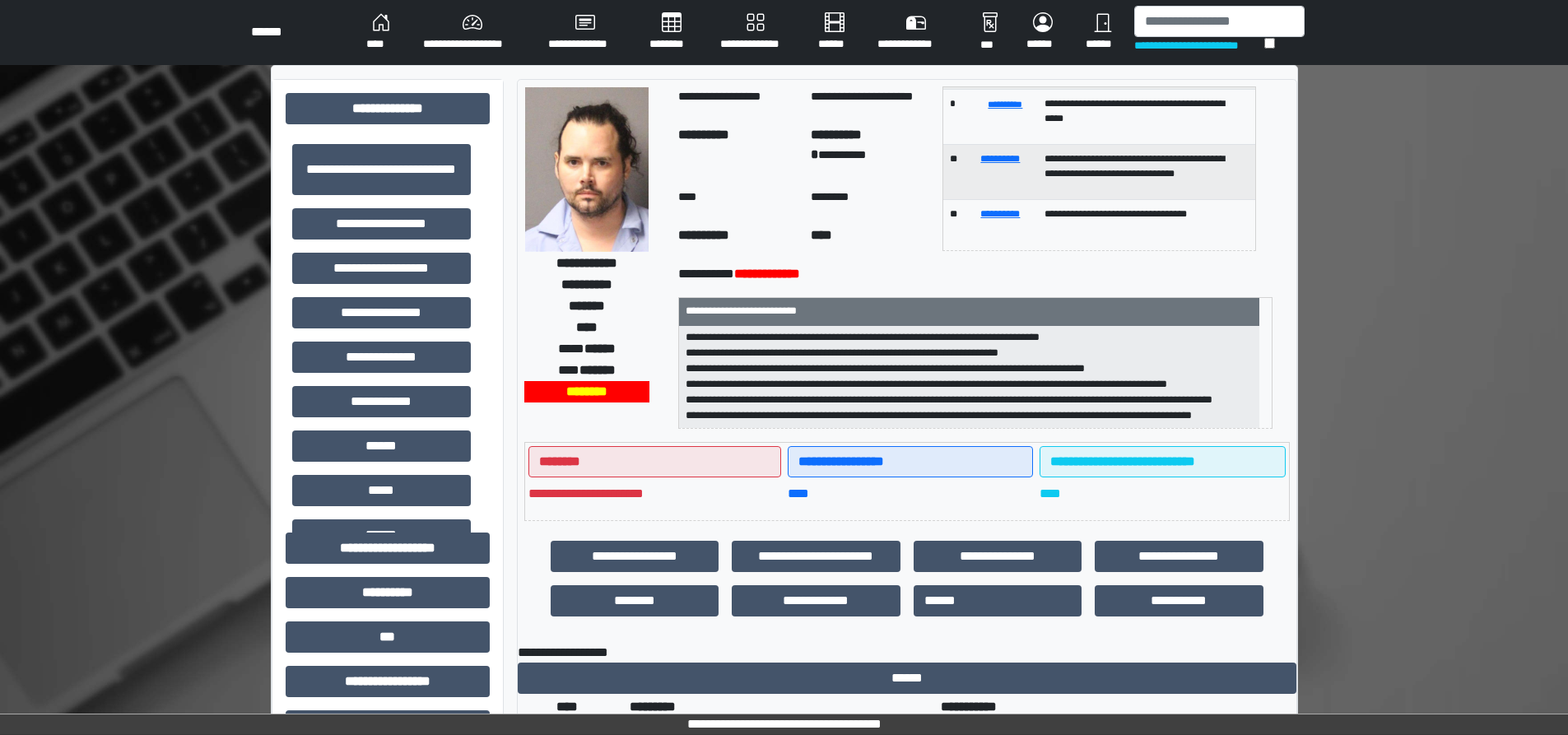 scroll, scrollTop: 0, scrollLeft: 0, axis: both 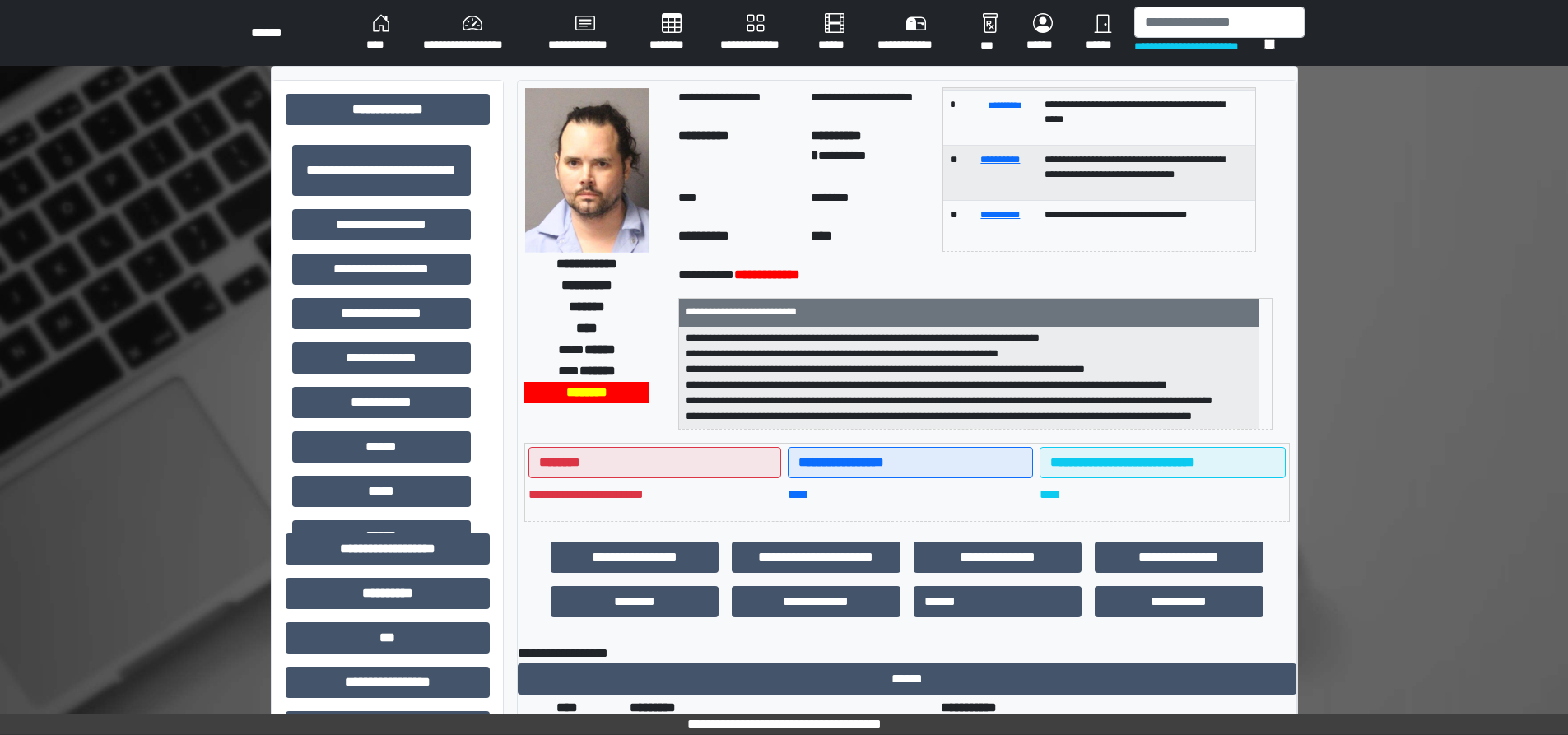 click on "****" at bounding box center (381, 33) 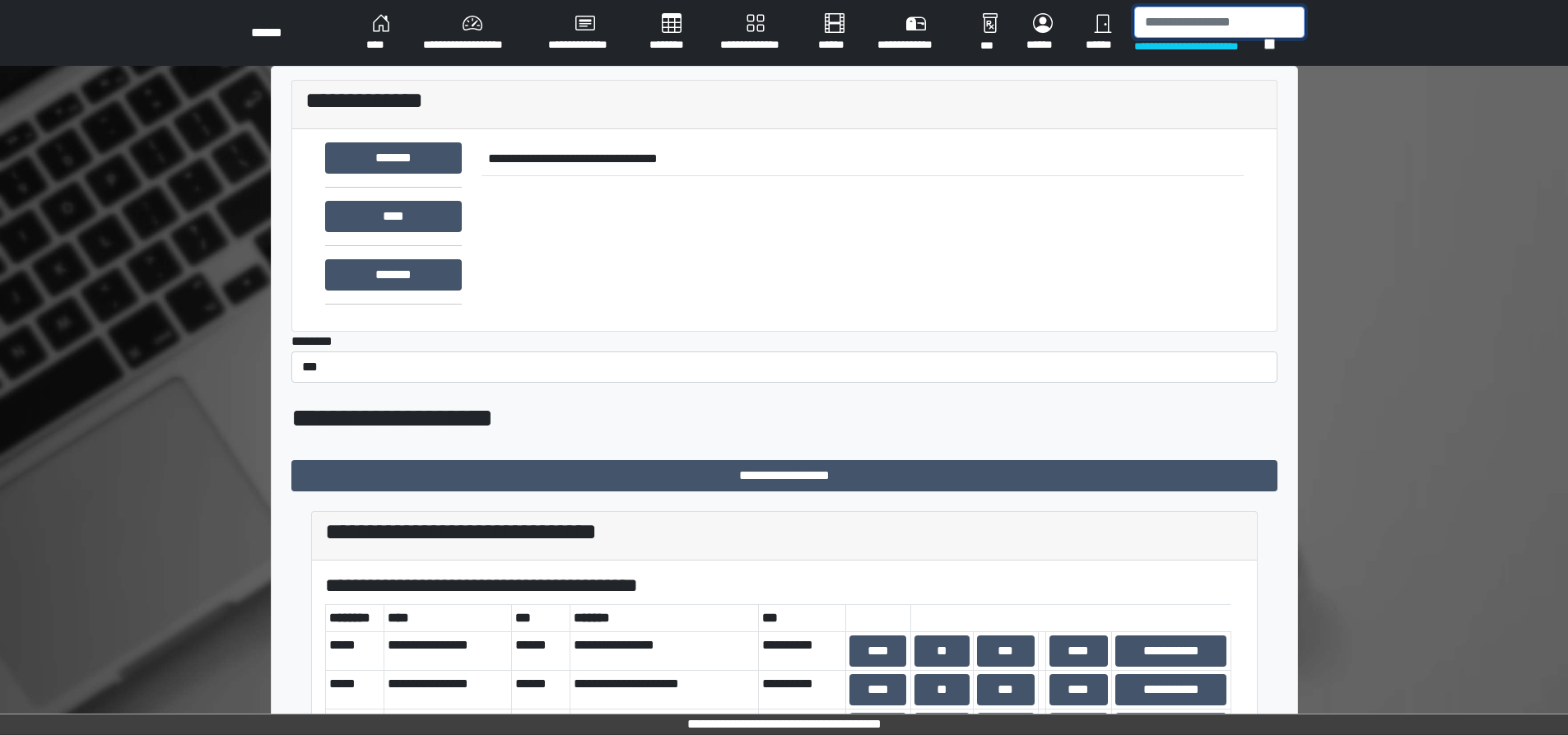click at bounding box center (1219, 22) 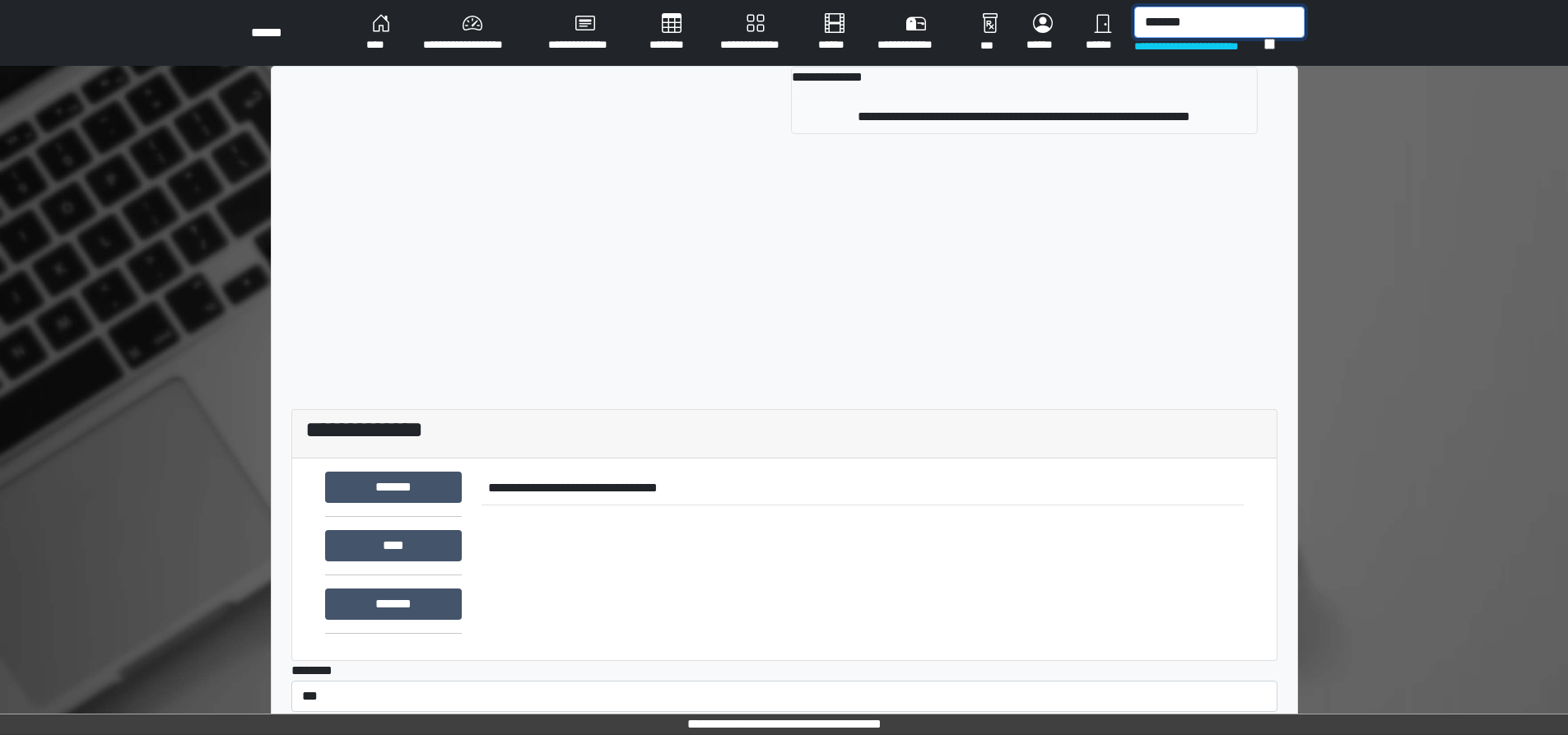 type on "*******" 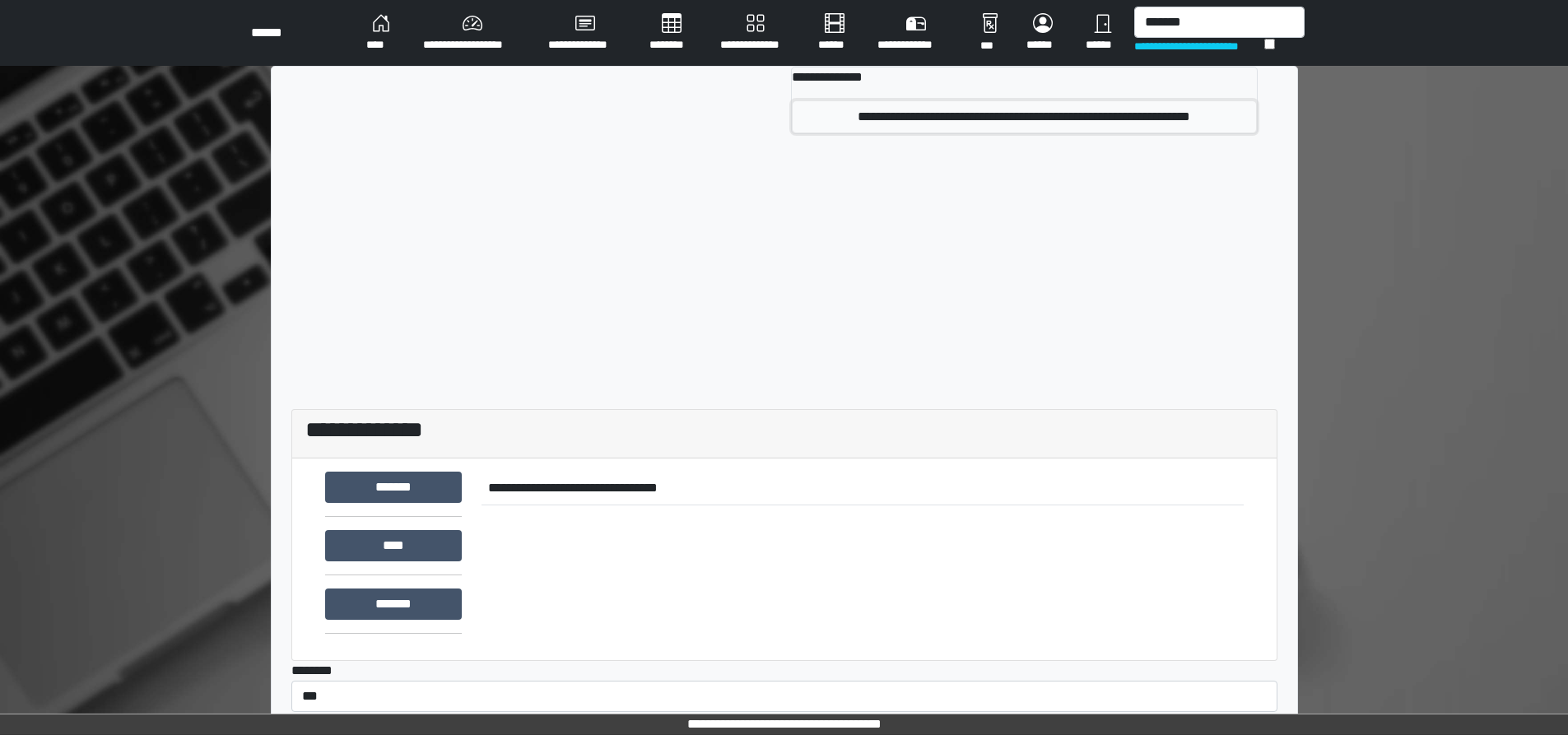 click on "**********" at bounding box center (1024, 117) 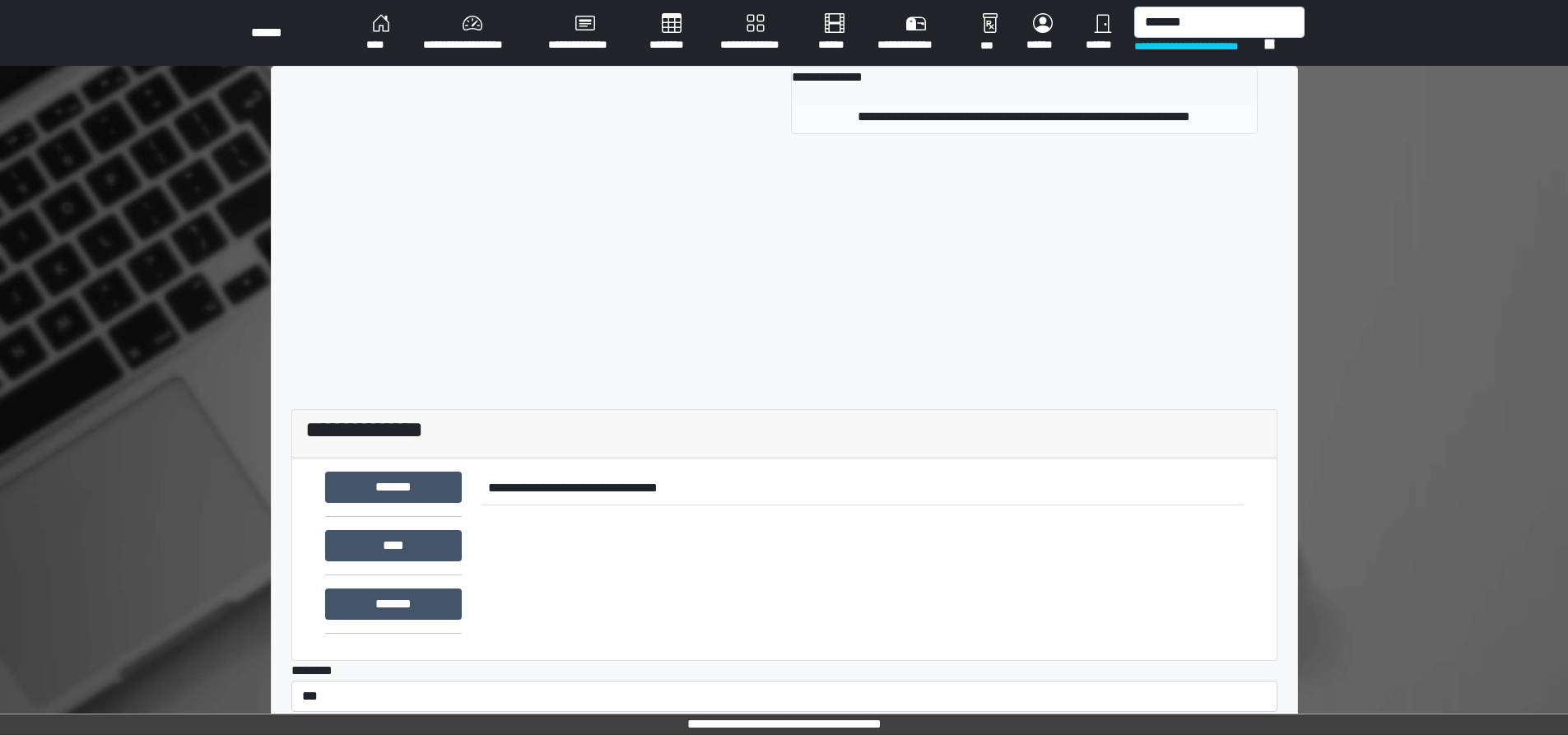 type 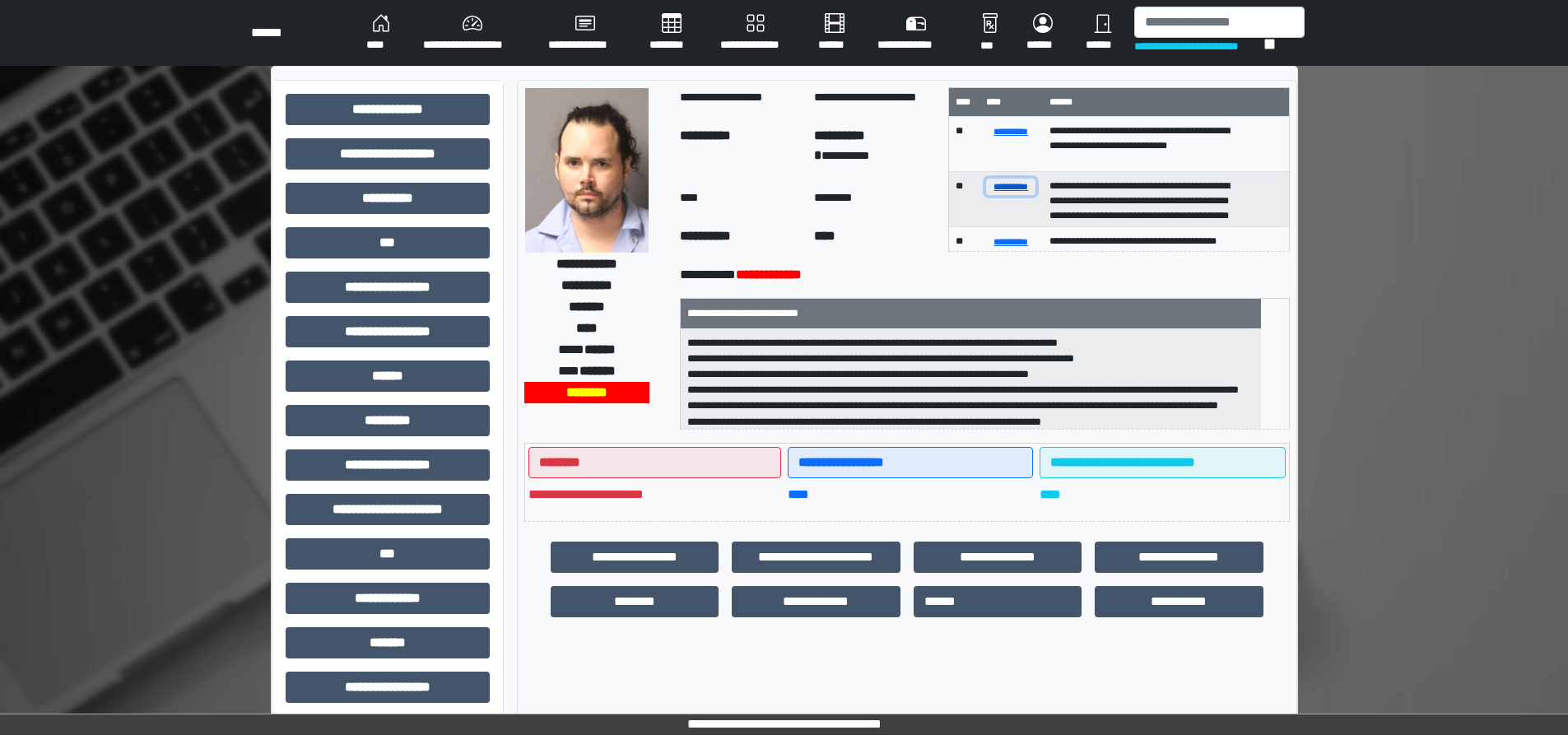 click on "**********" at bounding box center [1011, 186] 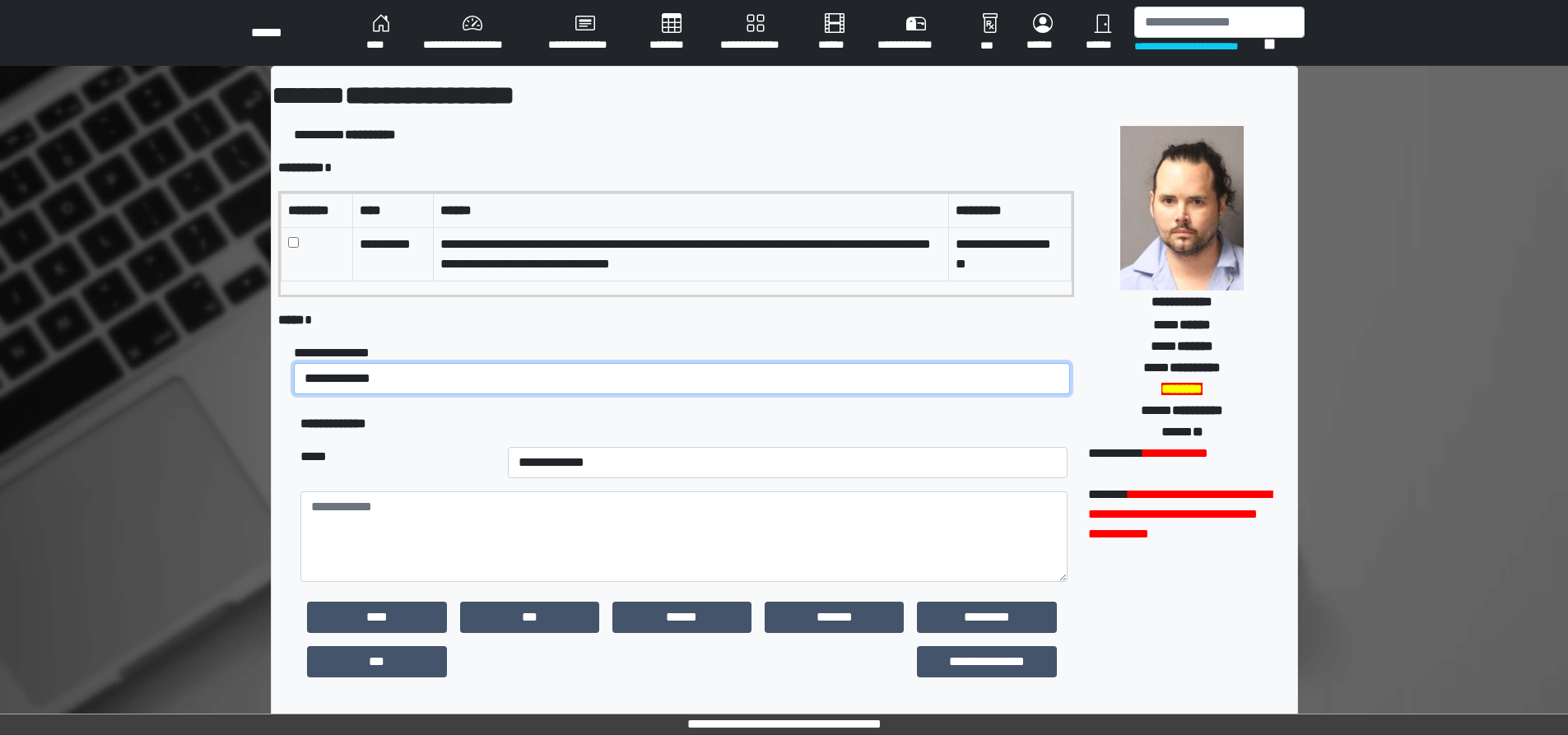 click on "**********" at bounding box center [682, 379] 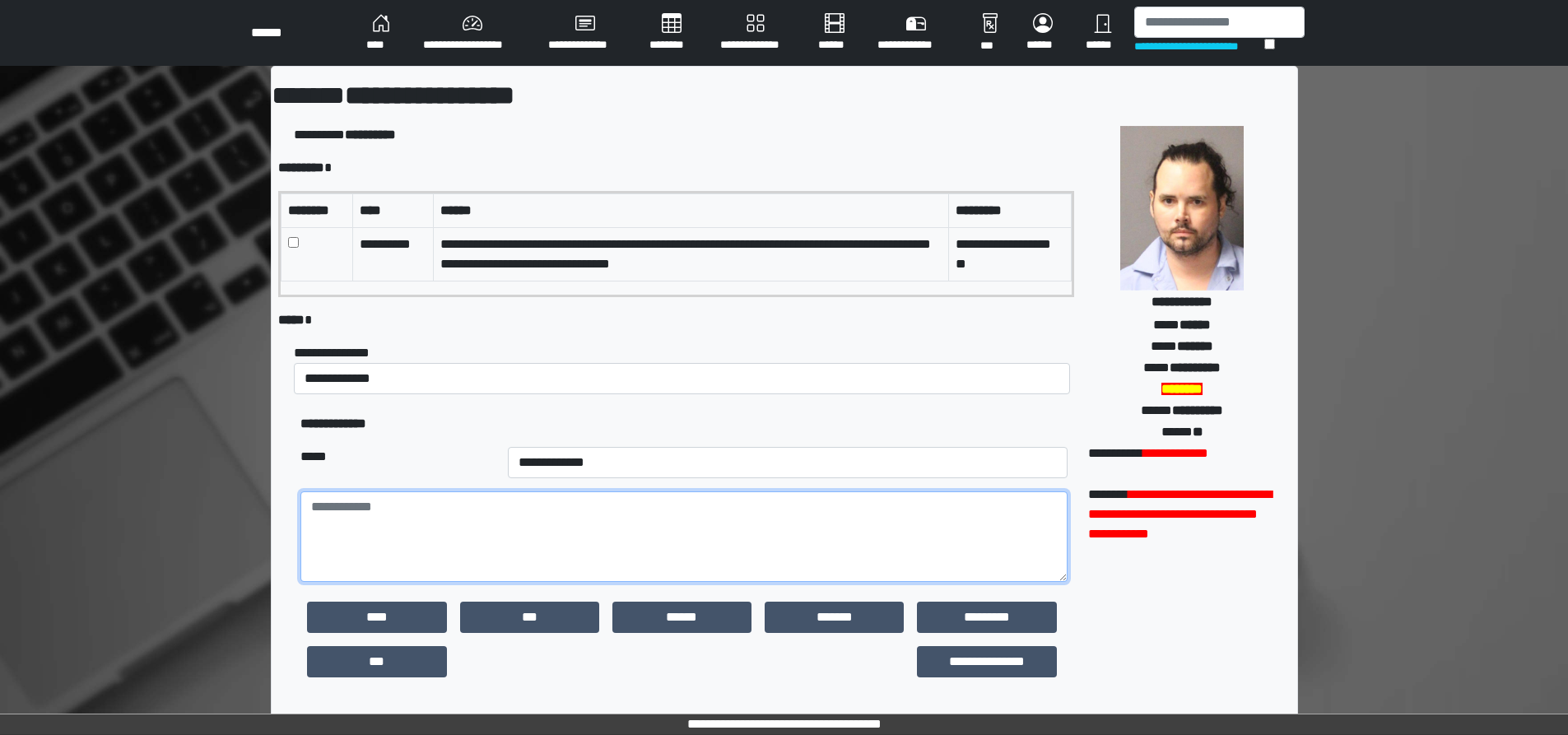click at bounding box center (683, 537) 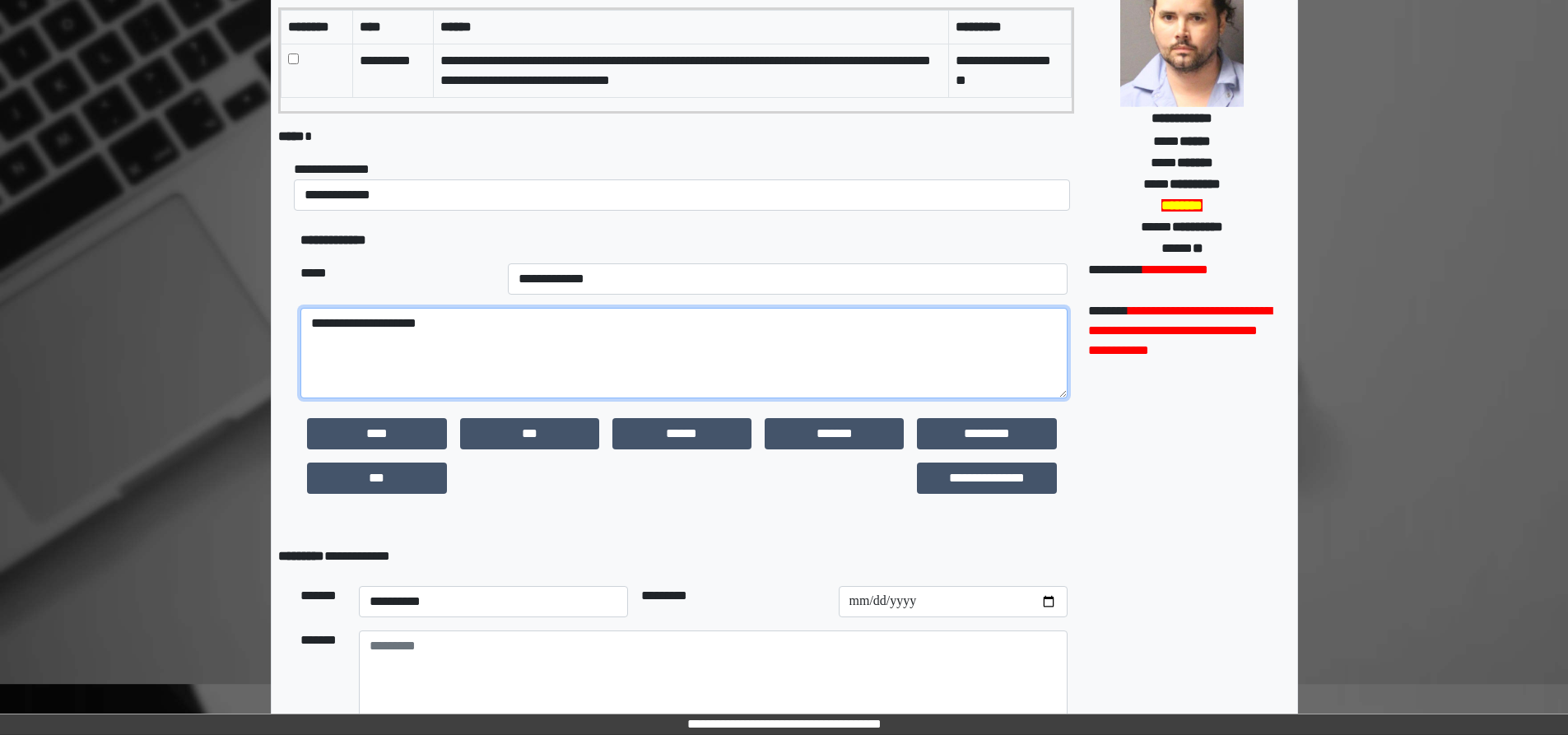 scroll, scrollTop: 281, scrollLeft: 0, axis: vertical 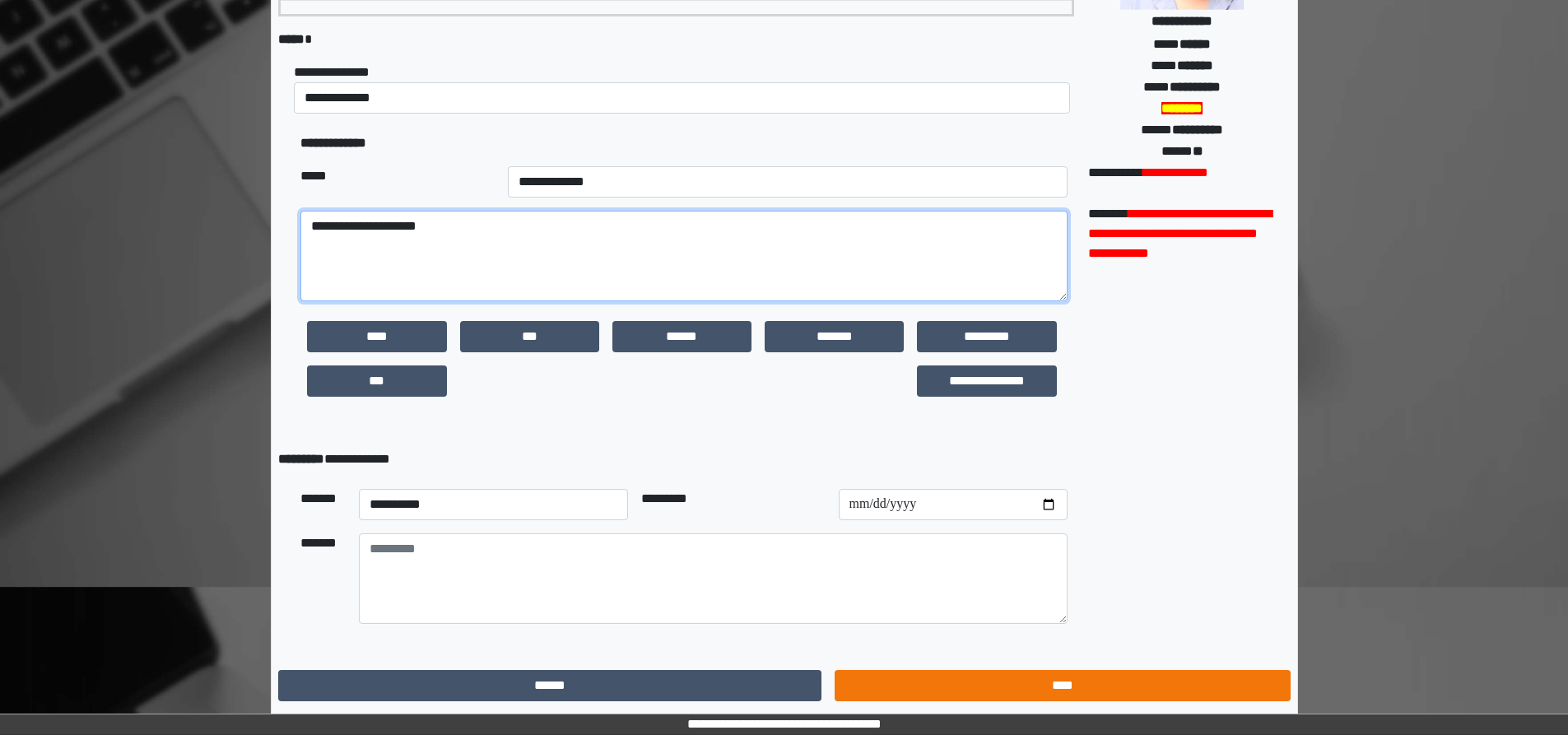 type on "**********" 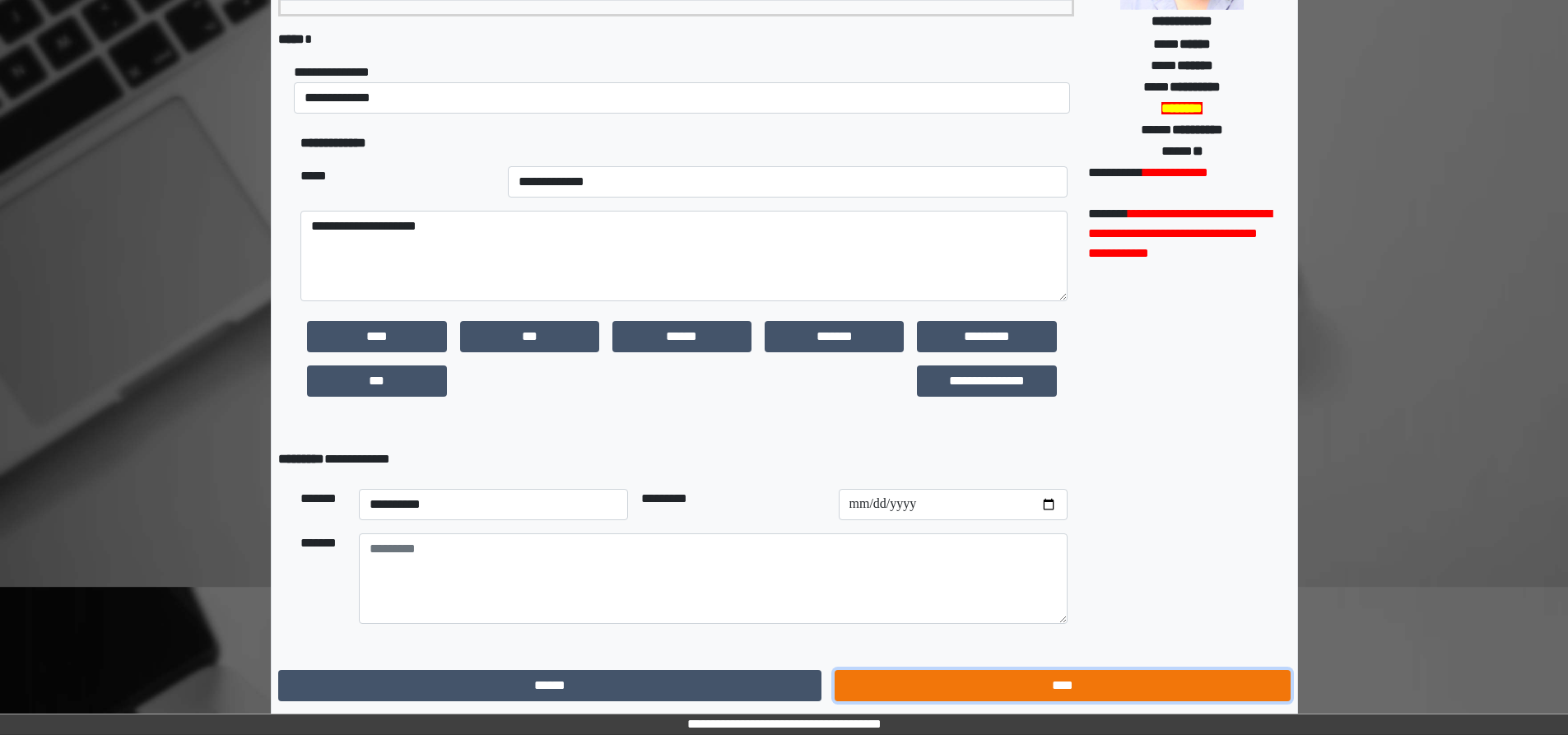 click on "****" at bounding box center [1062, 686] 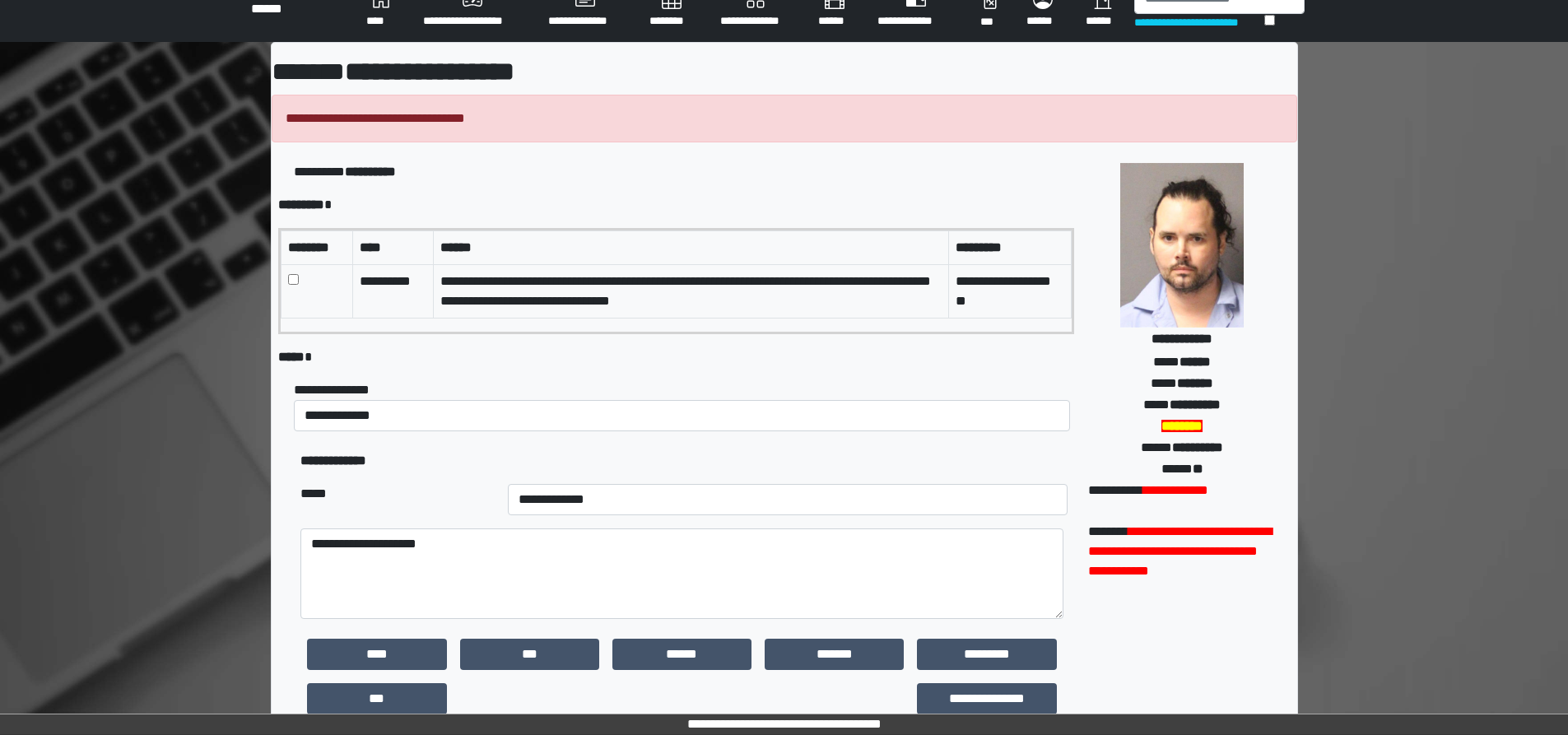 scroll, scrollTop: 0, scrollLeft: 0, axis: both 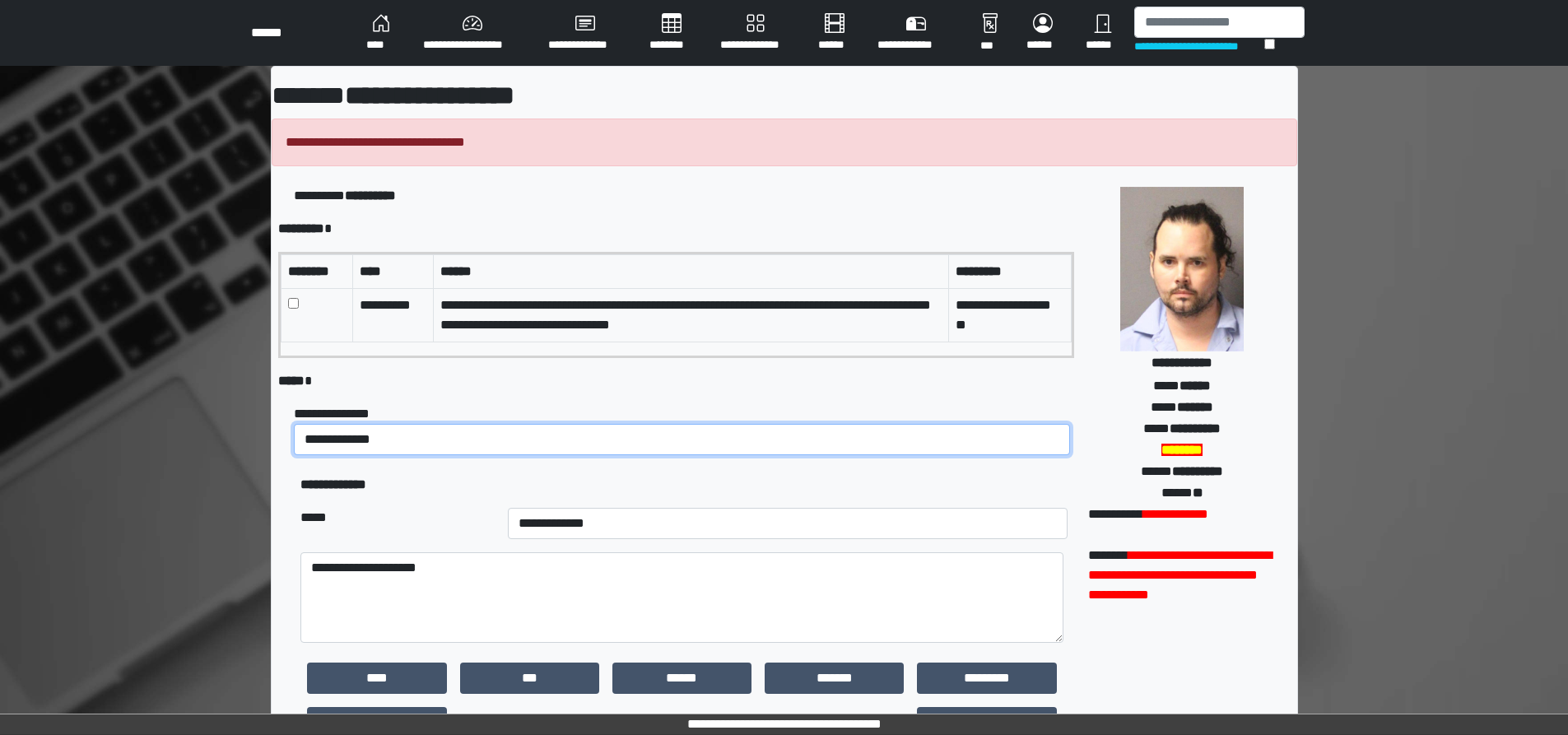 click on "**********" at bounding box center (682, 440) 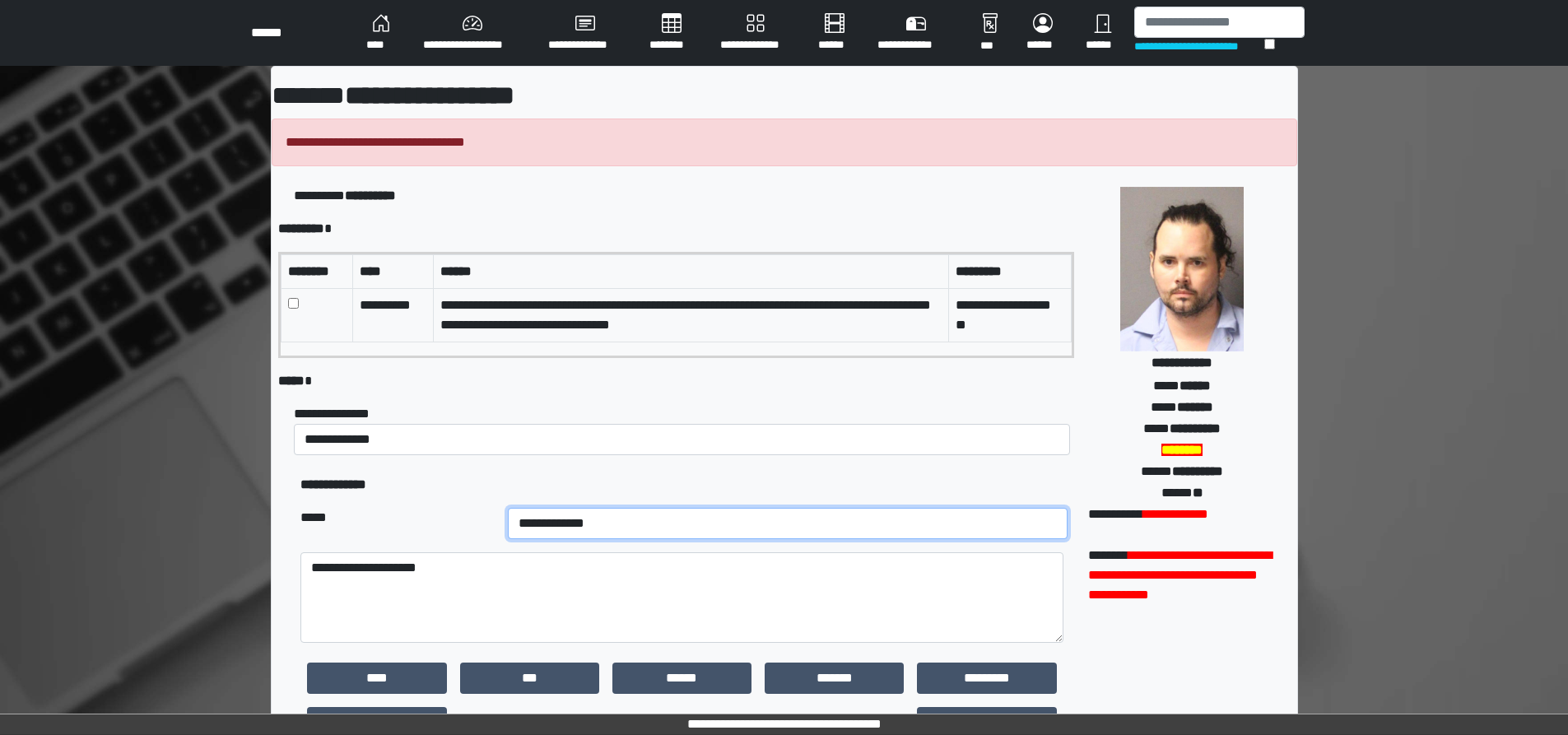 click on "**********" at bounding box center [788, 523] 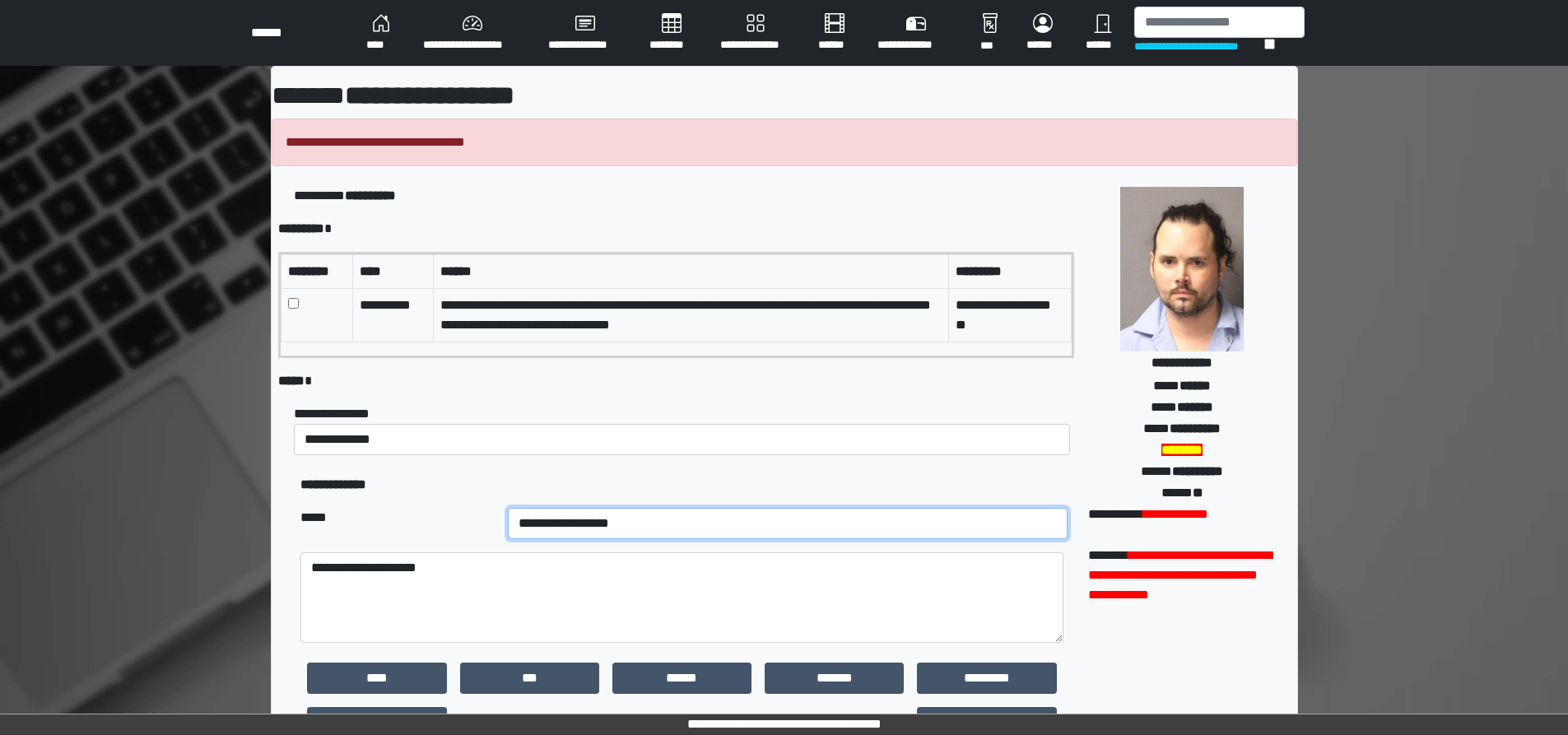 click on "**********" at bounding box center [788, 523] 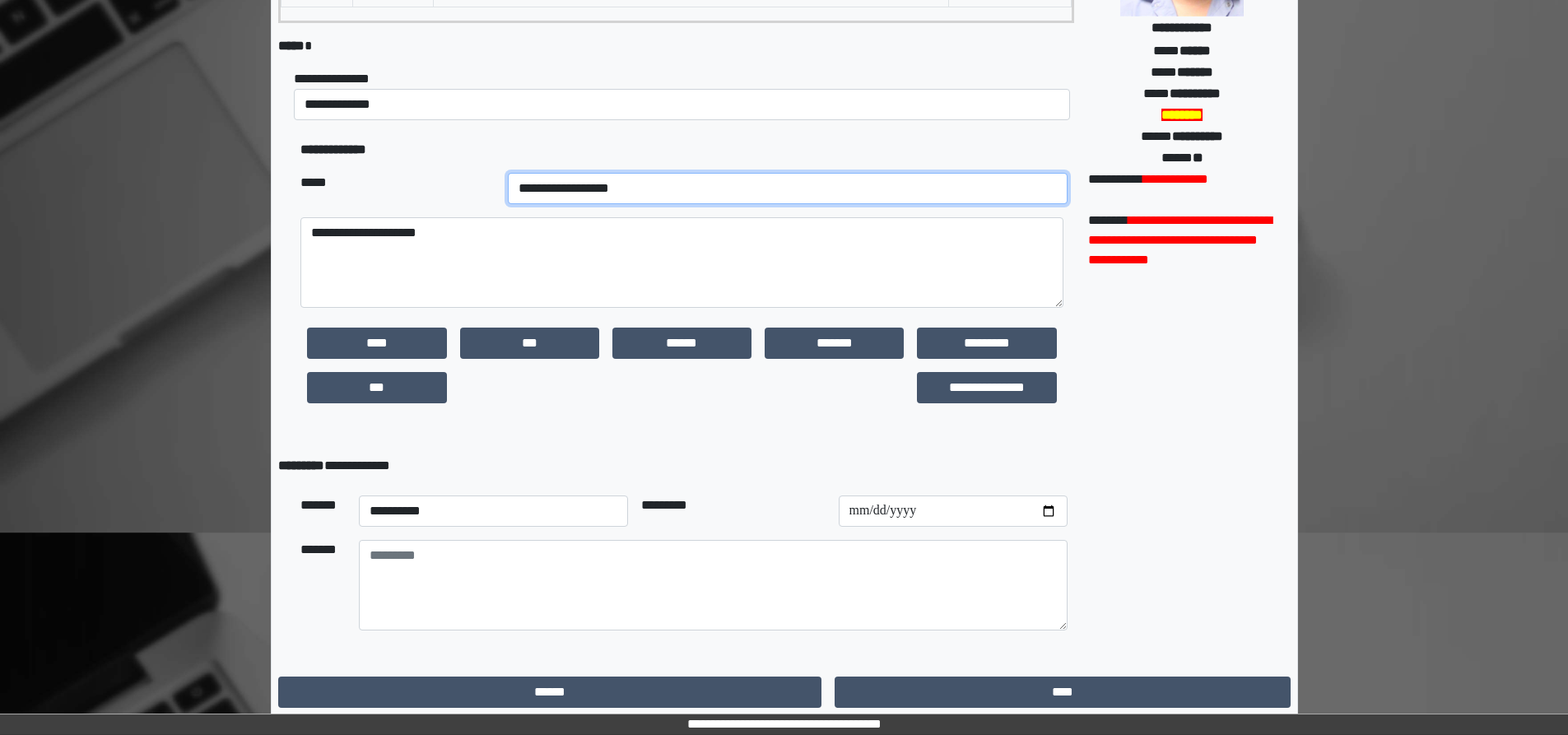 scroll, scrollTop: 342, scrollLeft: 0, axis: vertical 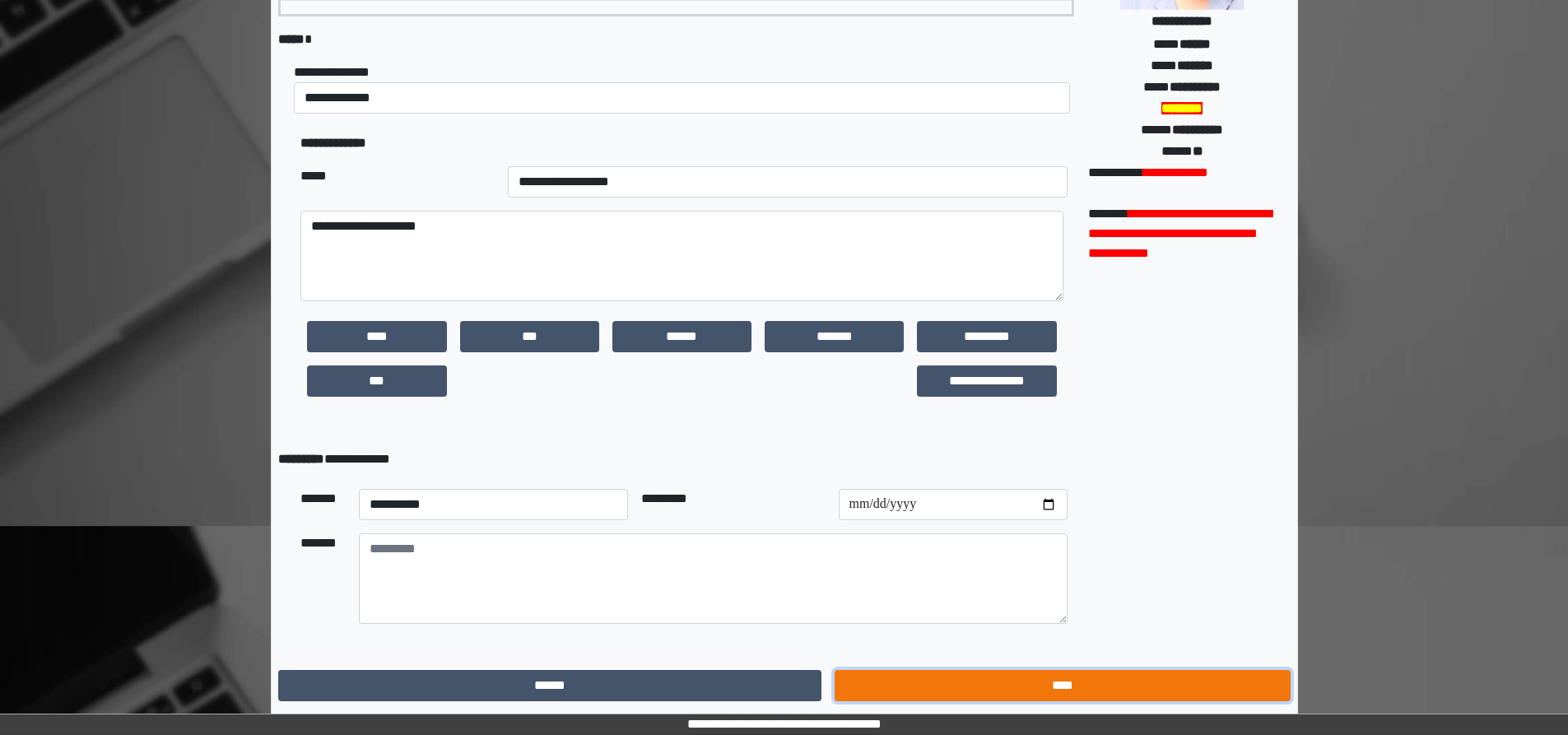 click on "****" at bounding box center (1062, 686) 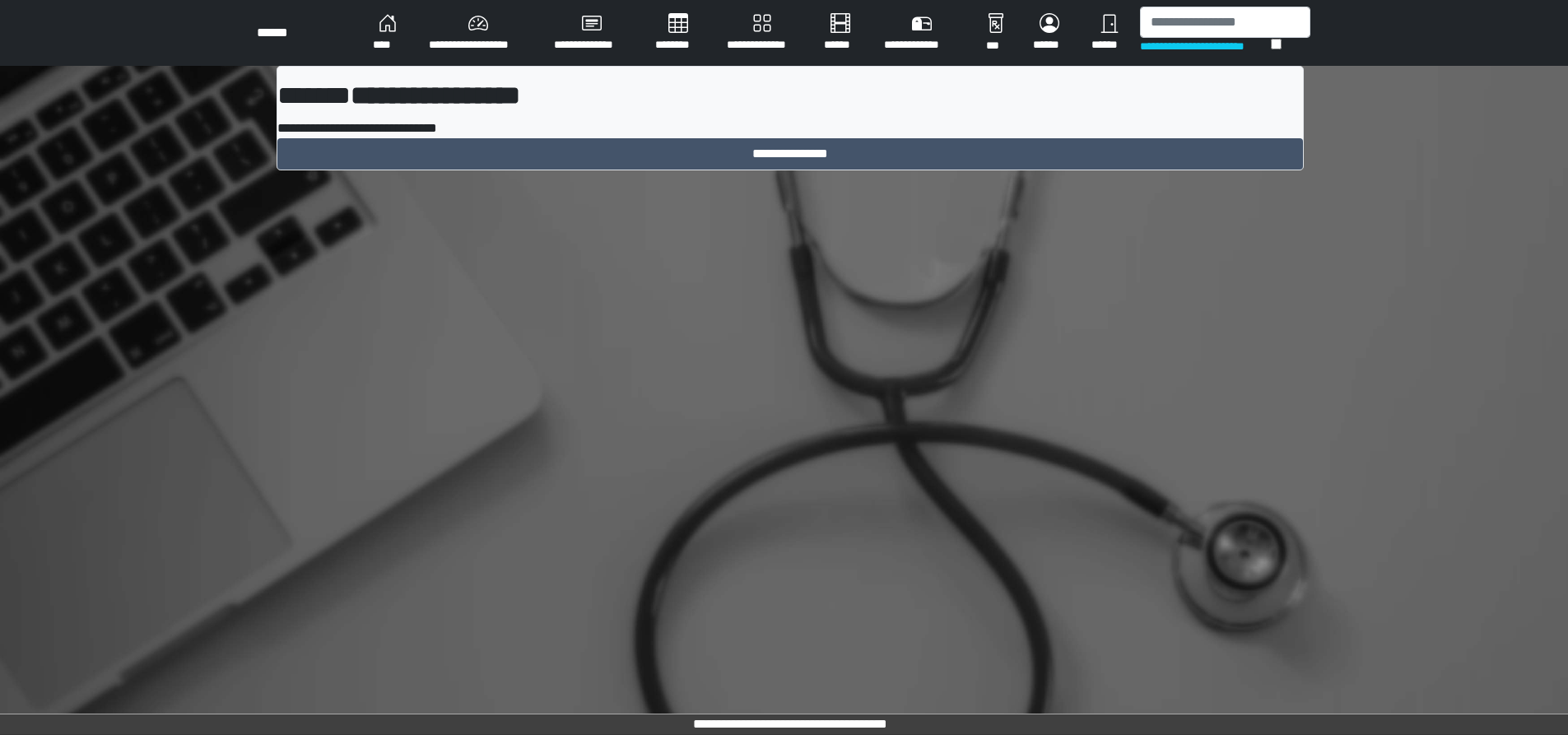 scroll, scrollTop: 0, scrollLeft: 0, axis: both 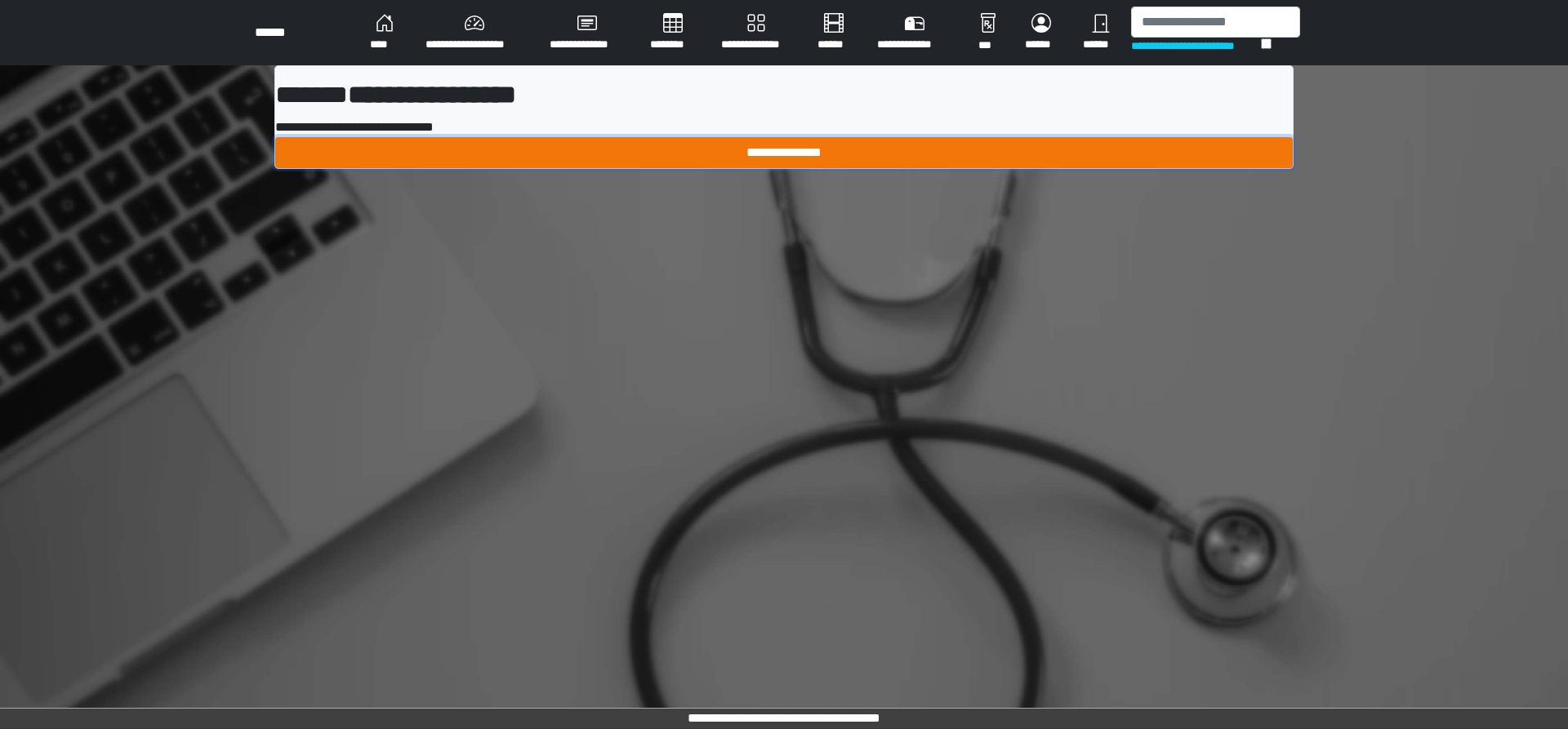 click on "**********" at bounding box center [784, 153] 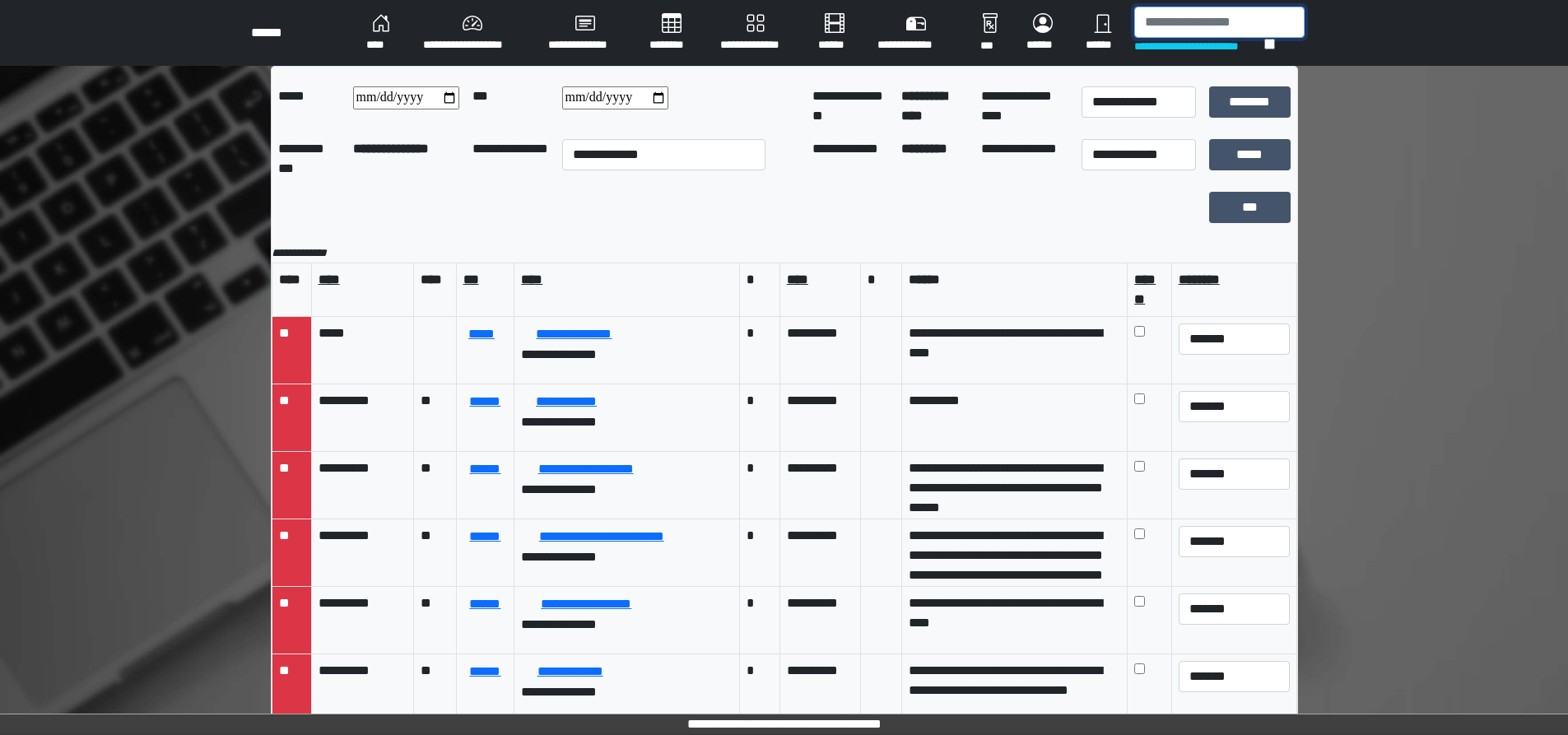click at bounding box center (1219, 22) 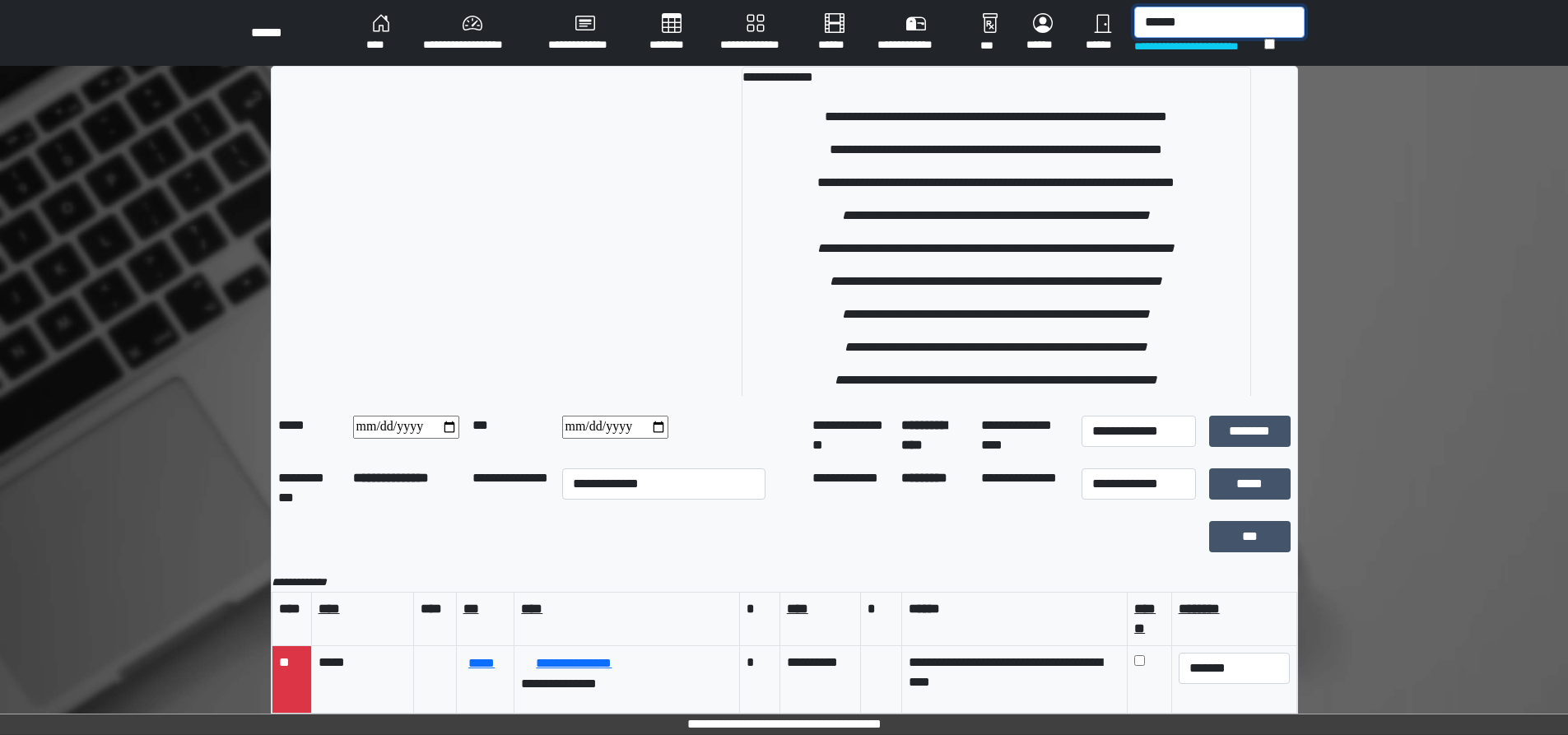 click on "******" at bounding box center (1219, 22) 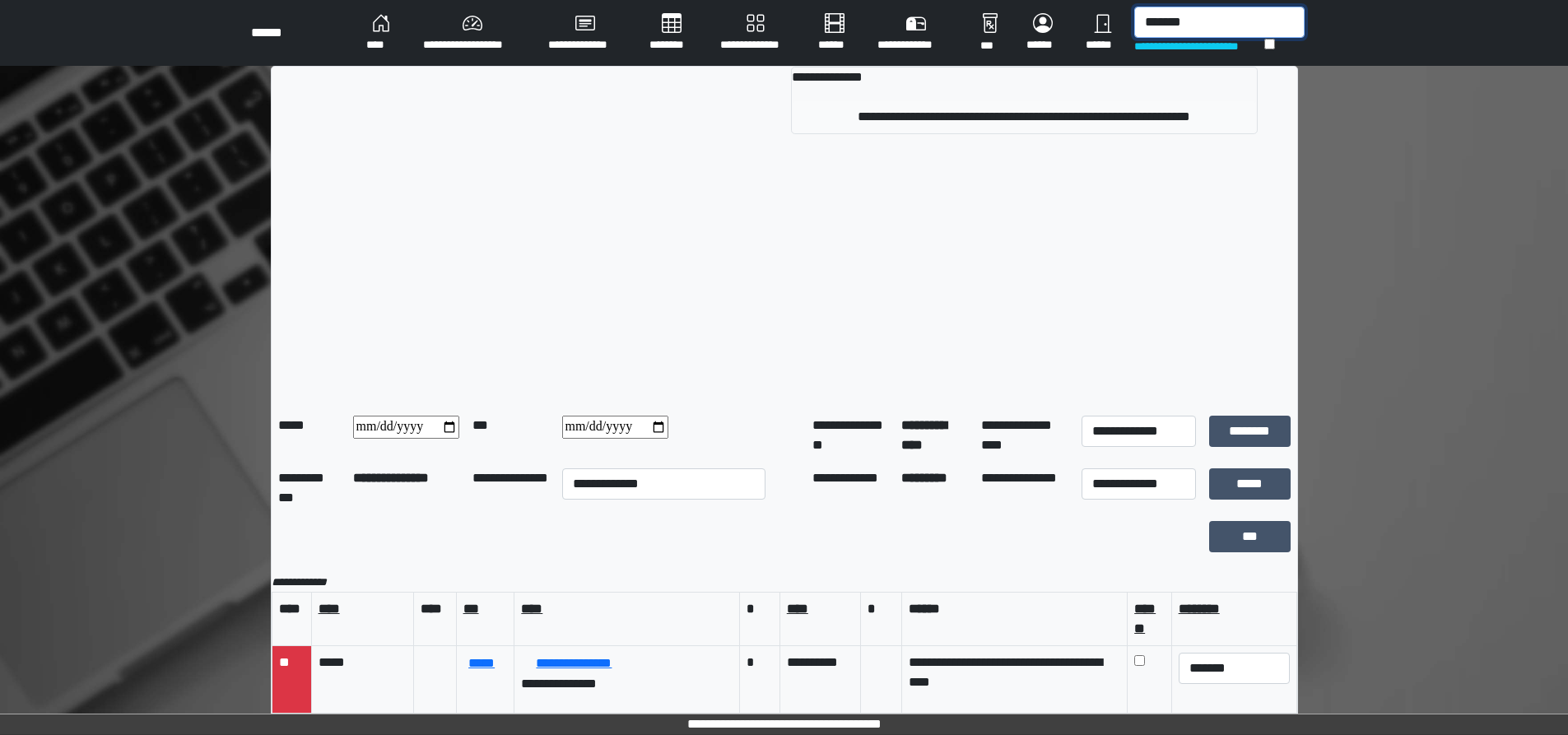 type on "*******" 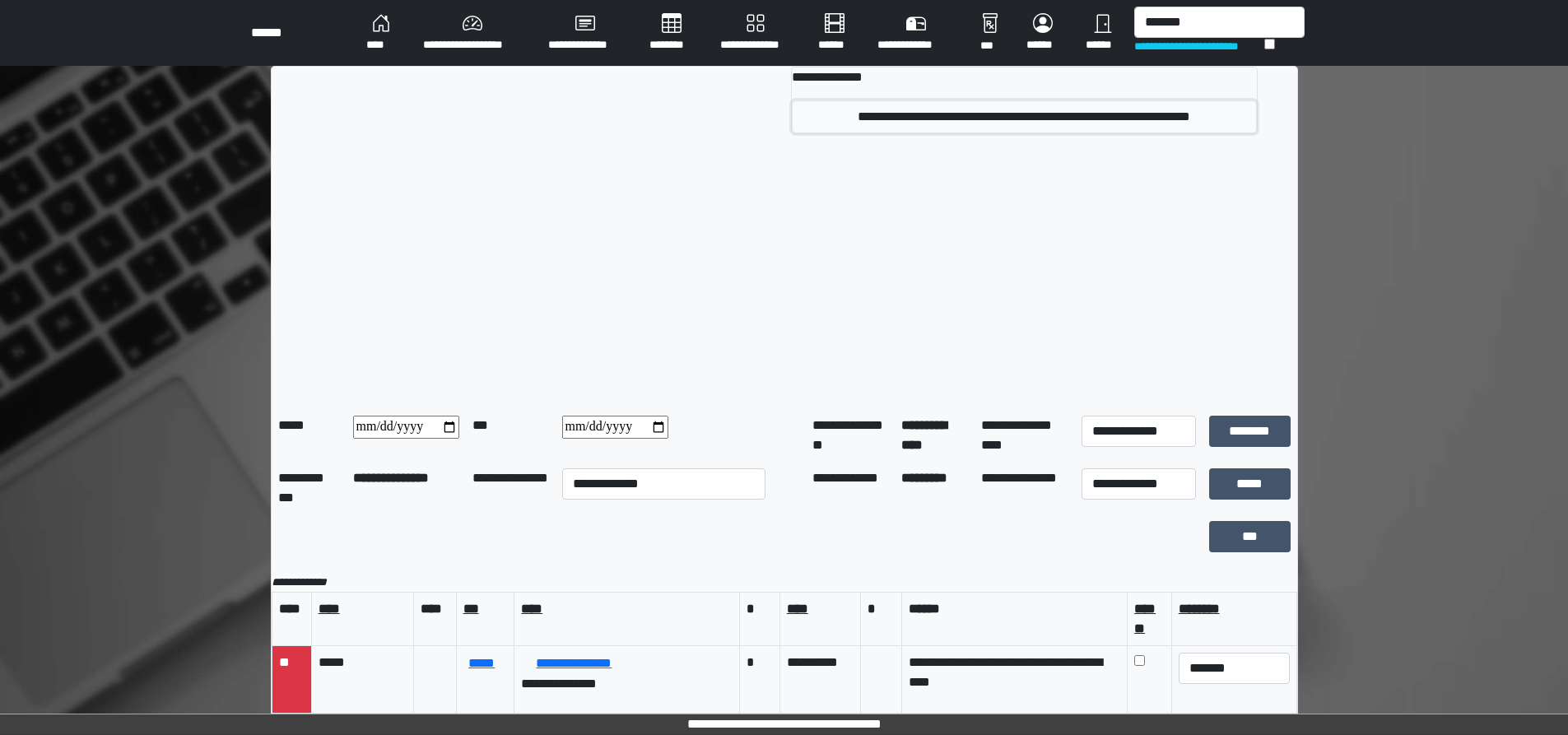 click on "**********" at bounding box center [1024, 117] 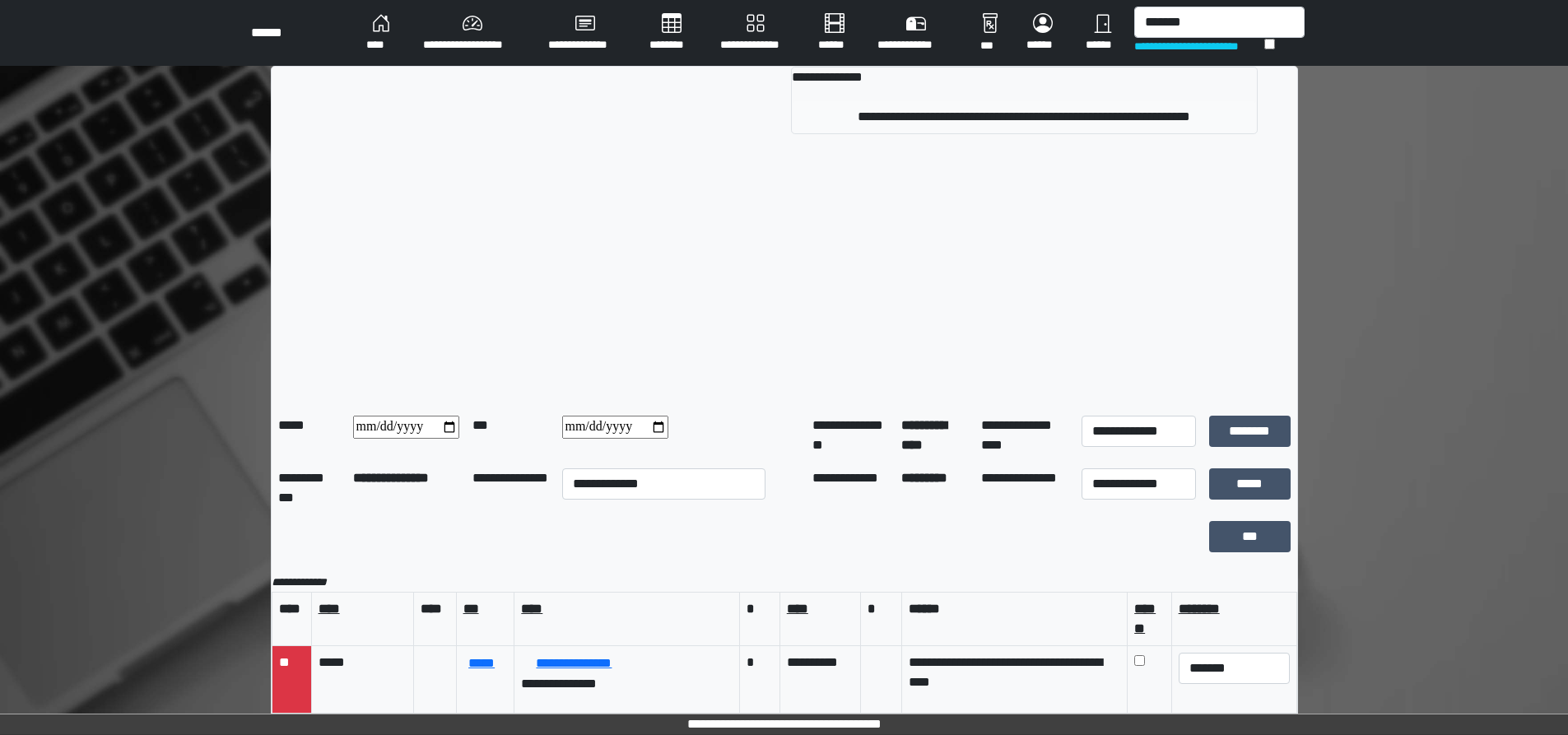 type 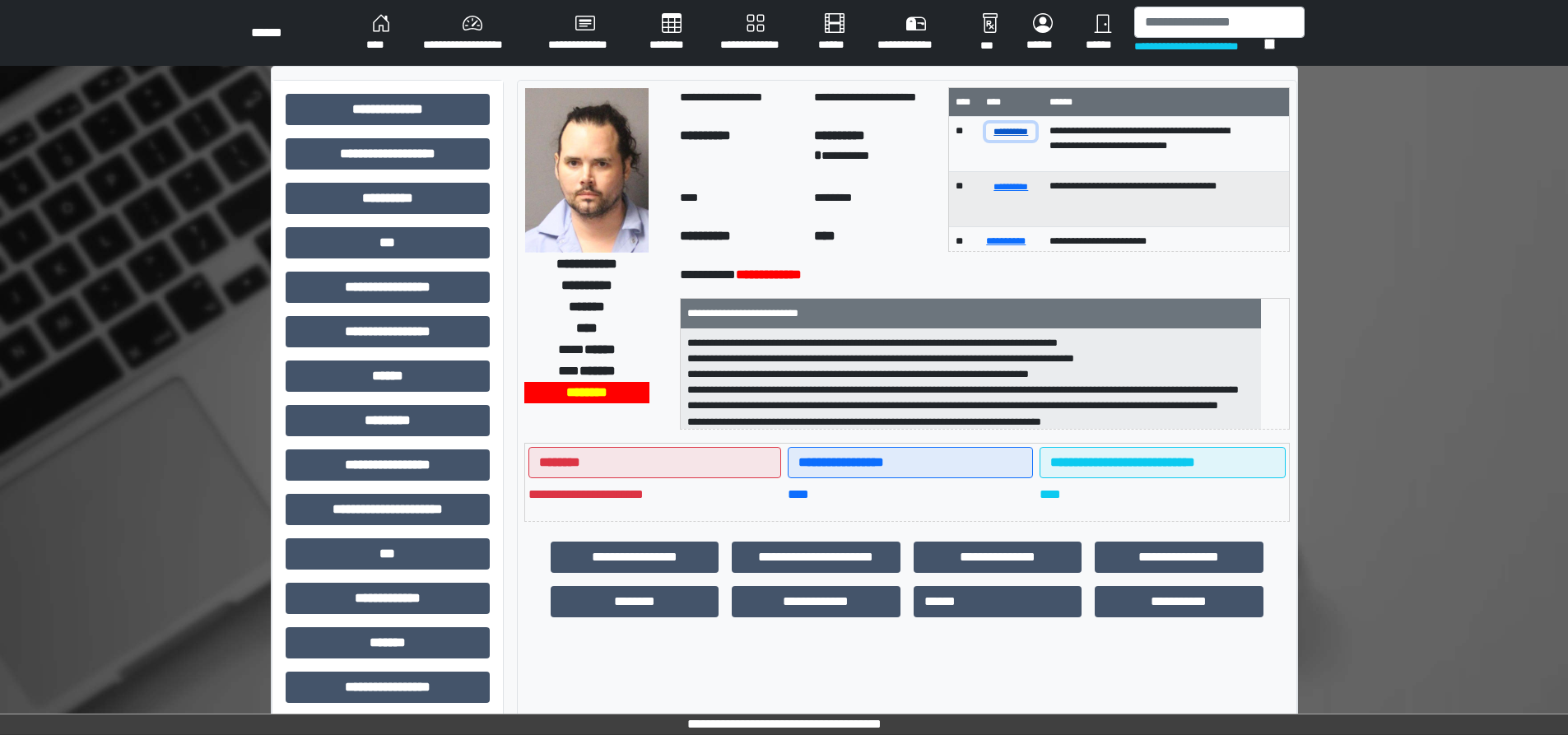 click on "**********" at bounding box center (1011, 131) 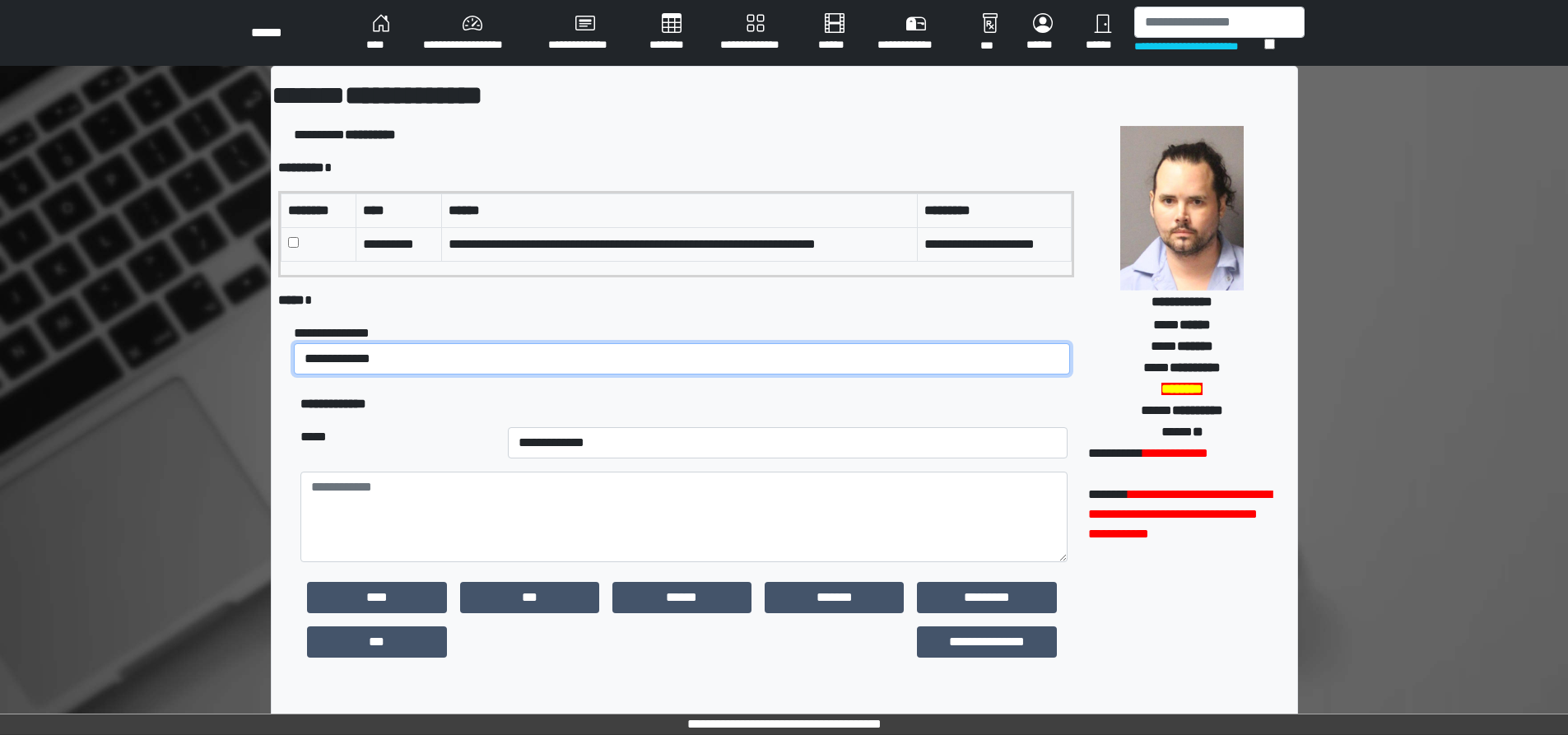 click on "**********" at bounding box center [682, 359] 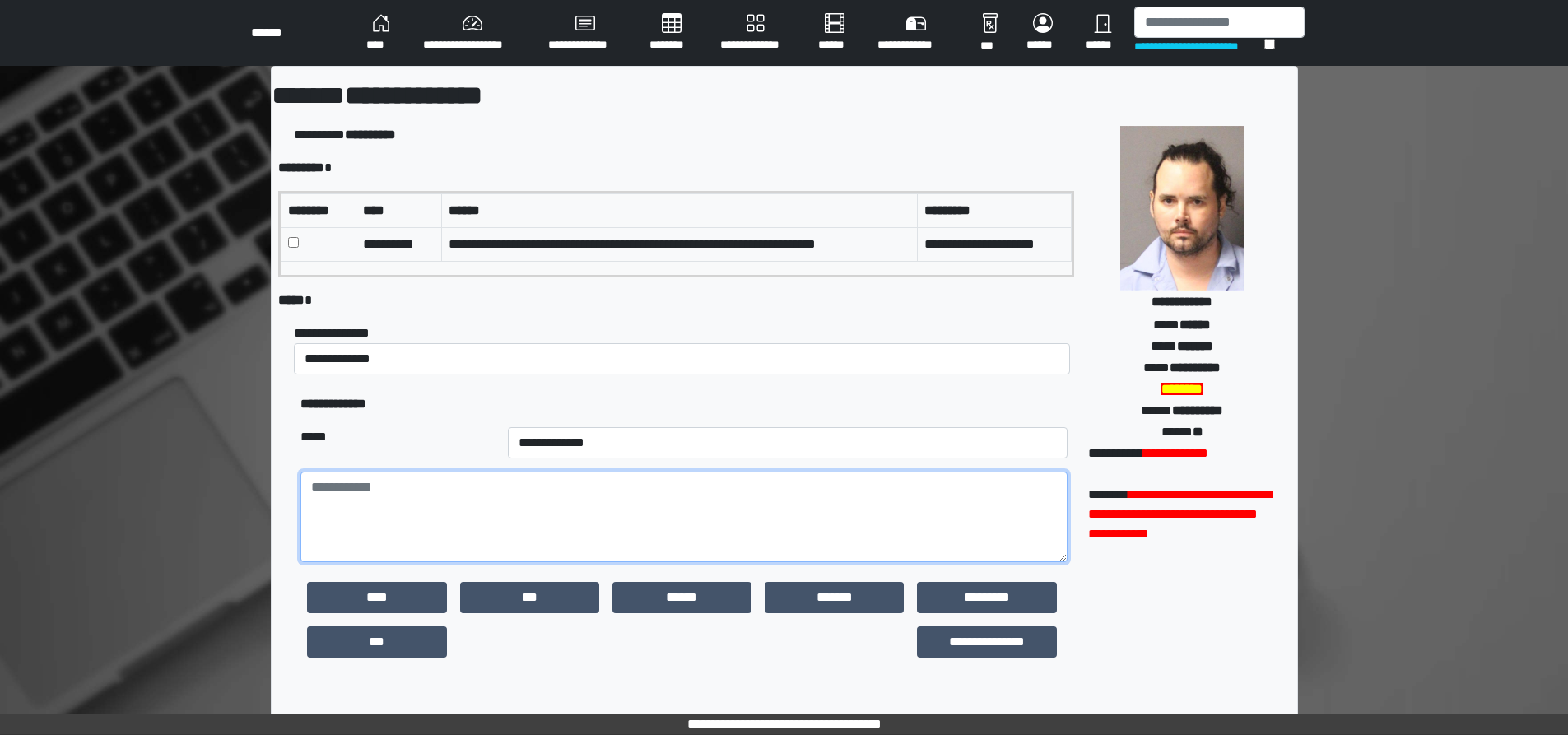 click at bounding box center [683, 517] 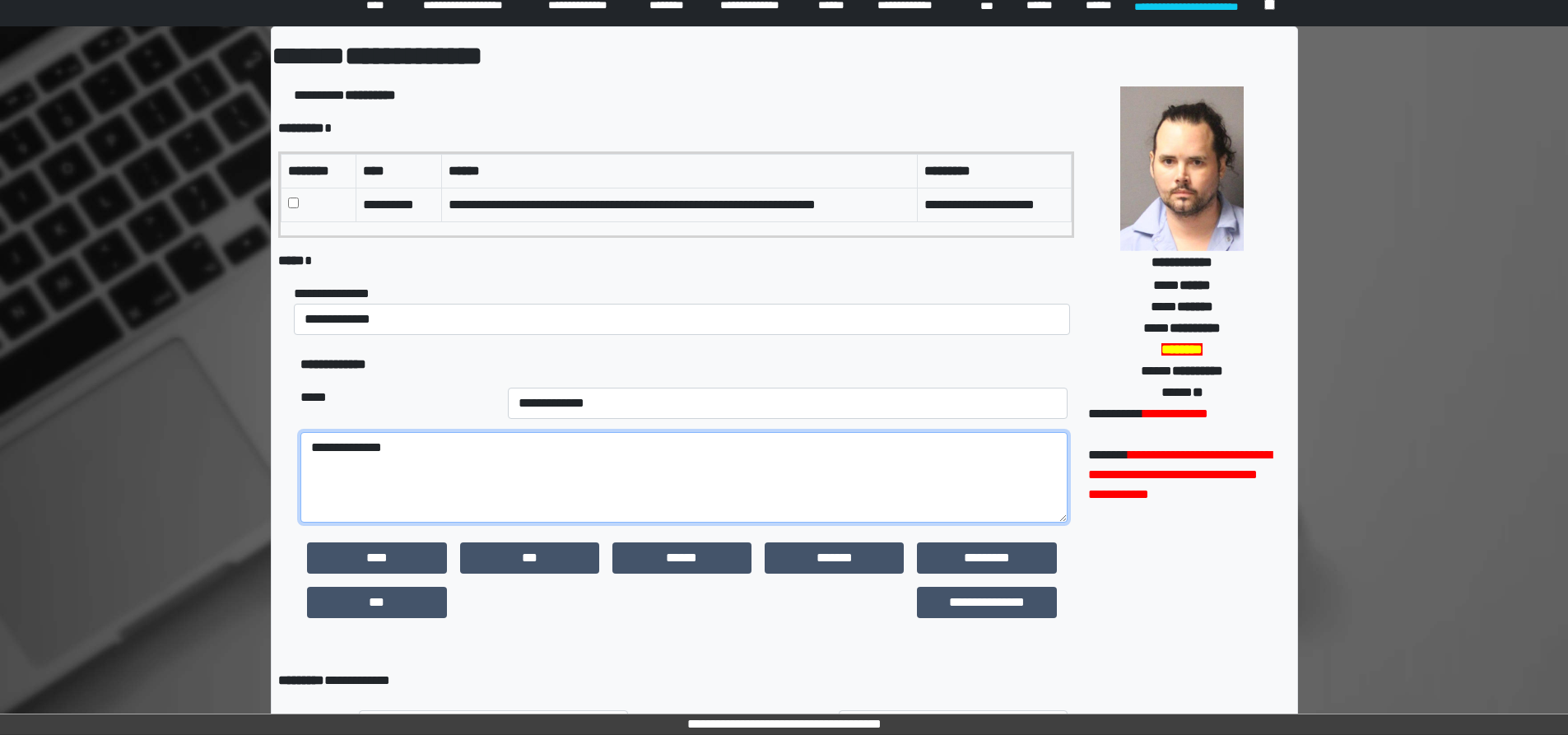 scroll, scrollTop: 14, scrollLeft: 0, axis: vertical 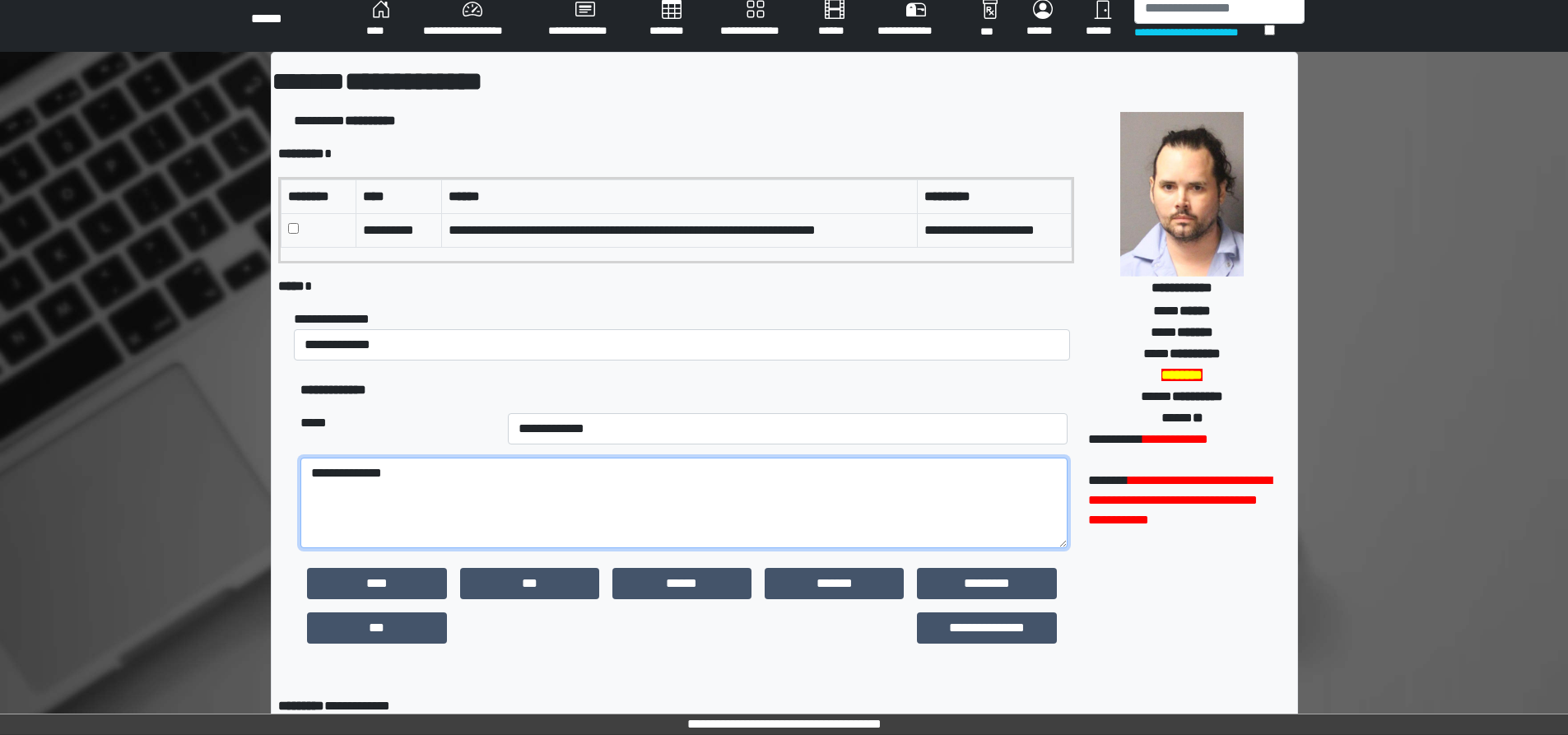 type on "**********" 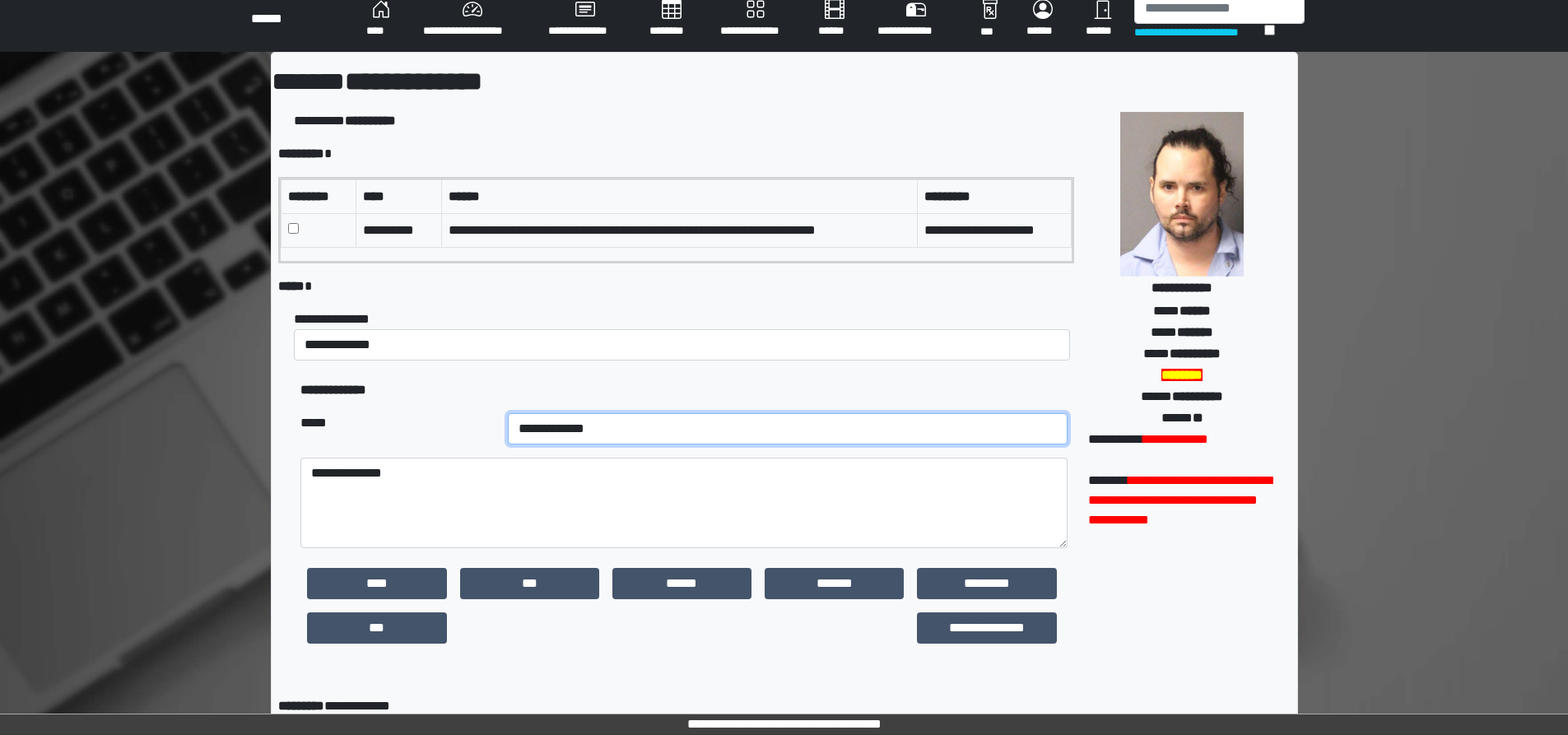 click on "**********" at bounding box center [788, 429] 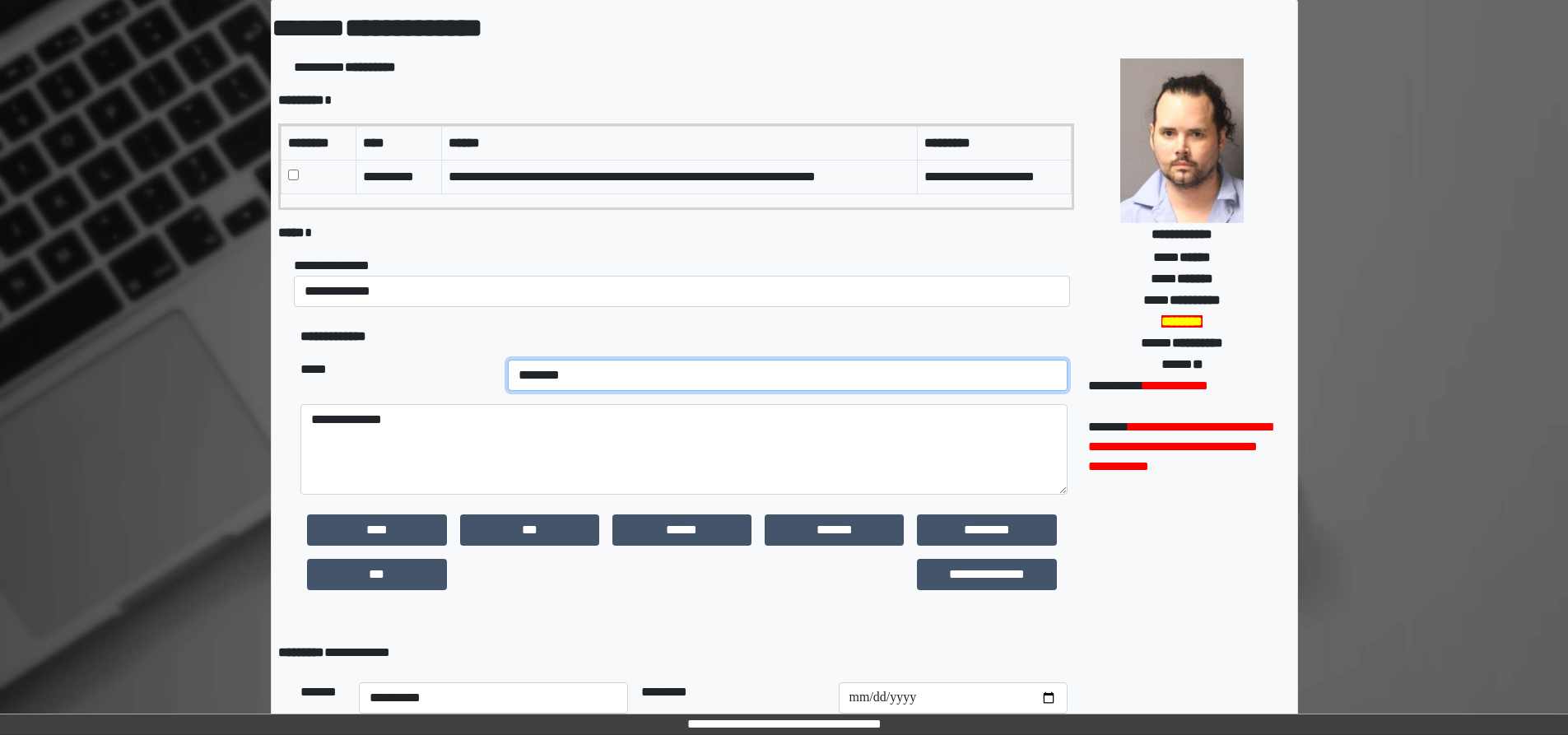 scroll, scrollTop: 96, scrollLeft: 0, axis: vertical 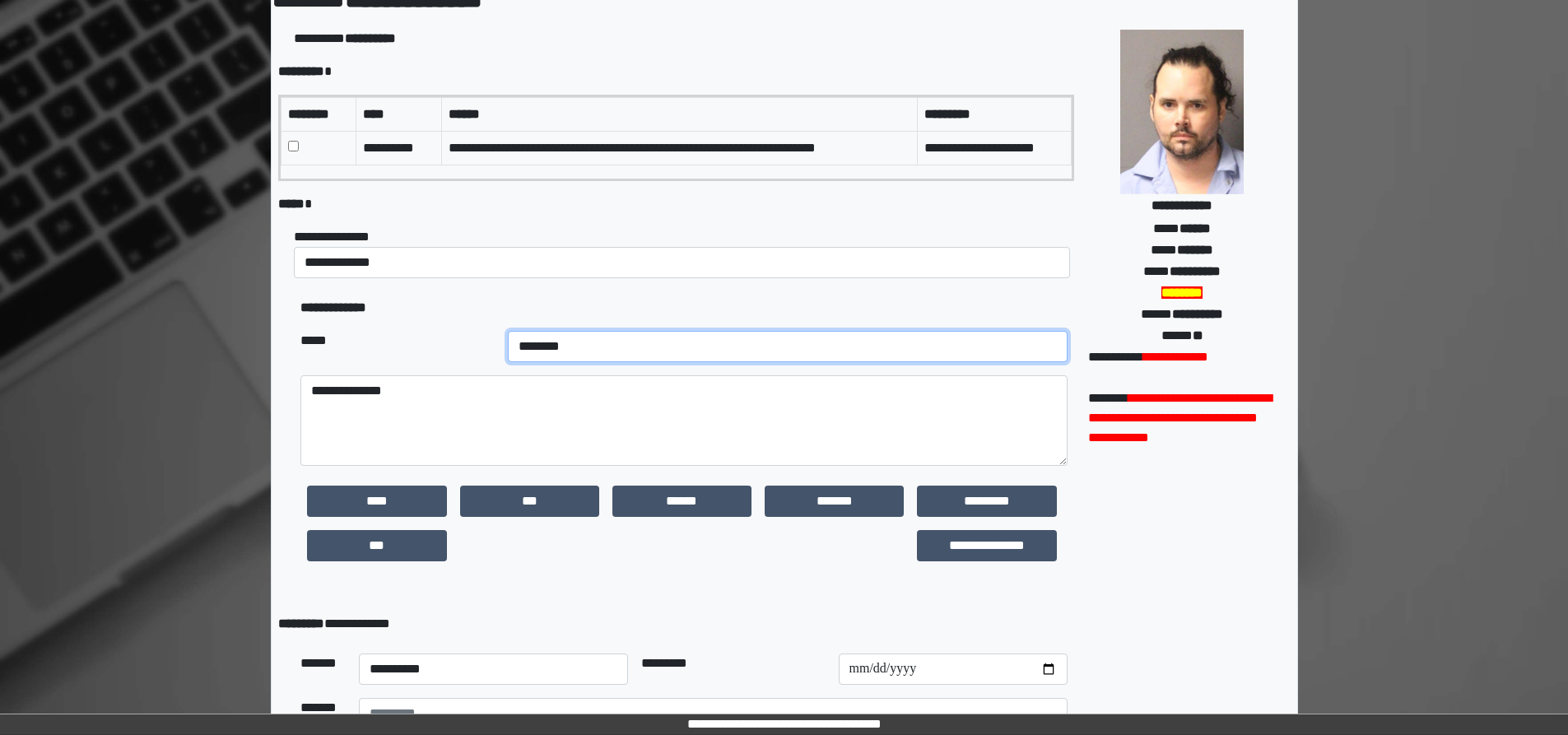 click on "**********" at bounding box center (788, 347) 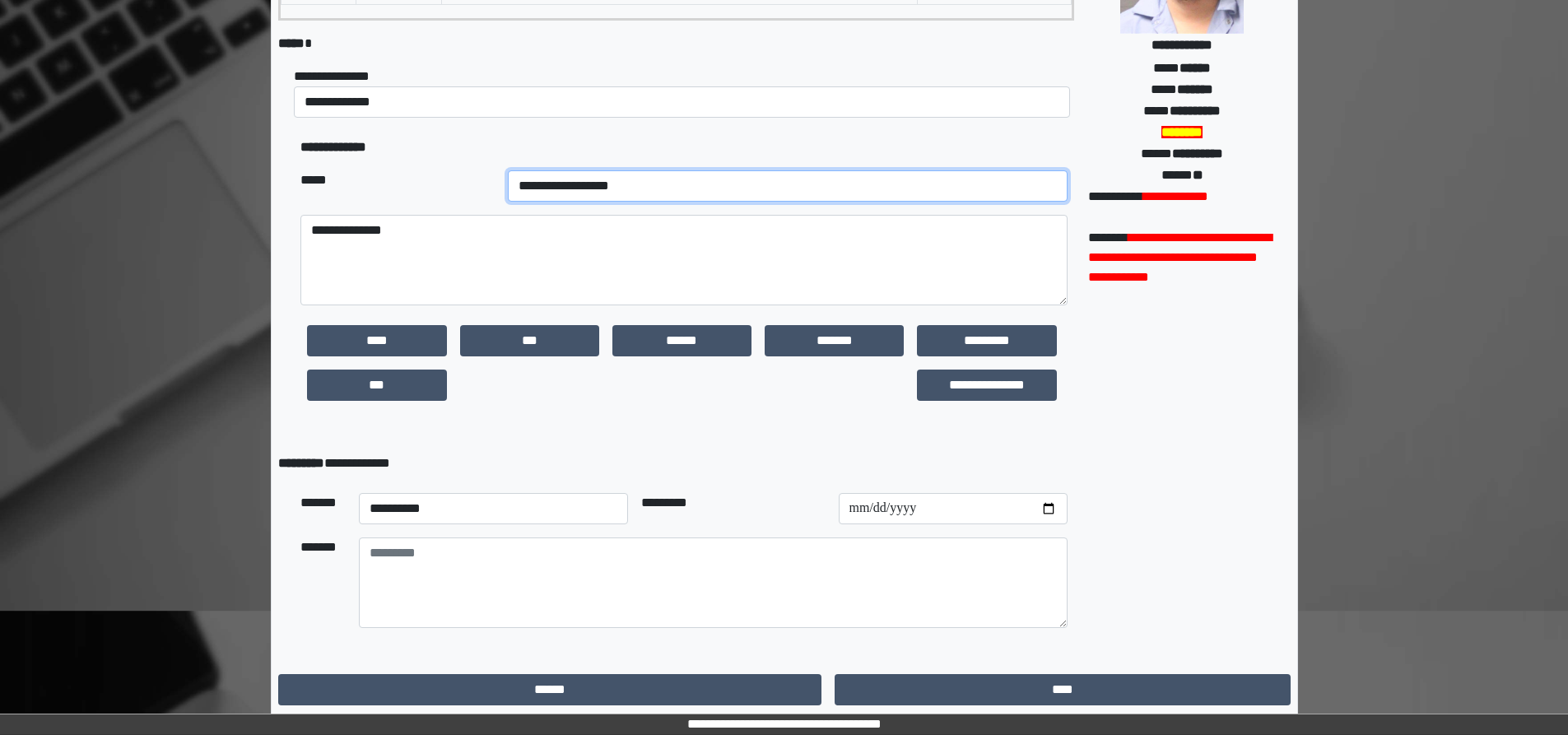 scroll, scrollTop: 261, scrollLeft: 0, axis: vertical 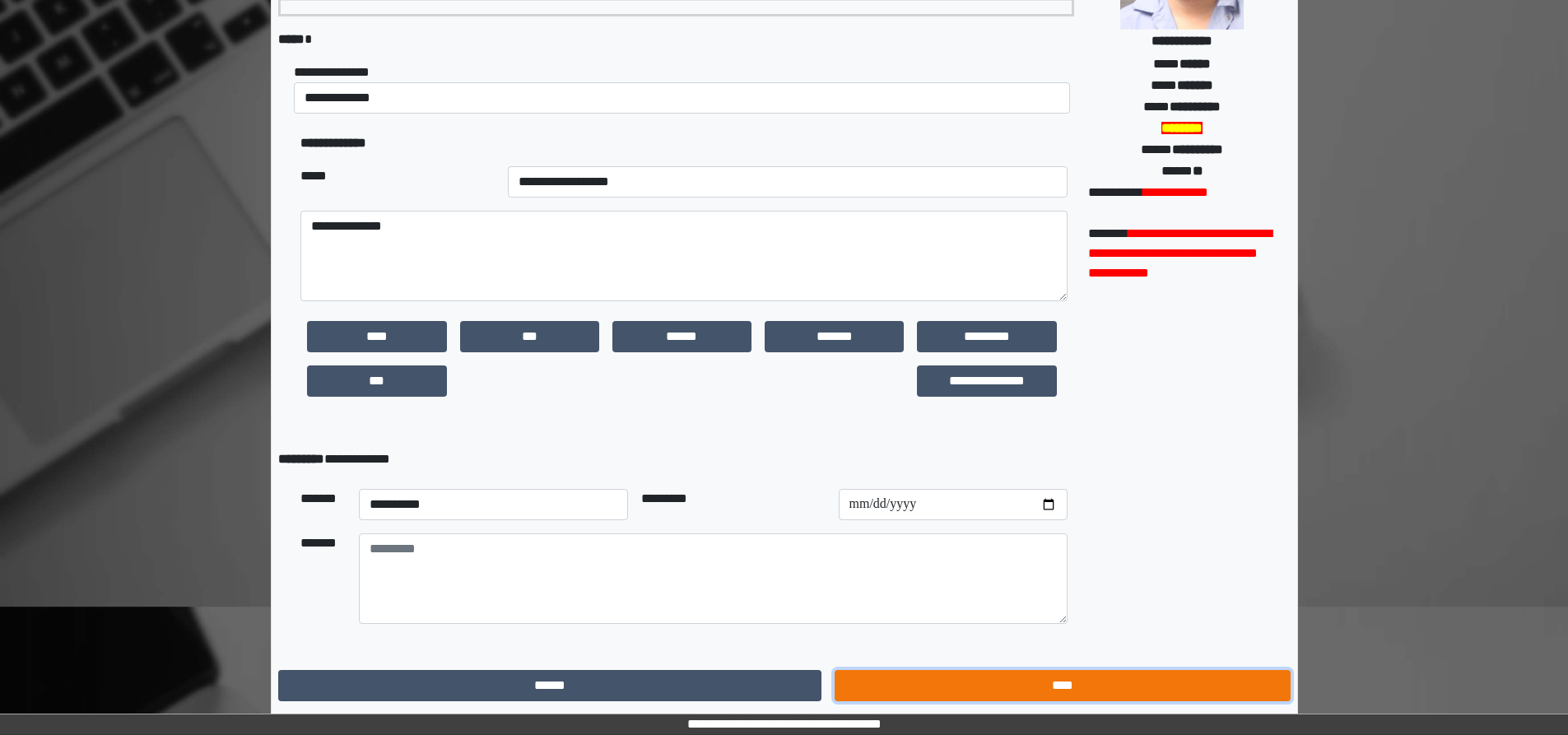 click on "****" at bounding box center [1062, 686] 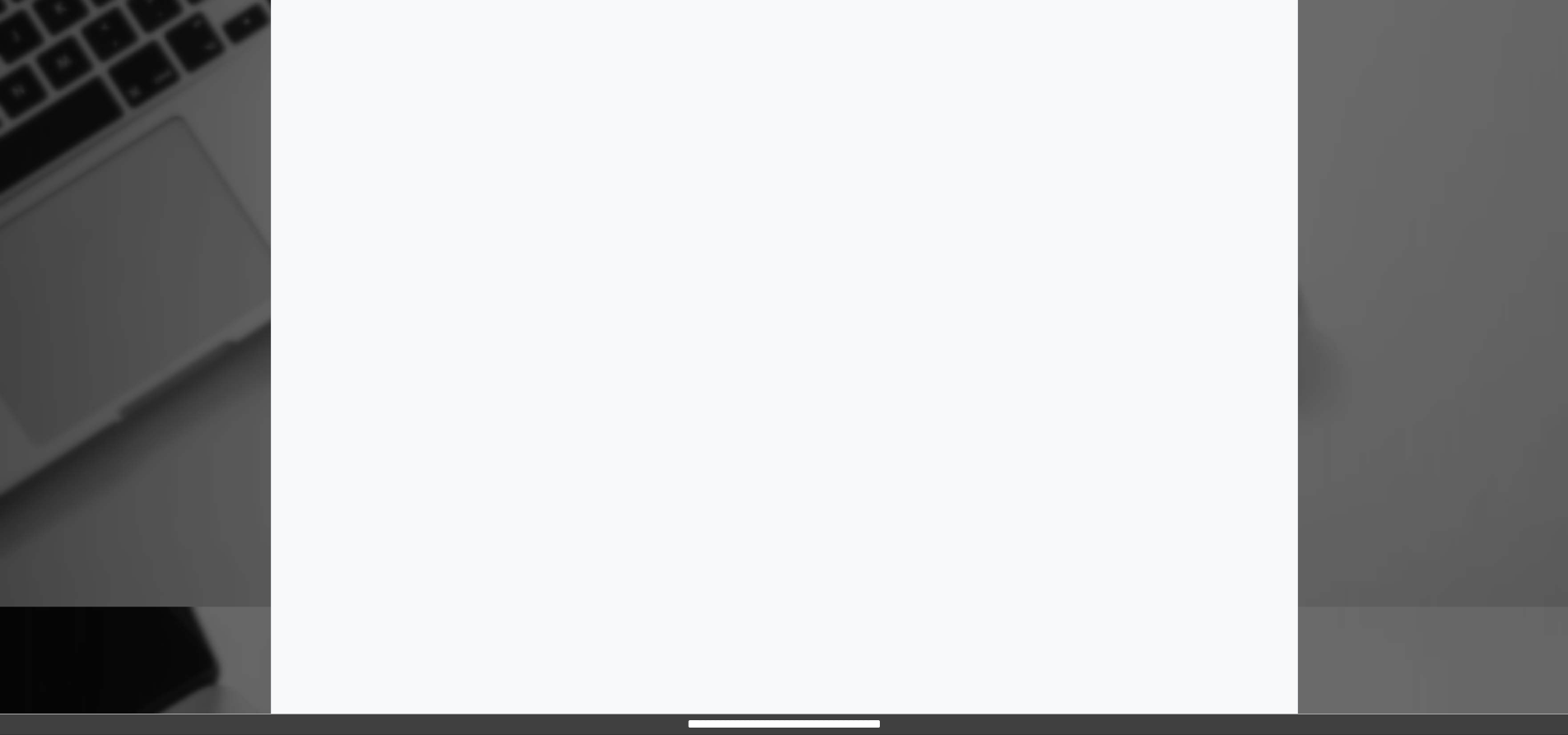 scroll, scrollTop: 0, scrollLeft: 0, axis: both 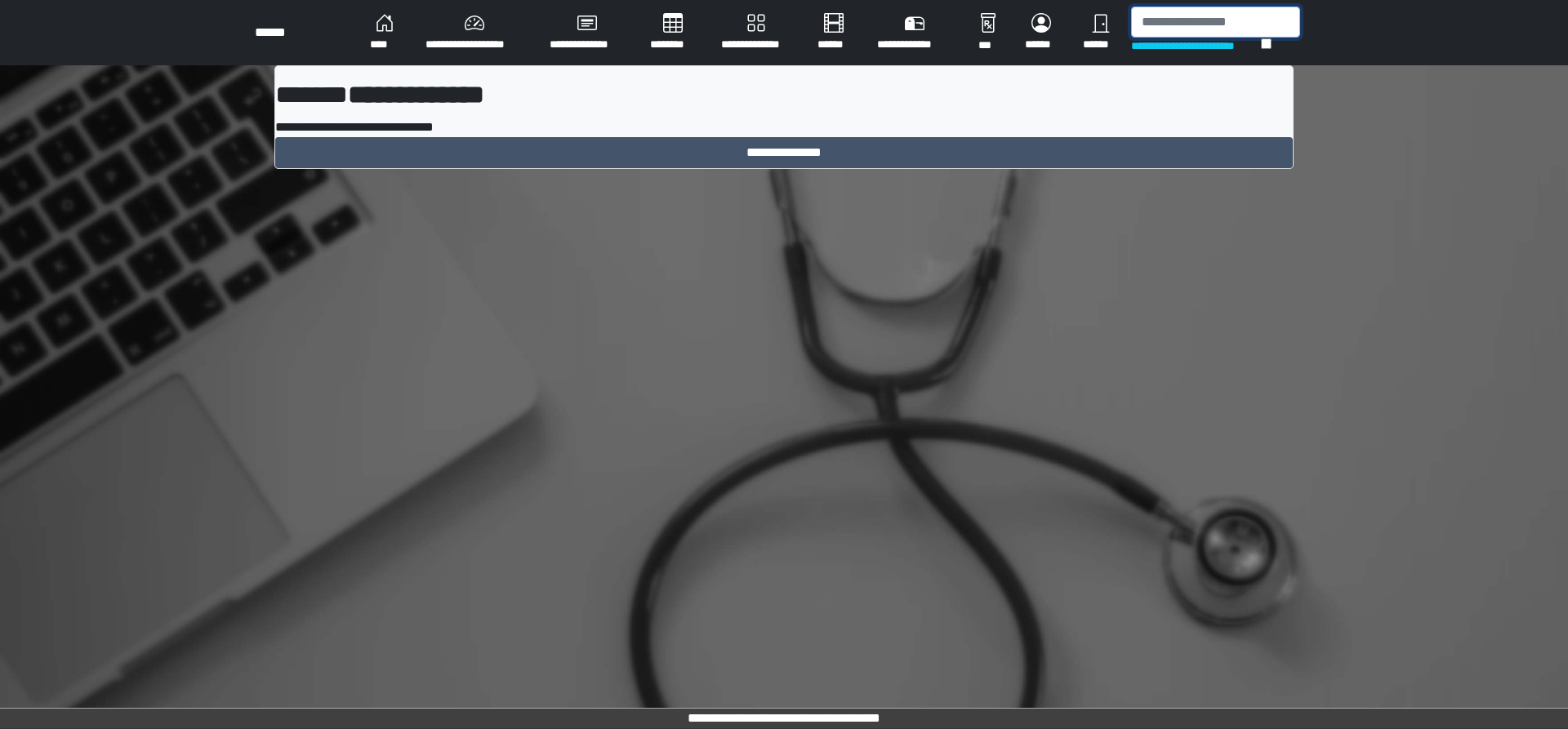 click at bounding box center (1215, 22) 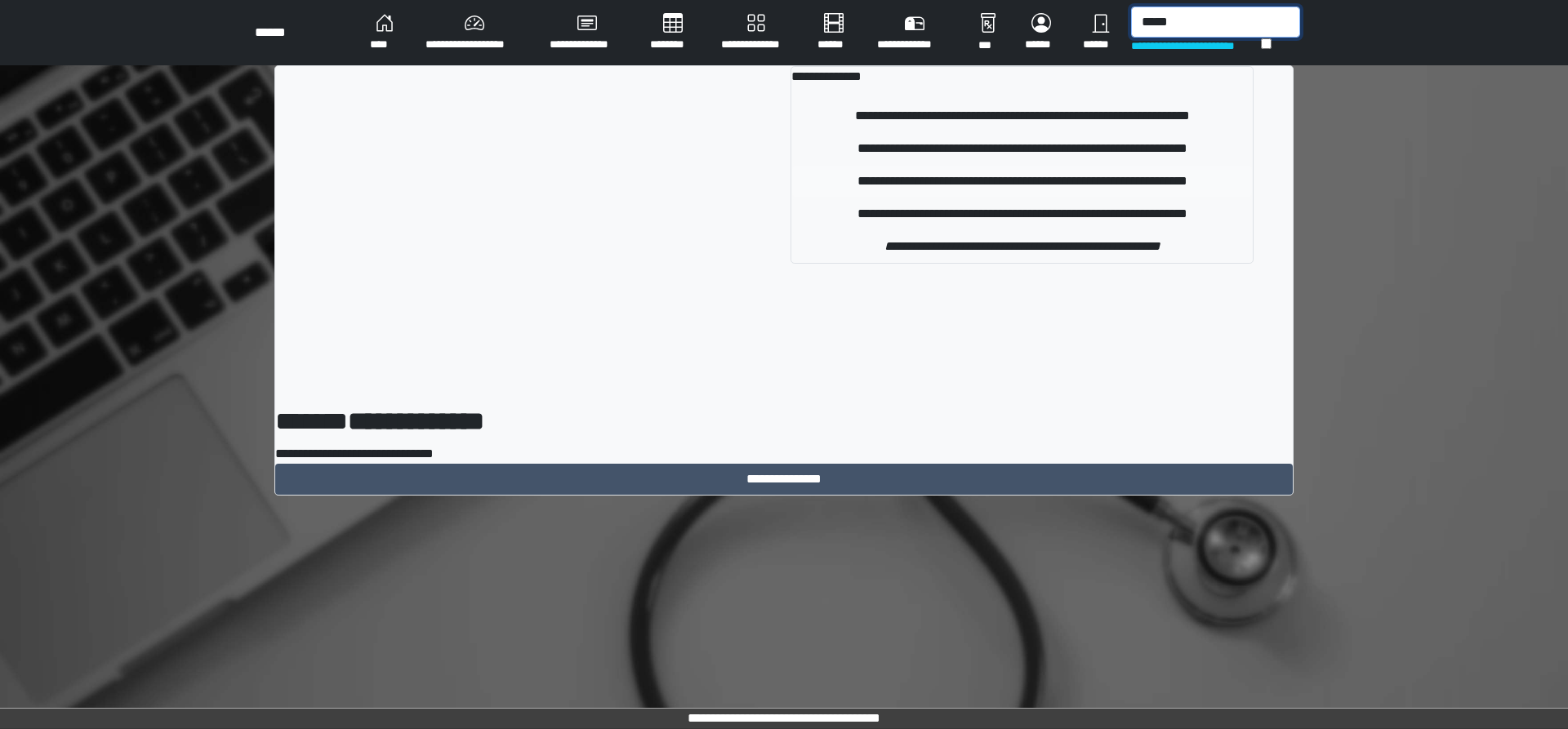 type on "*****" 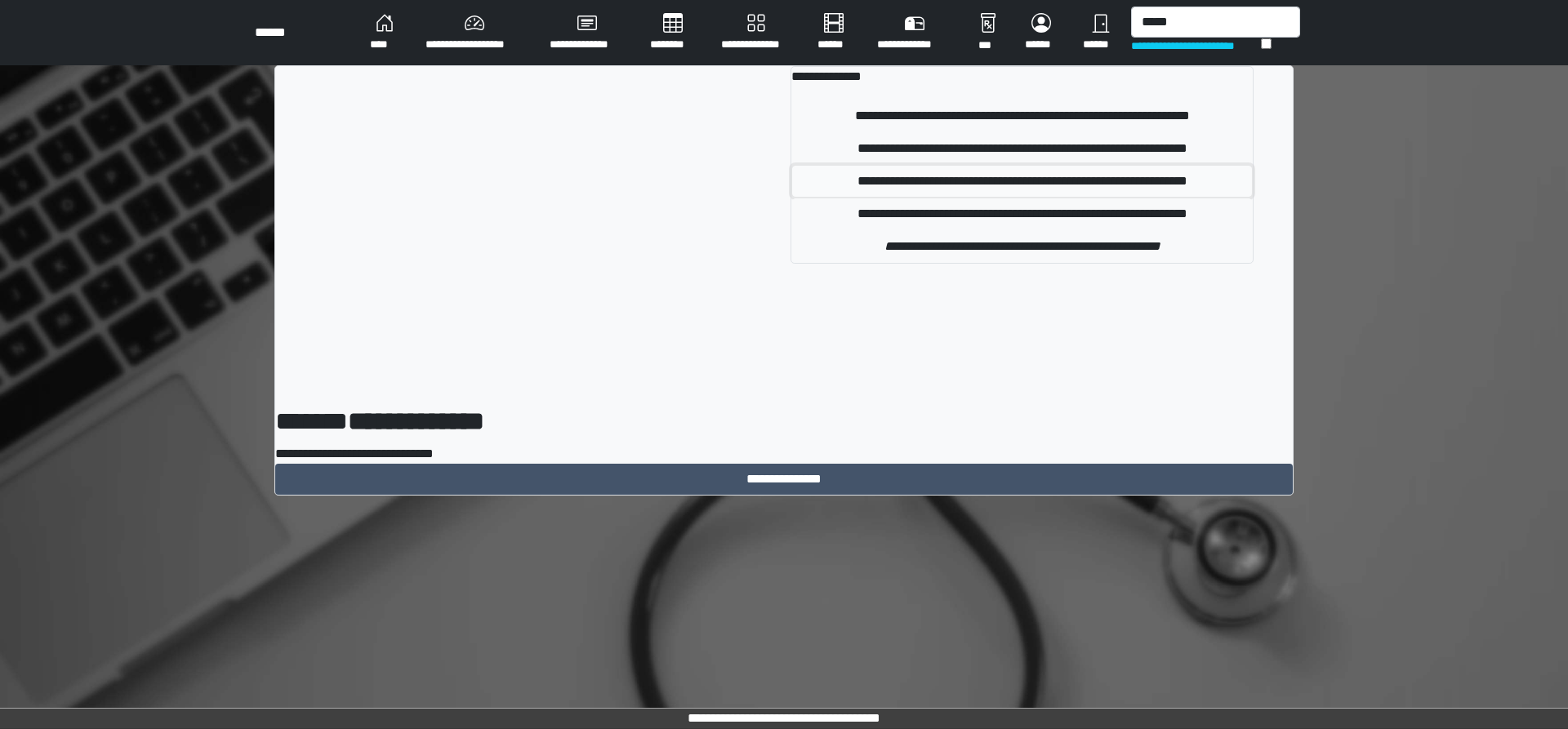 click on "**********" at bounding box center [1022, 181] 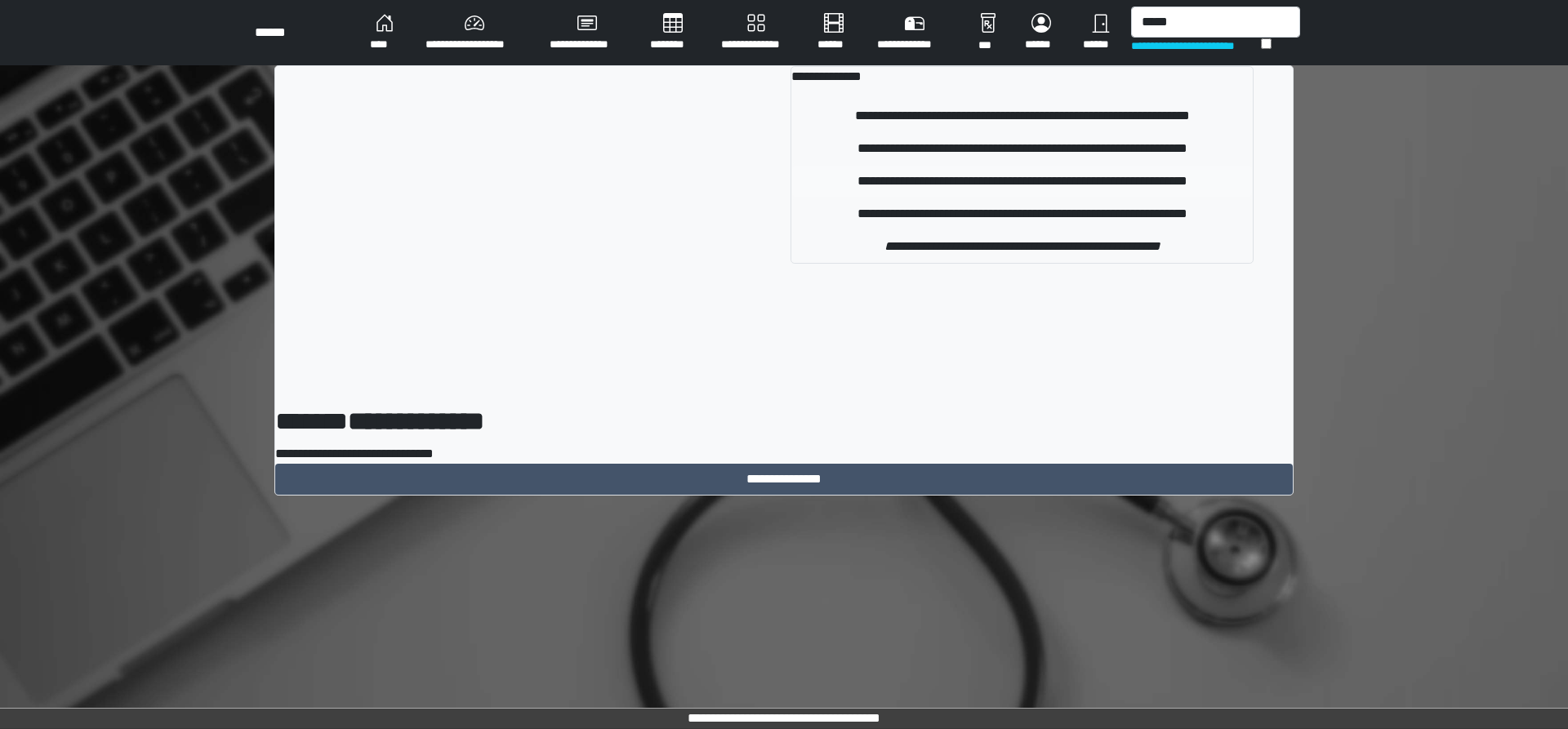 type 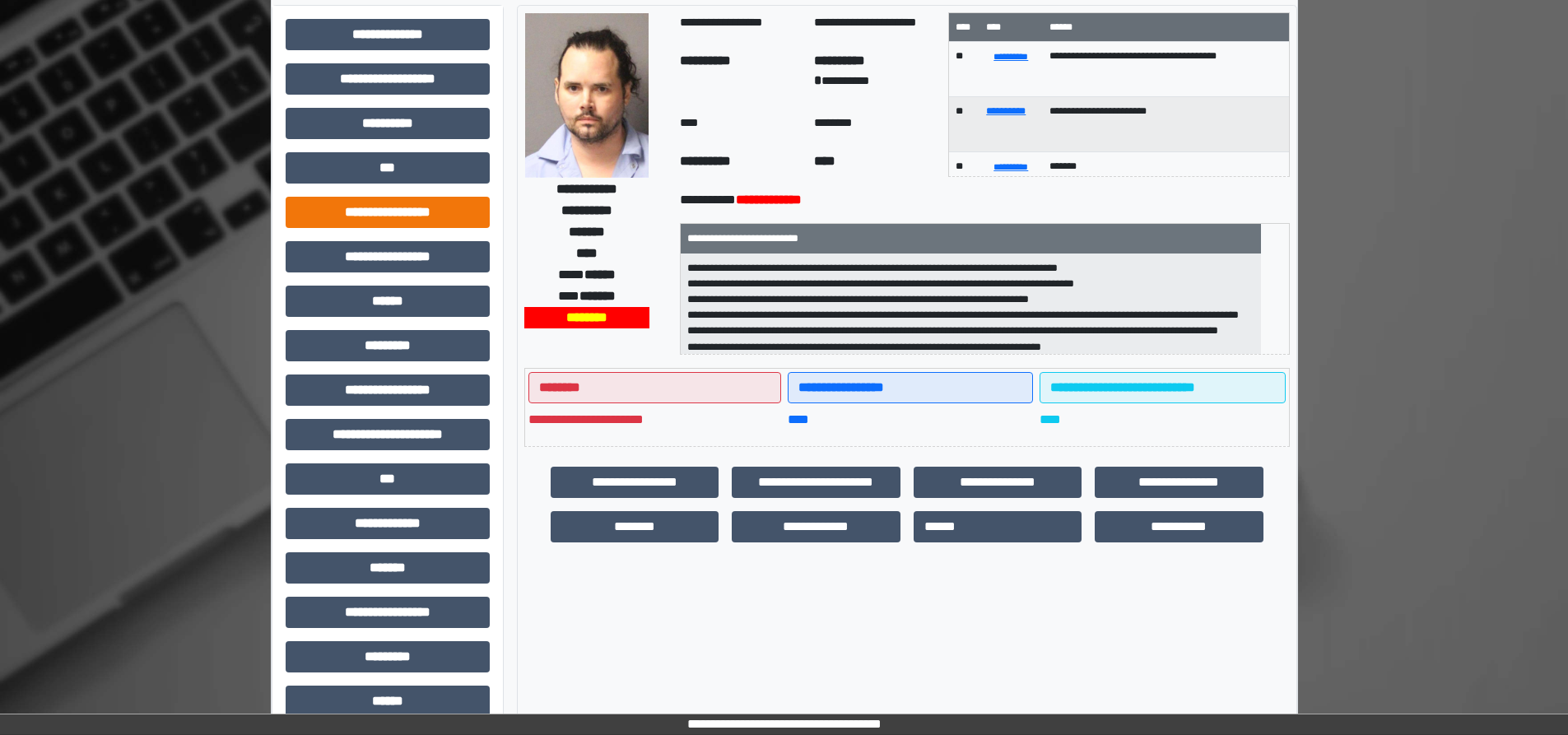 scroll, scrollTop: 67, scrollLeft: 0, axis: vertical 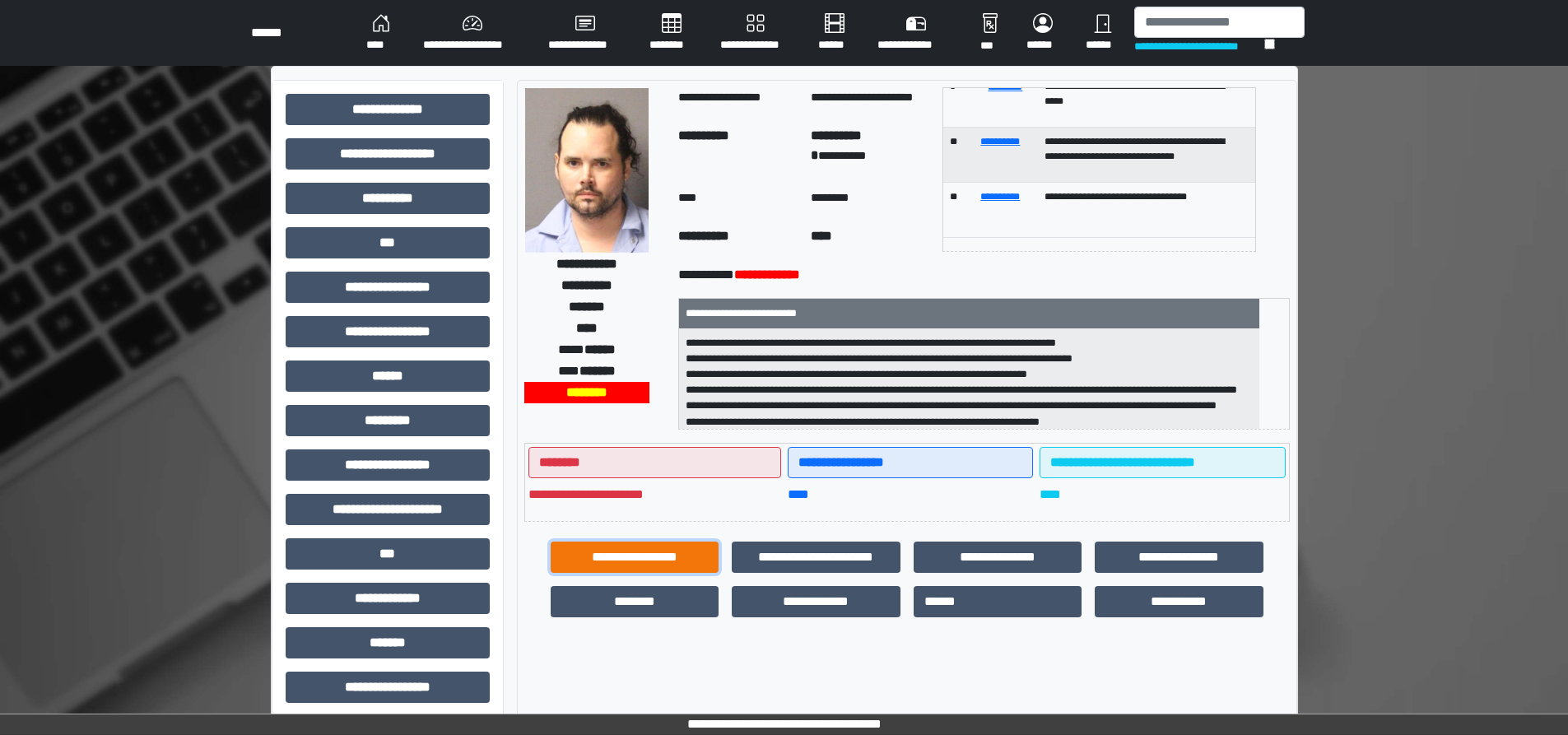 click on "**********" at bounding box center [635, 557] 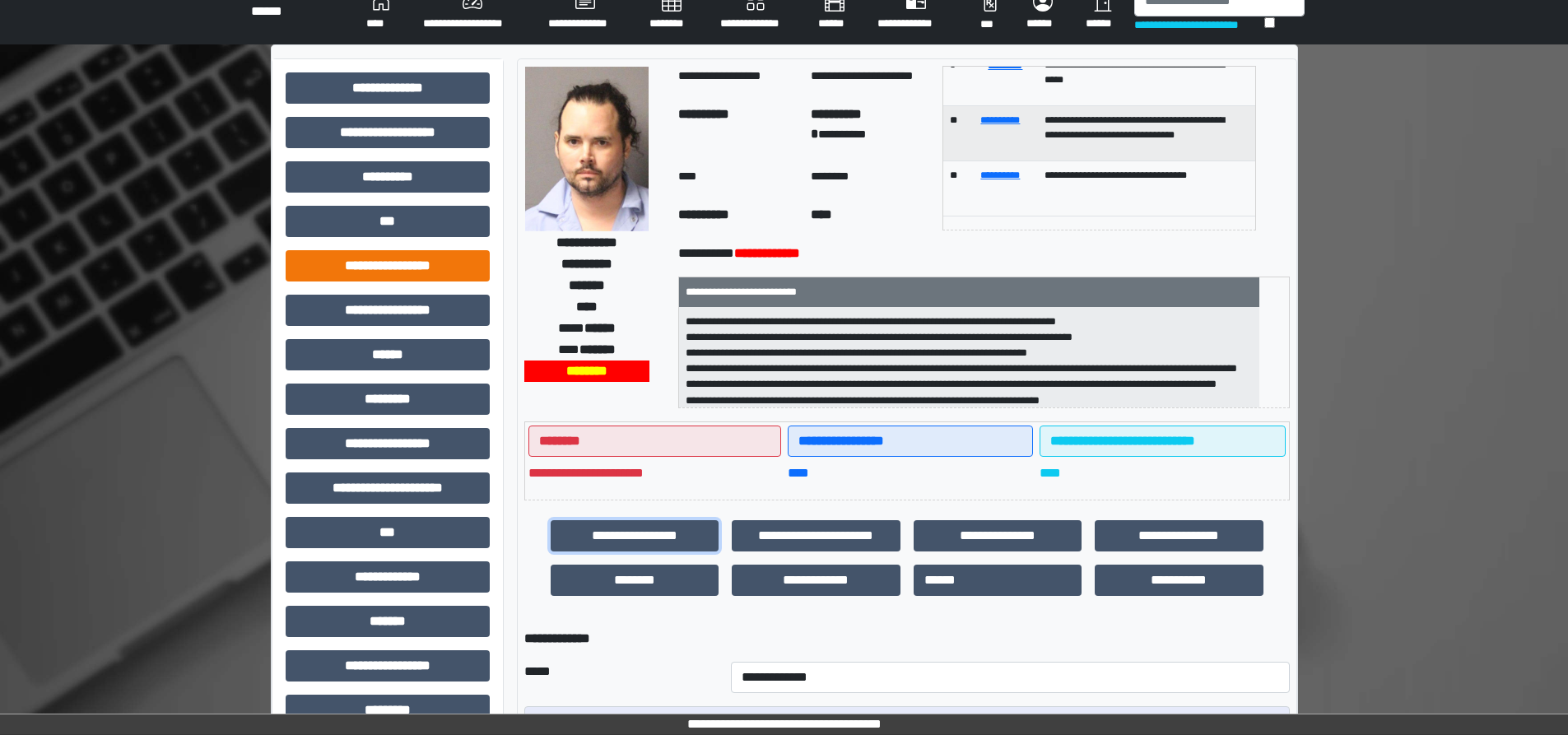 scroll, scrollTop: 0, scrollLeft: 0, axis: both 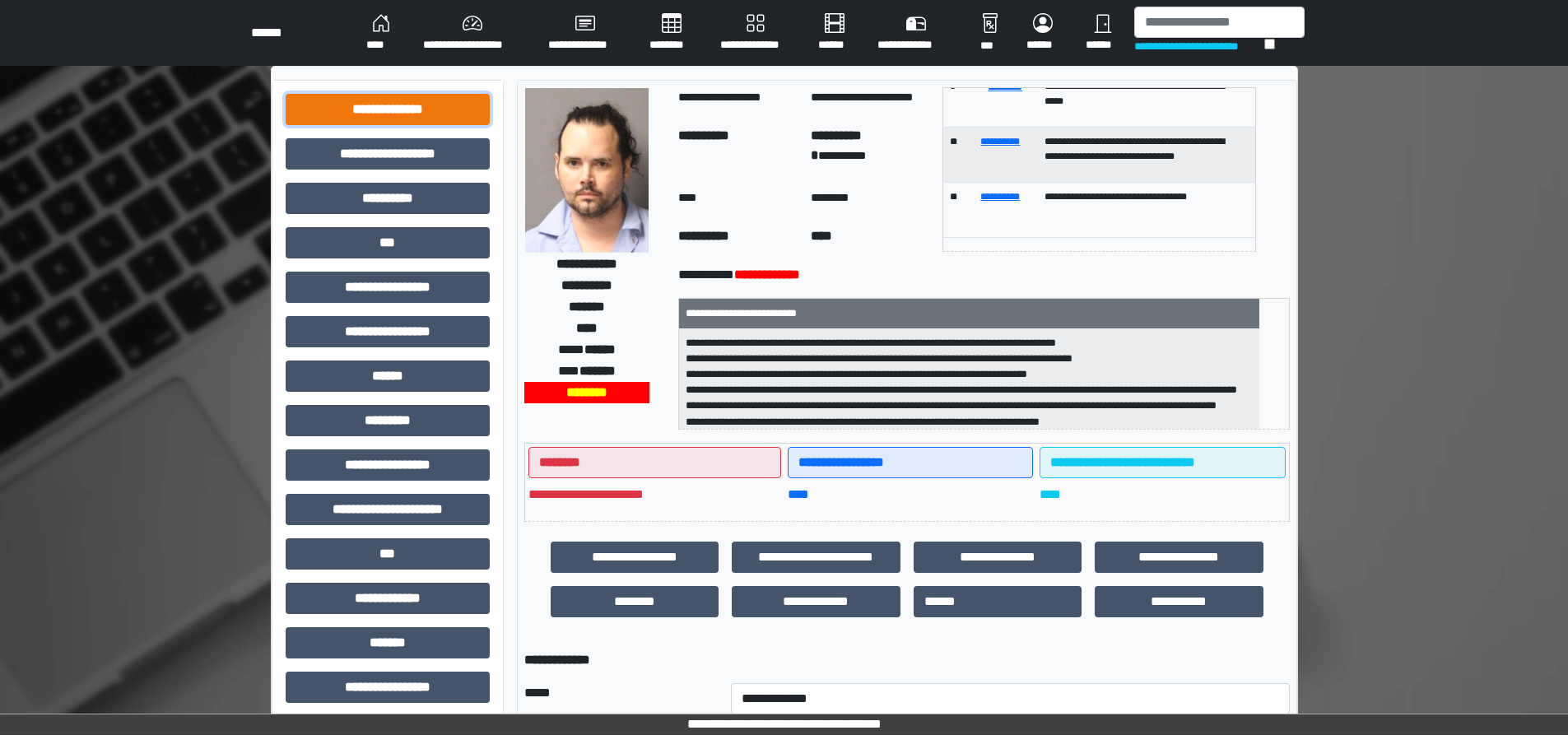 click on "**********" at bounding box center [388, 109] 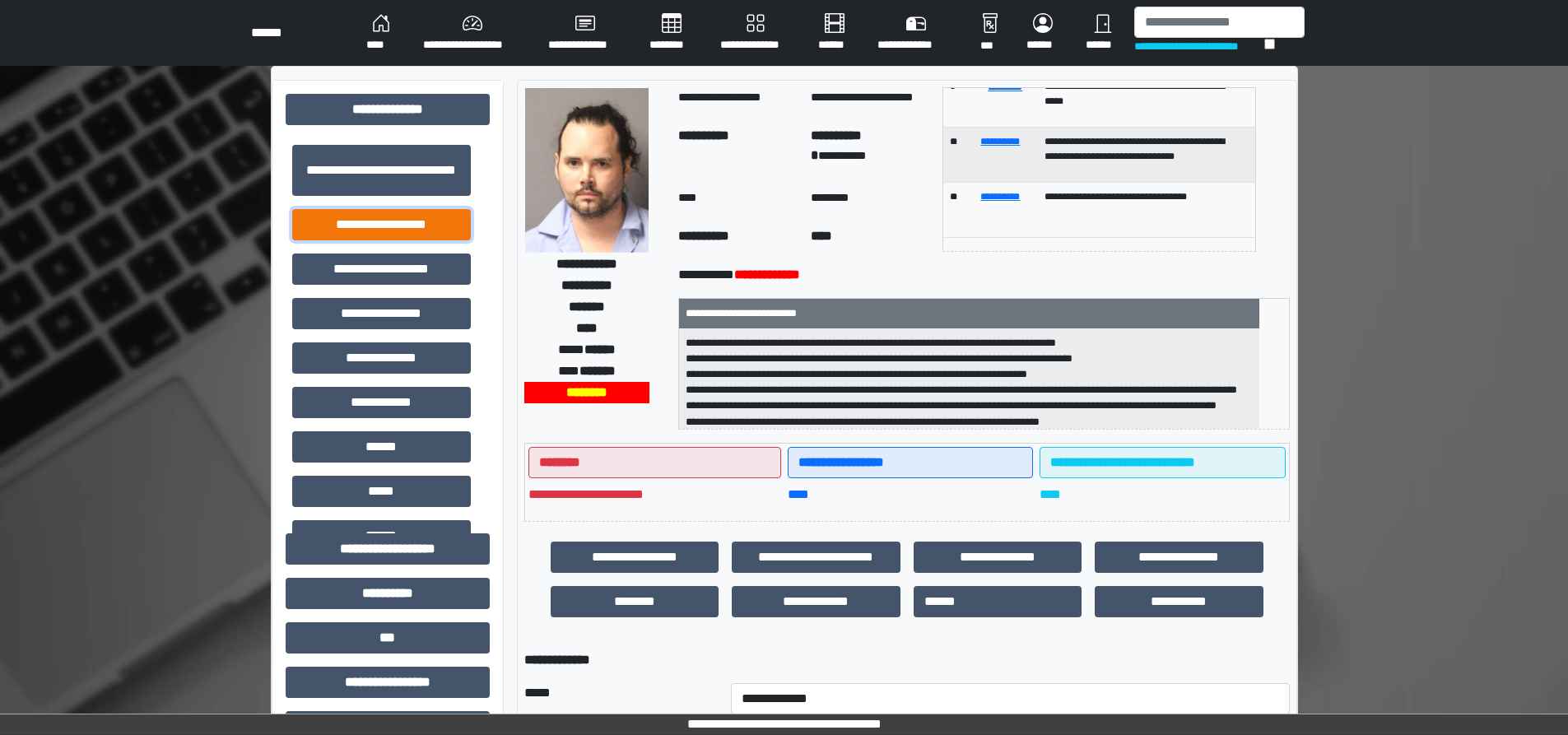 click on "**********" at bounding box center (381, 225) 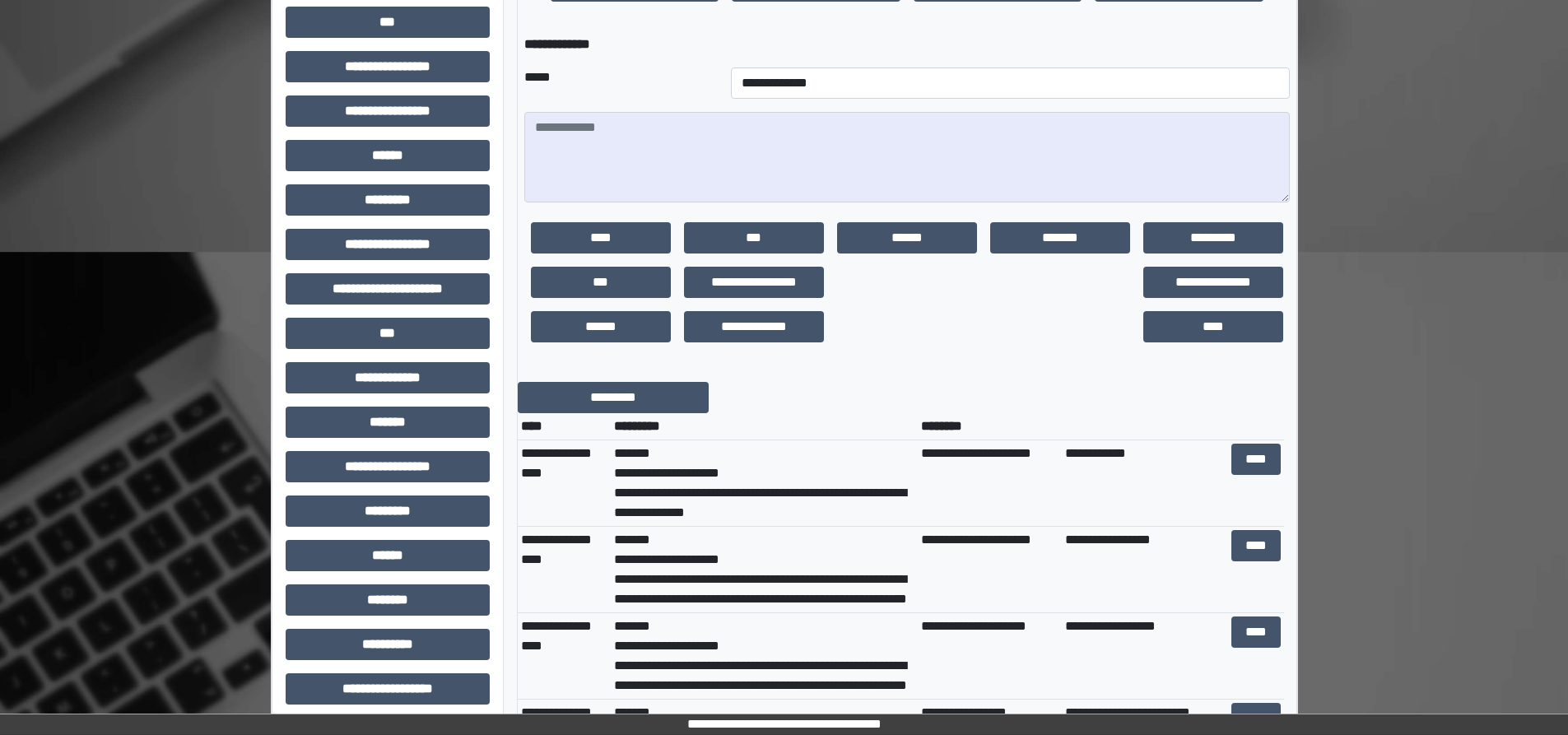 scroll, scrollTop: 658, scrollLeft: 0, axis: vertical 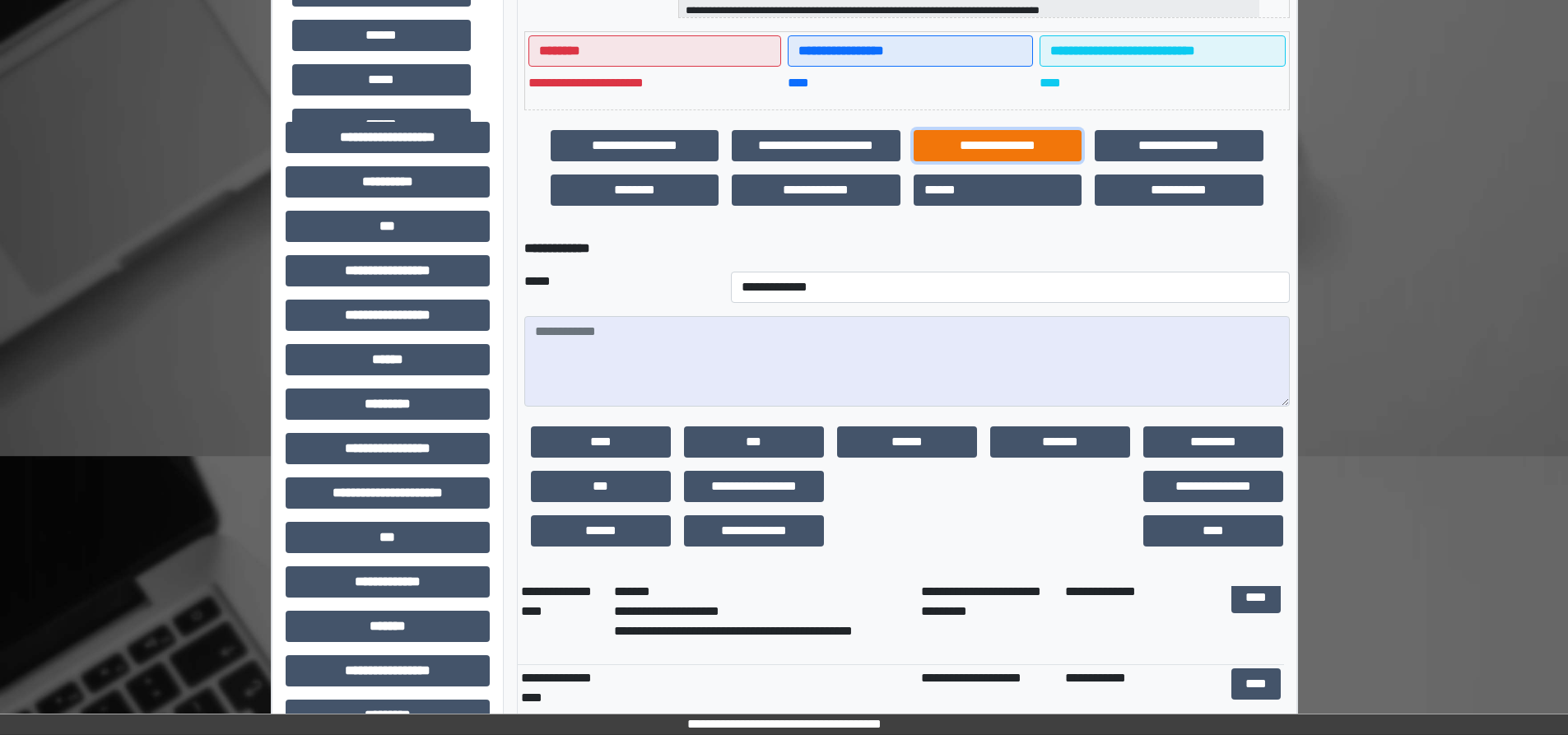 click on "**********" at bounding box center (998, 146) 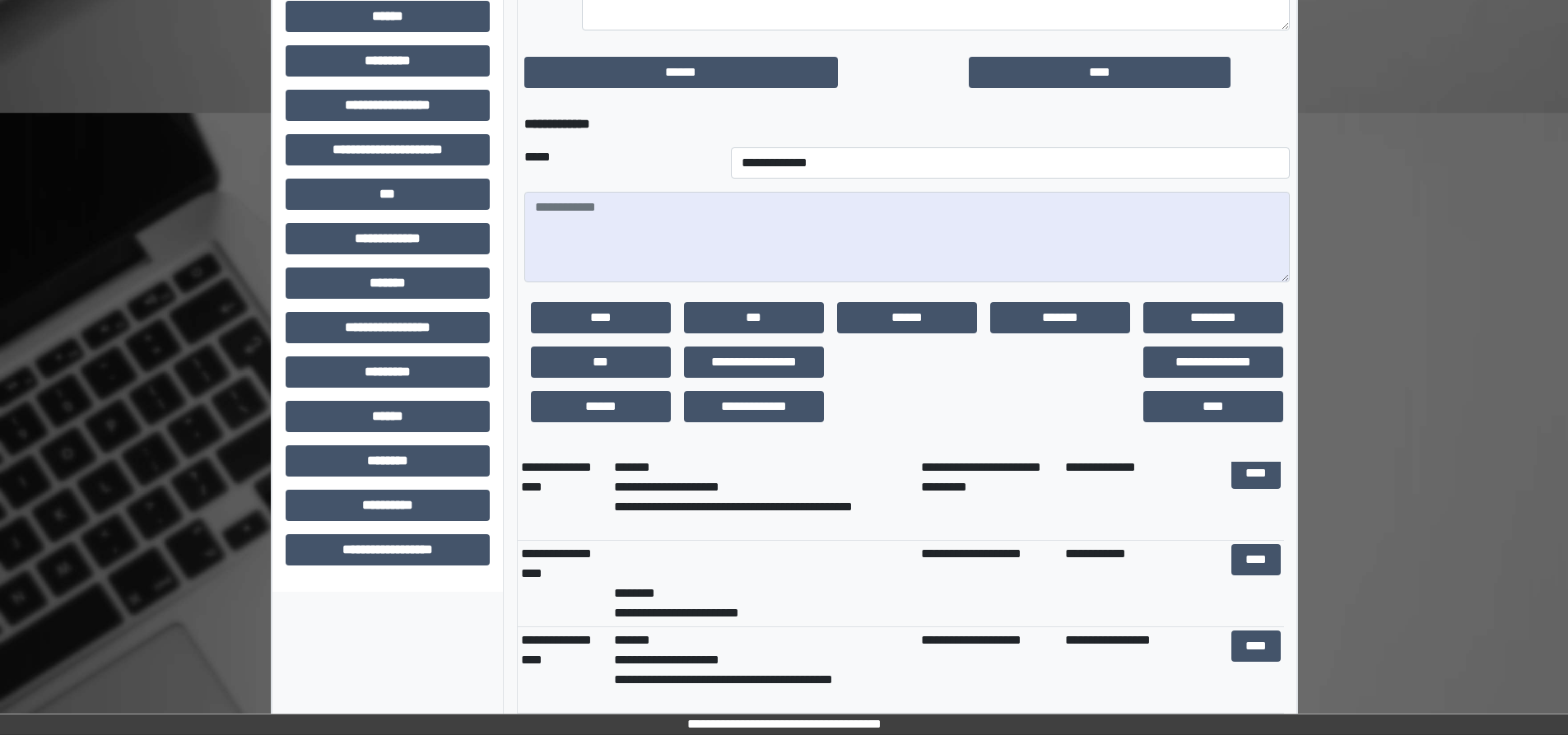 scroll, scrollTop: 823, scrollLeft: 0, axis: vertical 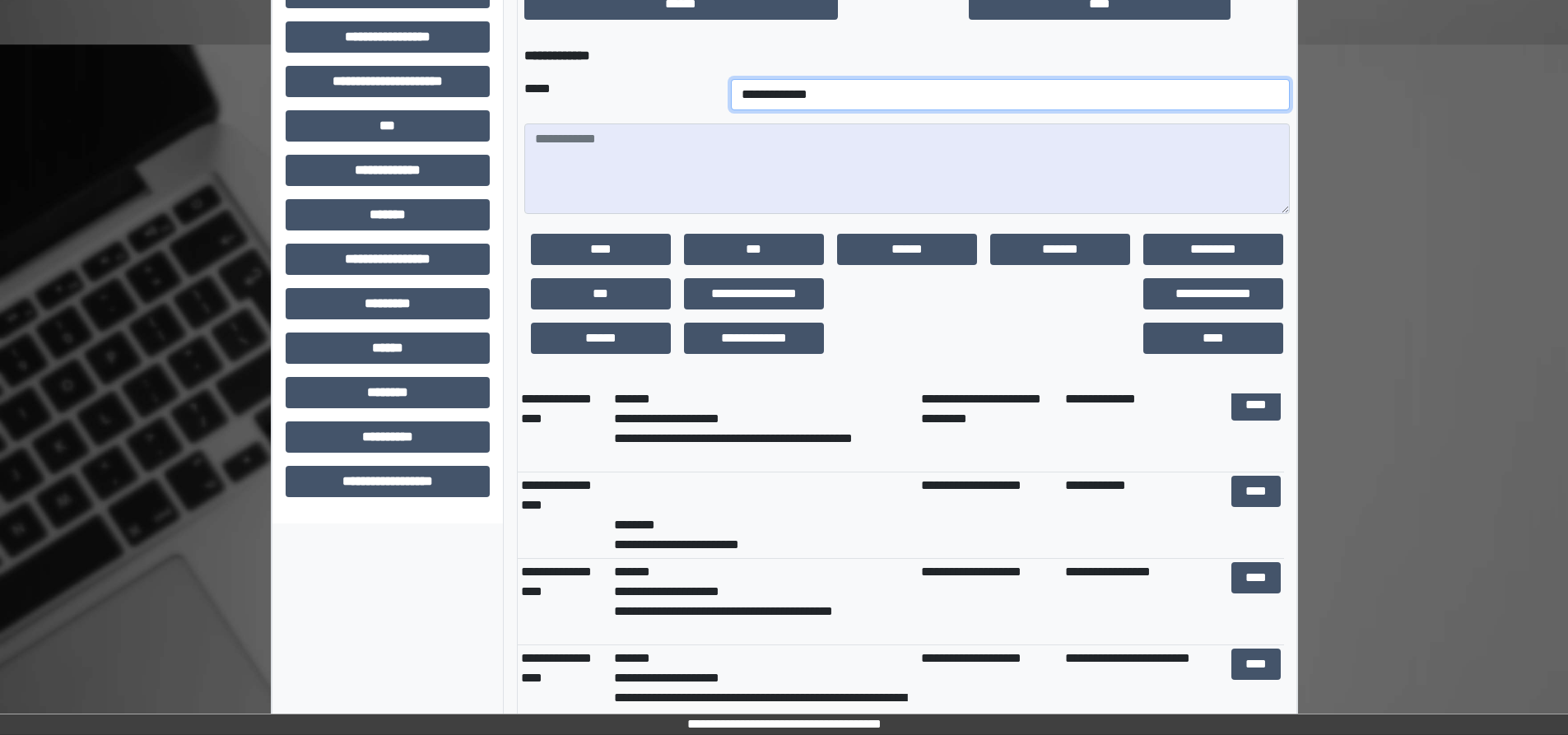 click on "**********" at bounding box center [1010, 95] 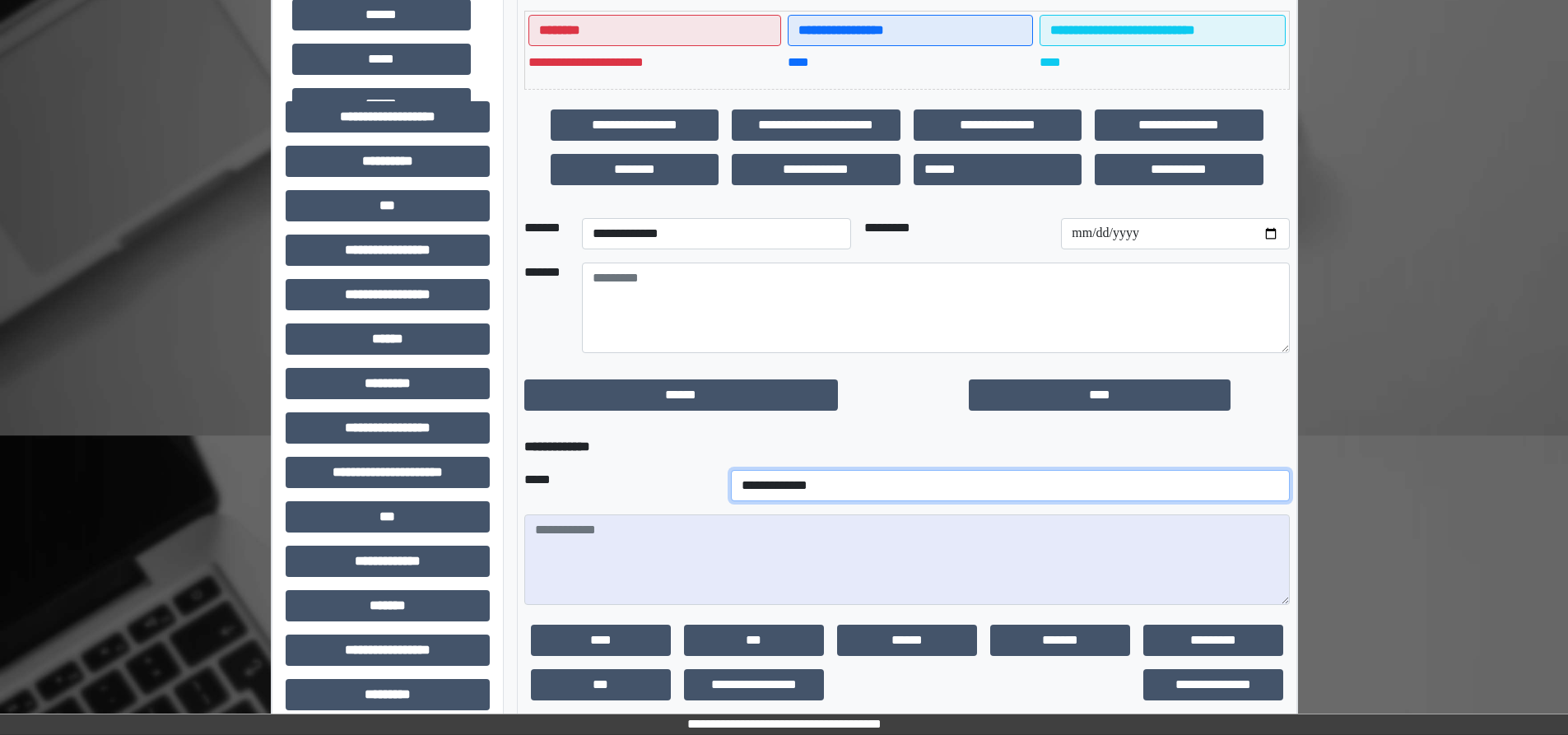 scroll, scrollTop: 429, scrollLeft: 0, axis: vertical 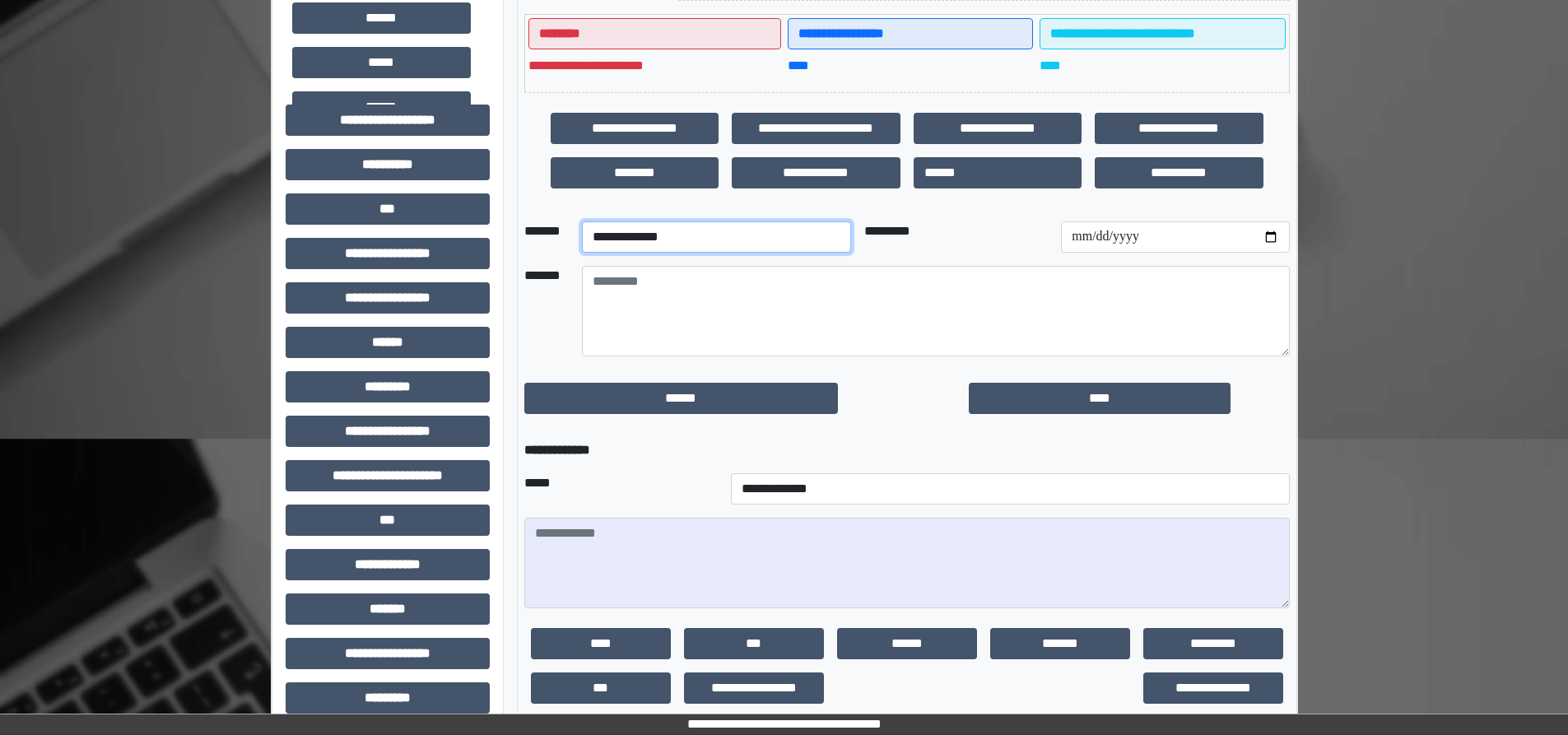 click on "**********" at bounding box center (716, 237) 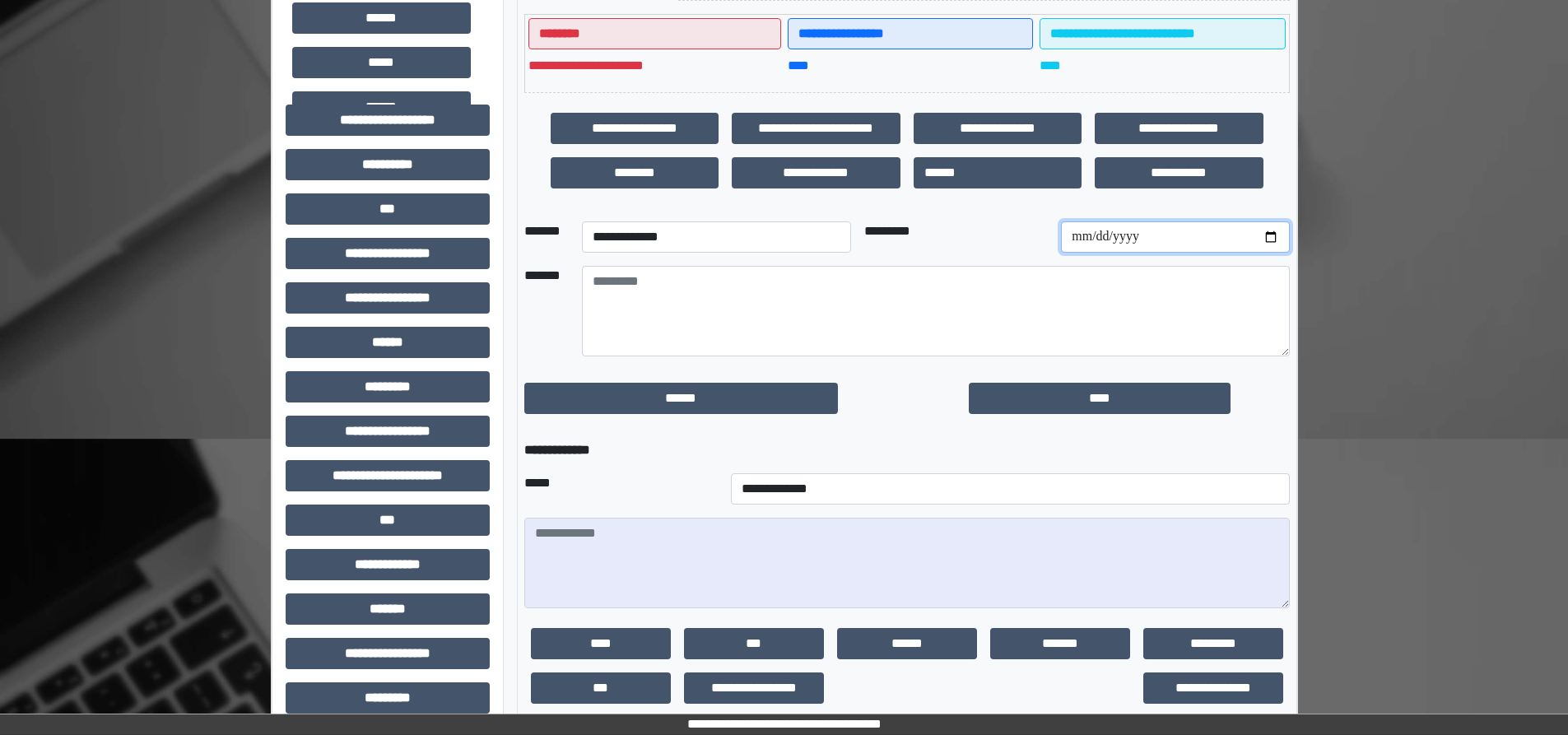 click at bounding box center [1175, 237] 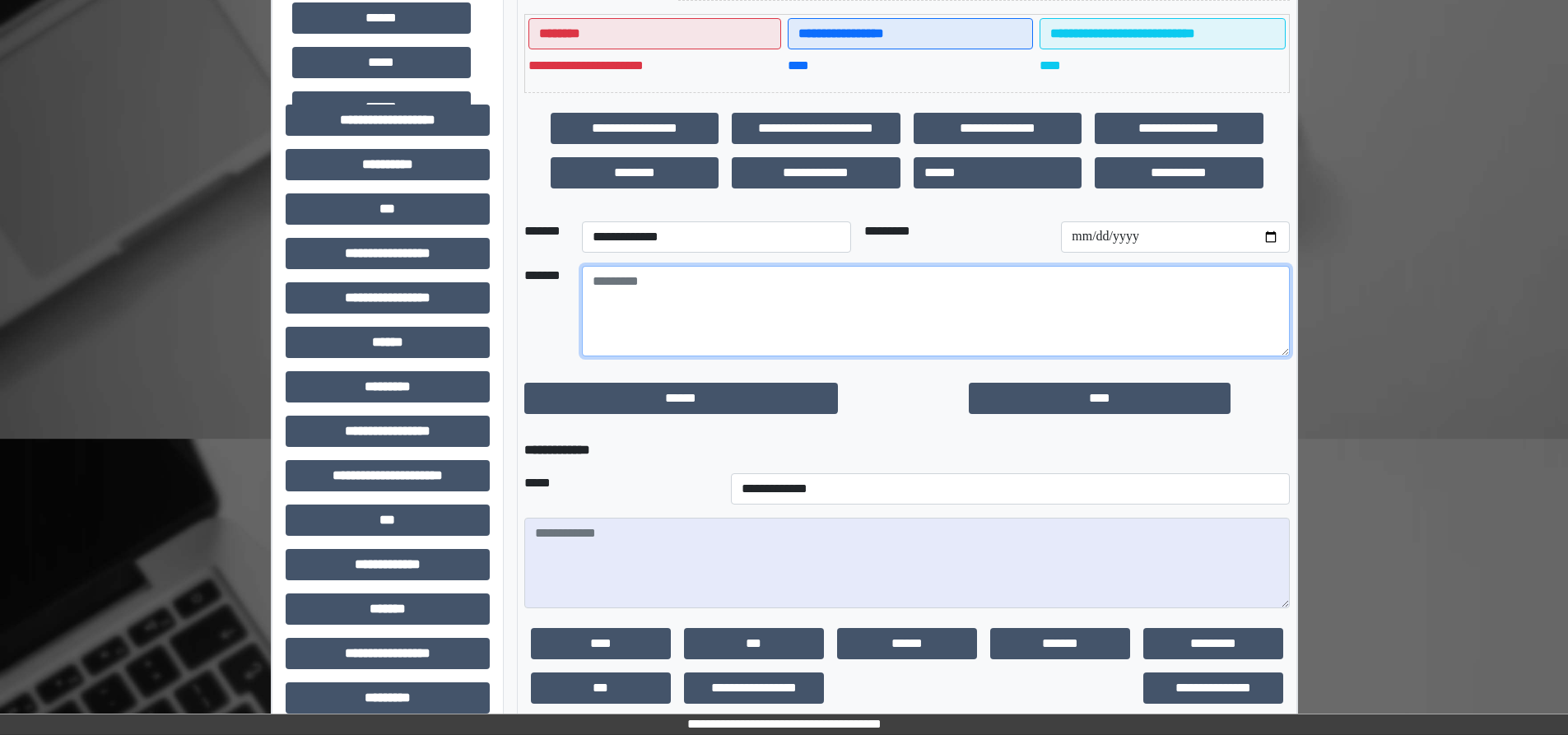 click at bounding box center [936, 311] 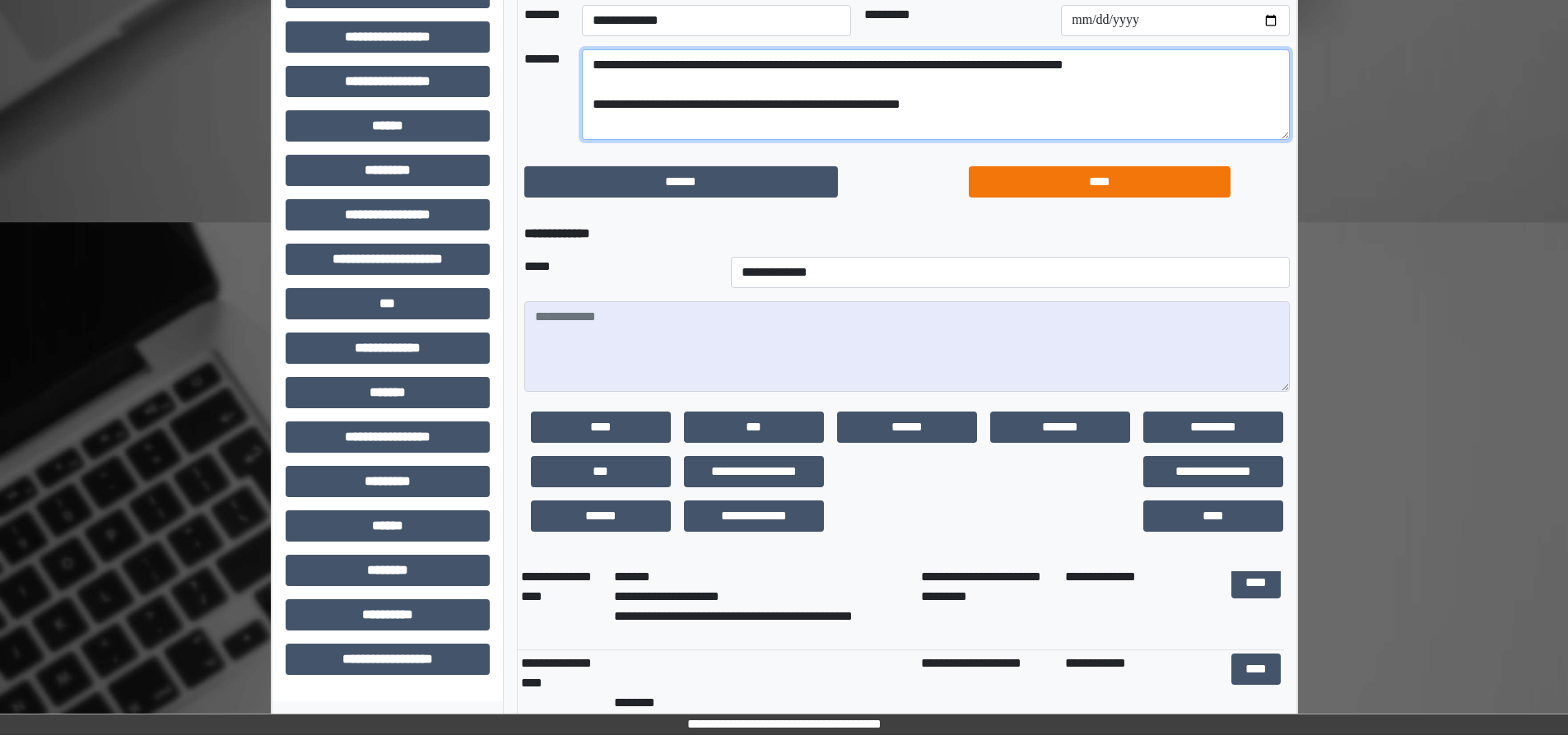 scroll, scrollTop: 676, scrollLeft: 0, axis: vertical 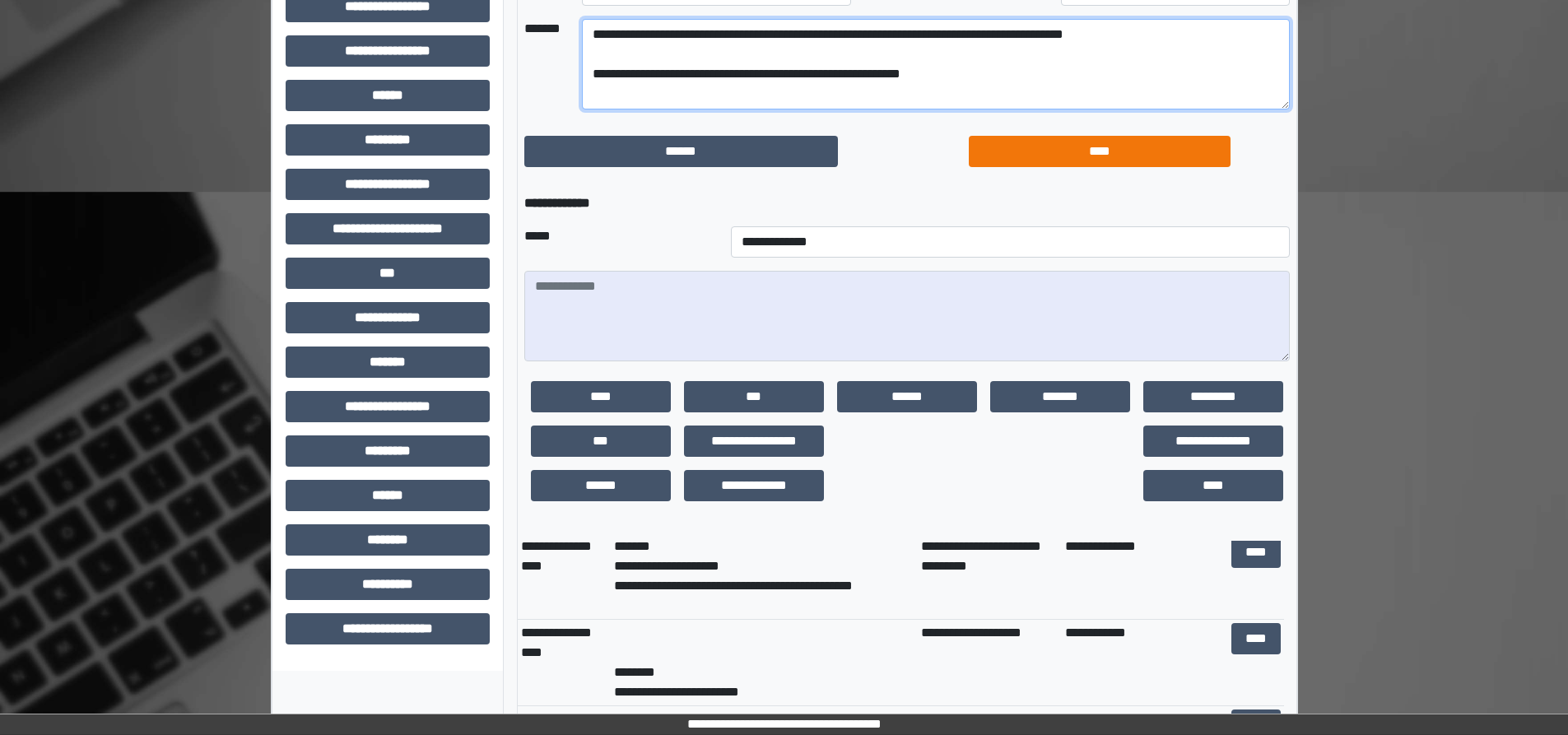 type on "**********" 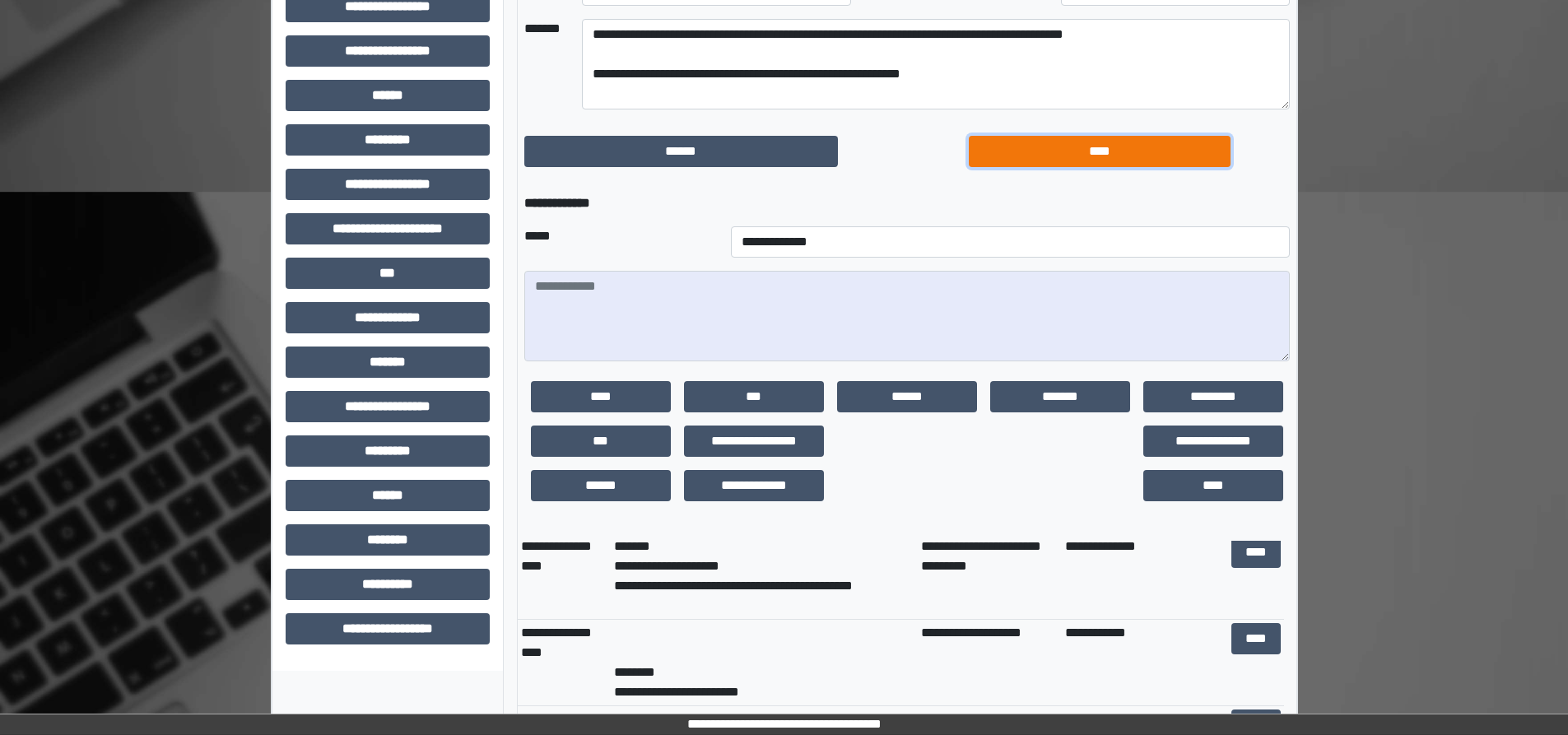 click on "****" at bounding box center (1100, 151) 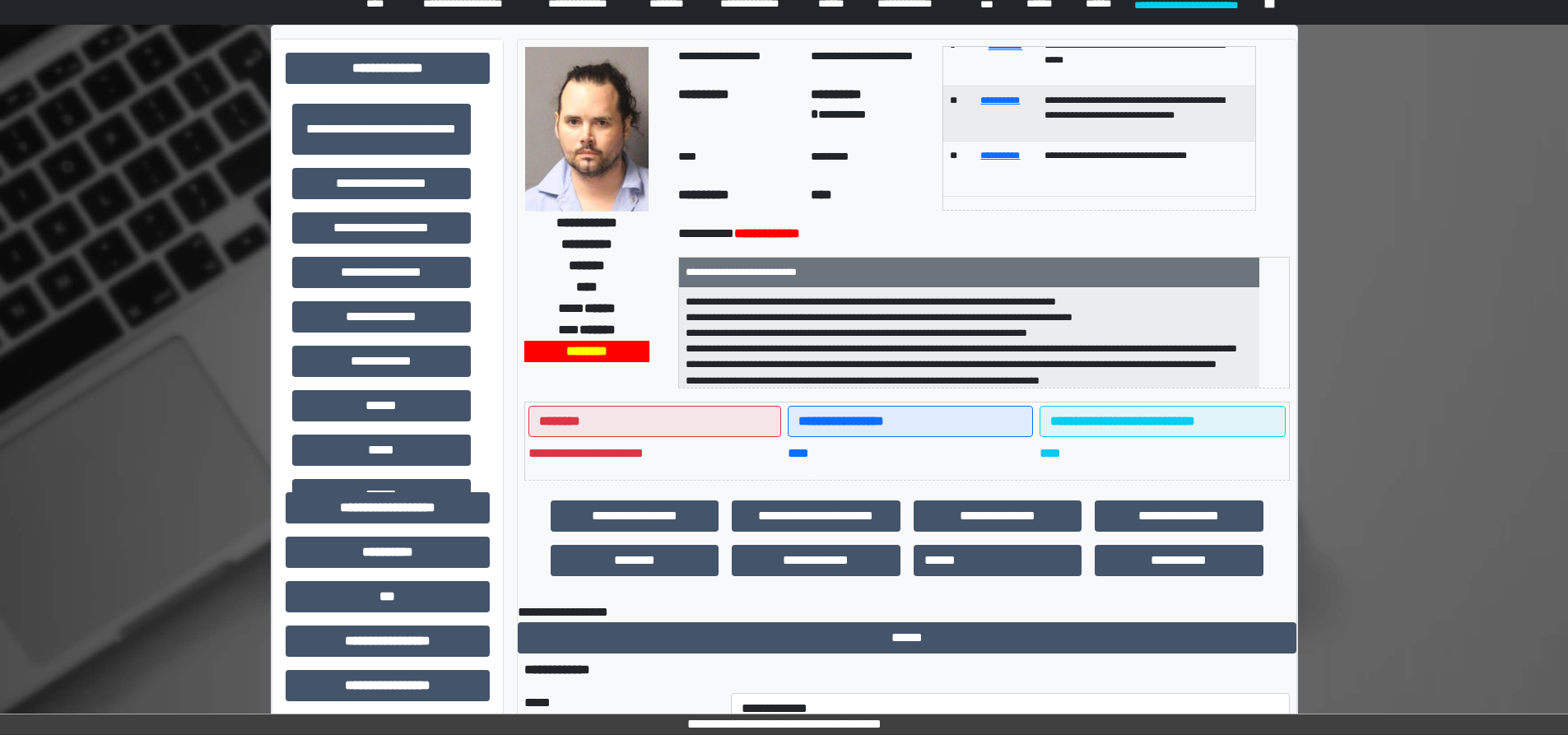 scroll, scrollTop: 0, scrollLeft: 0, axis: both 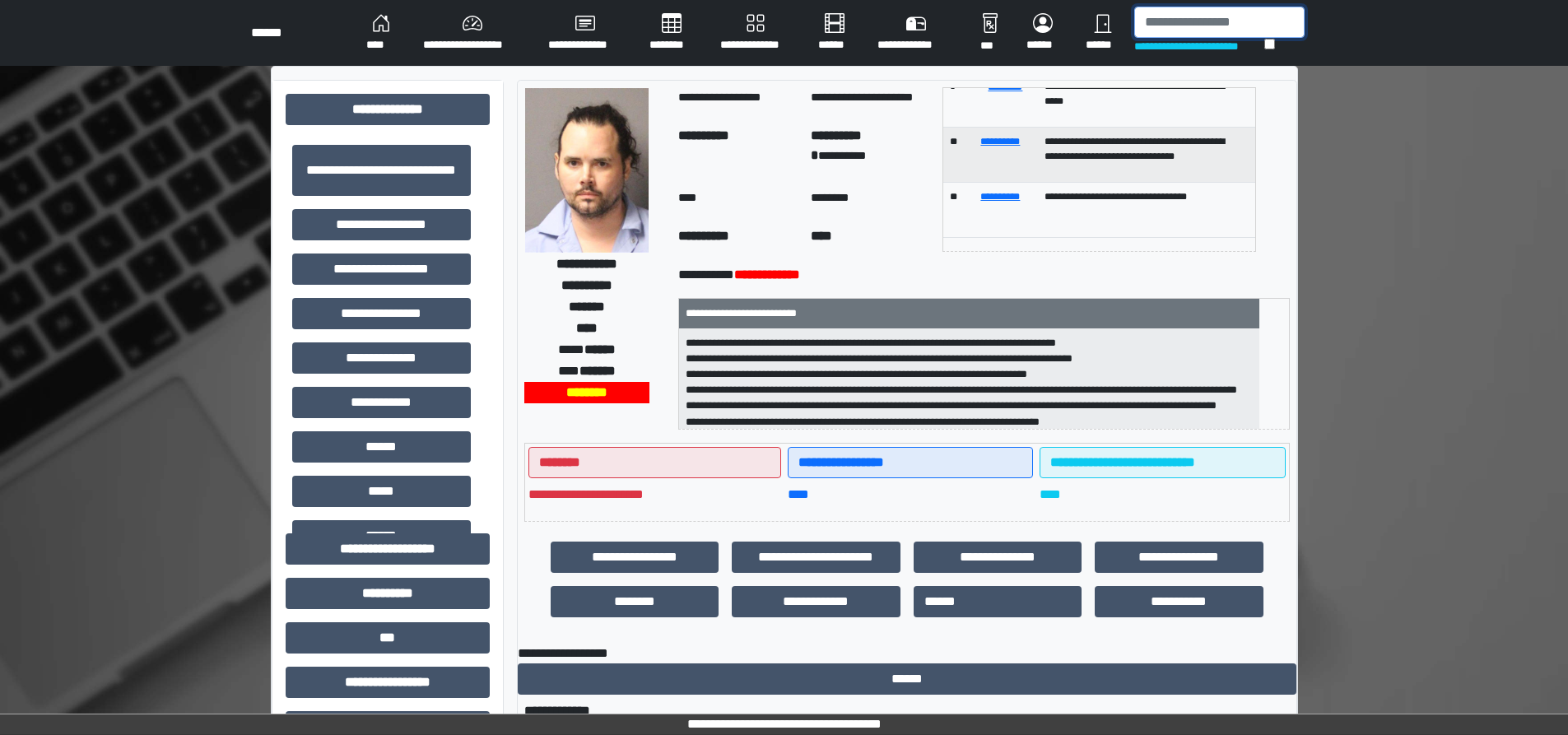 click at bounding box center [1219, 22] 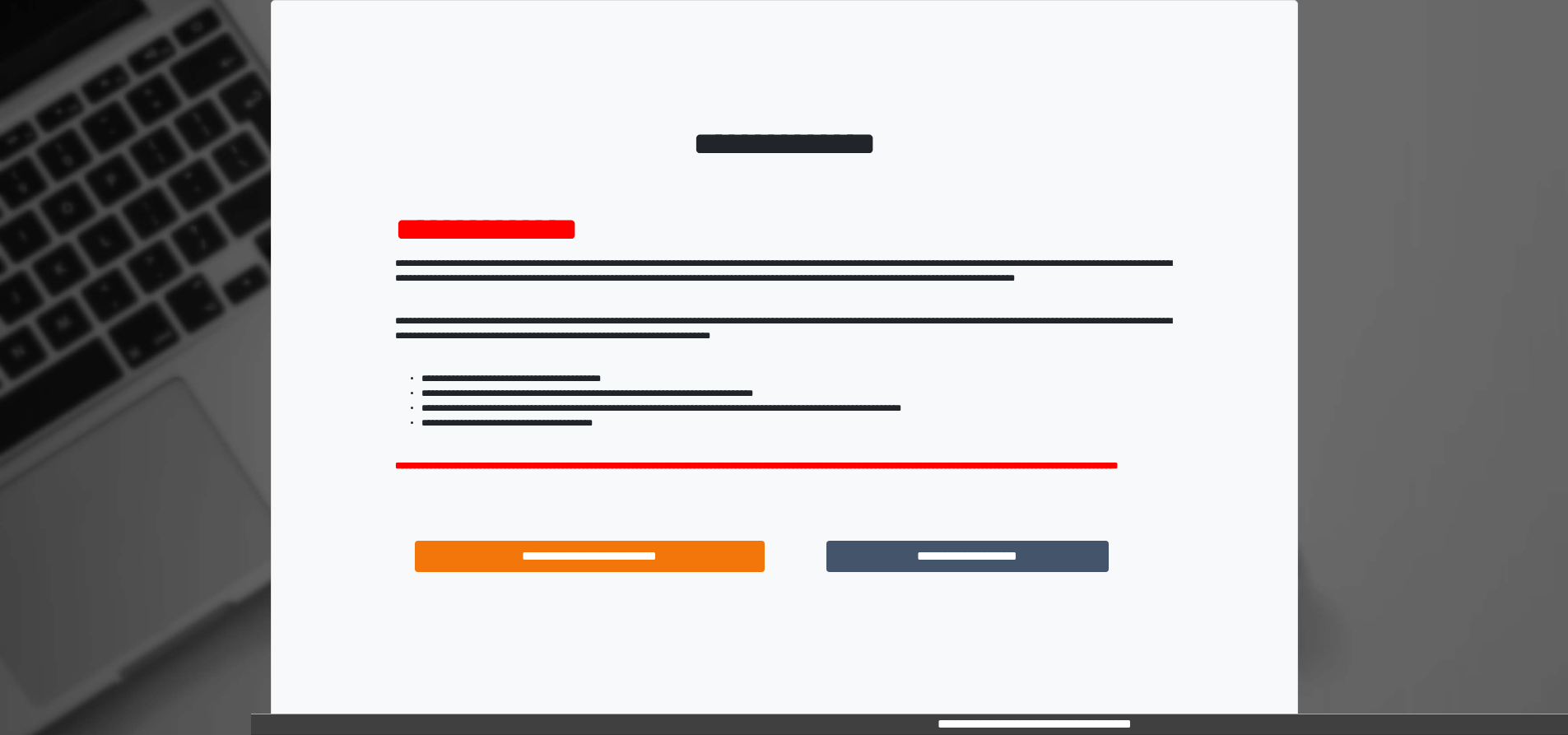 scroll, scrollTop: 0, scrollLeft: 0, axis: both 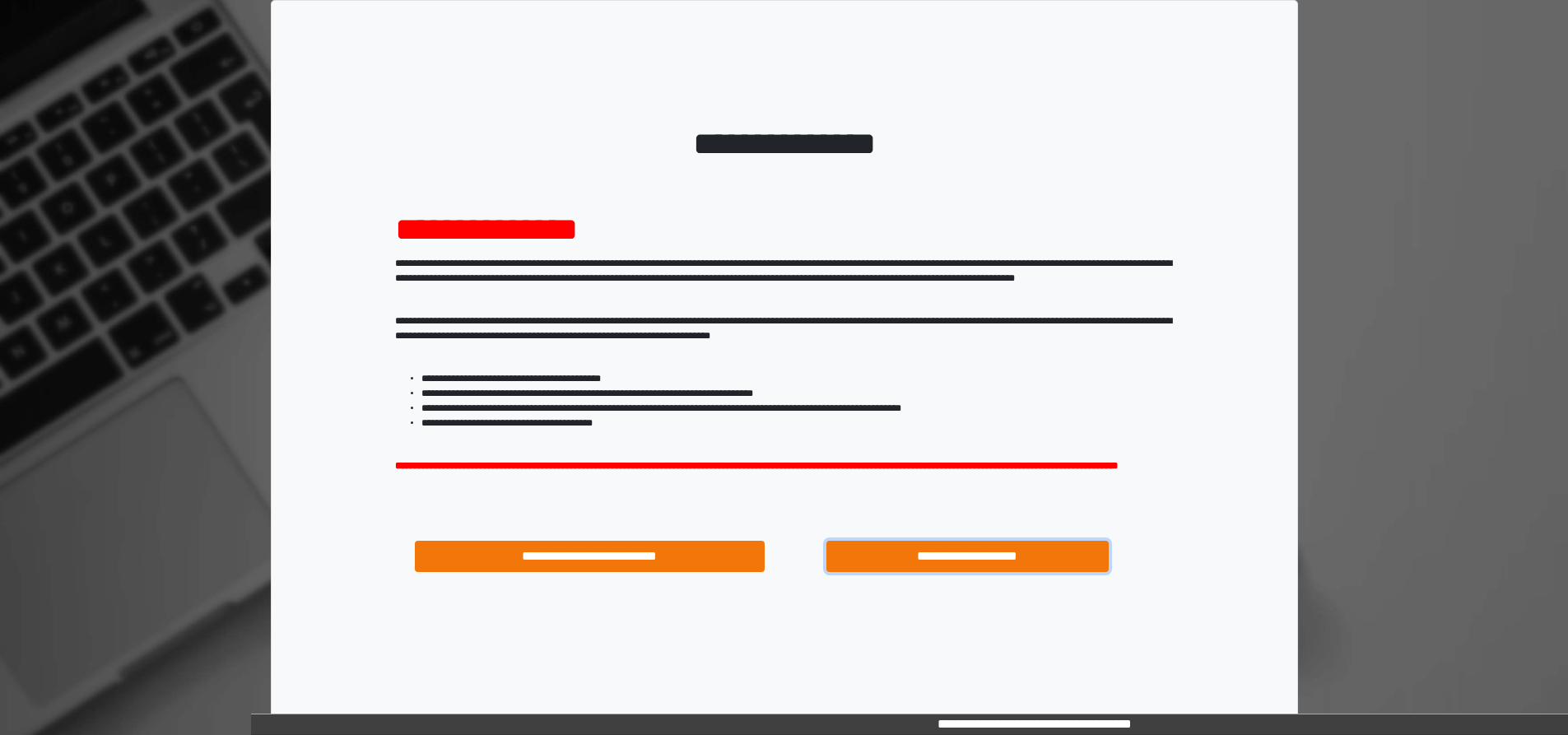 click on "**********" at bounding box center (968, 556) 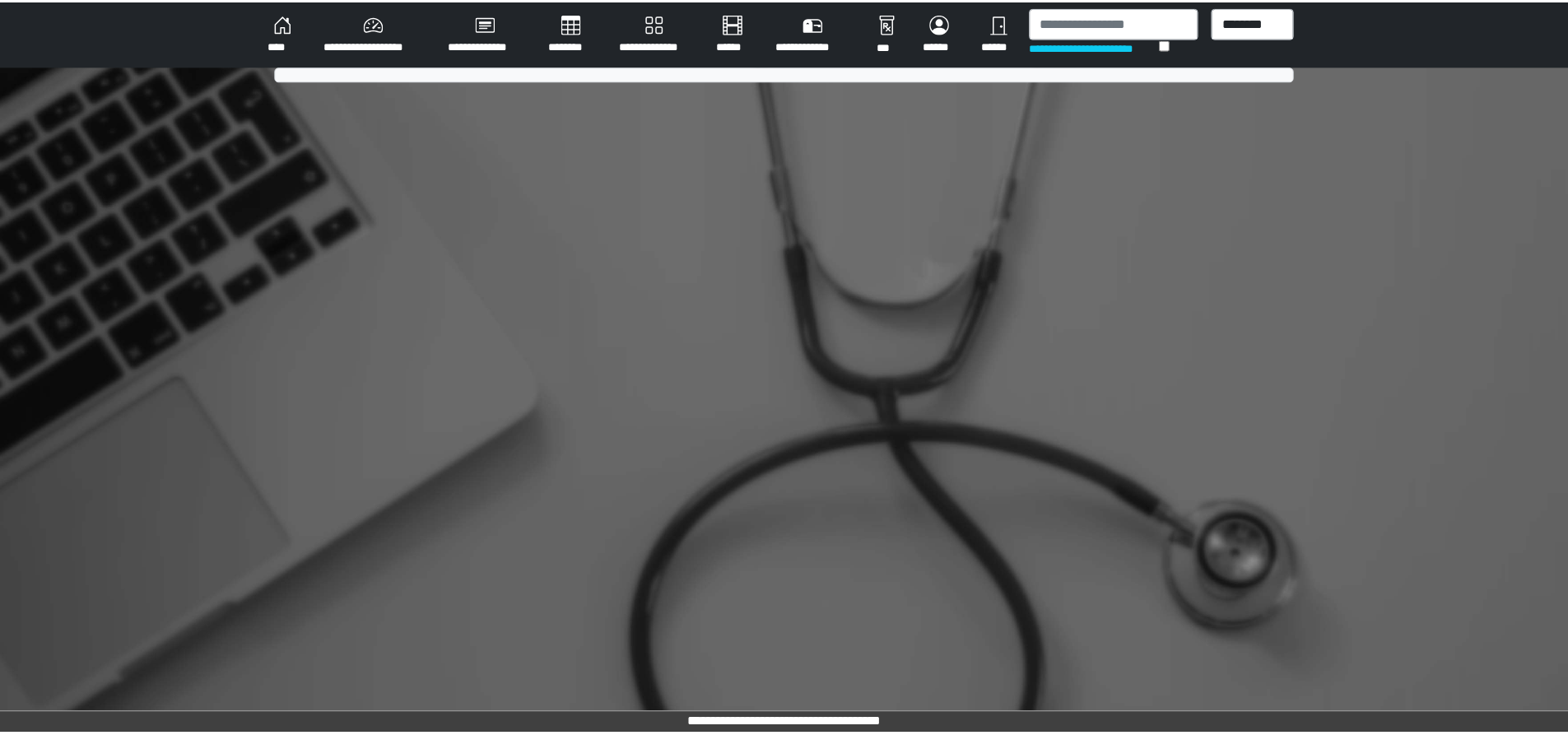 scroll, scrollTop: 0, scrollLeft: 0, axis: both 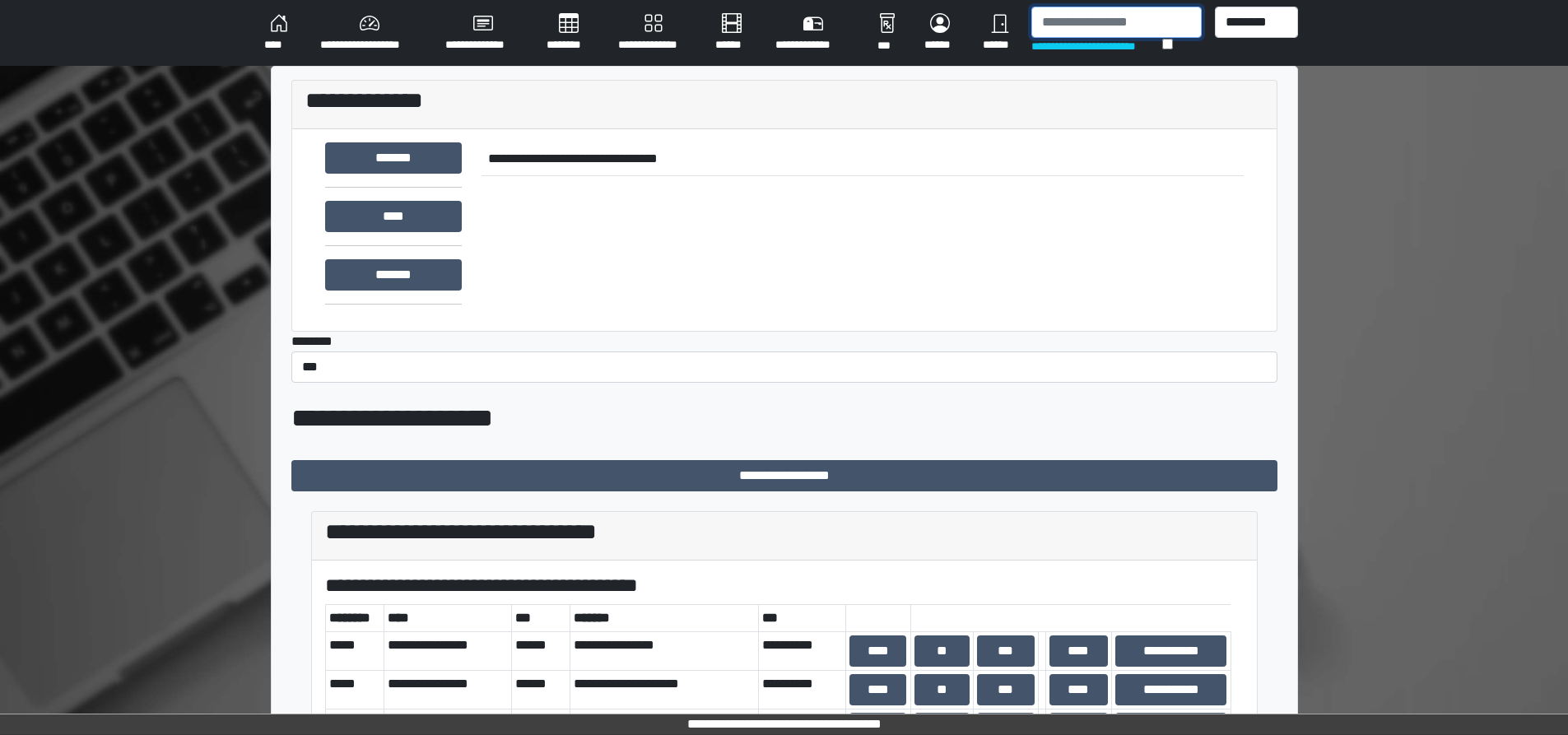click at bounding box center [1116, 22] 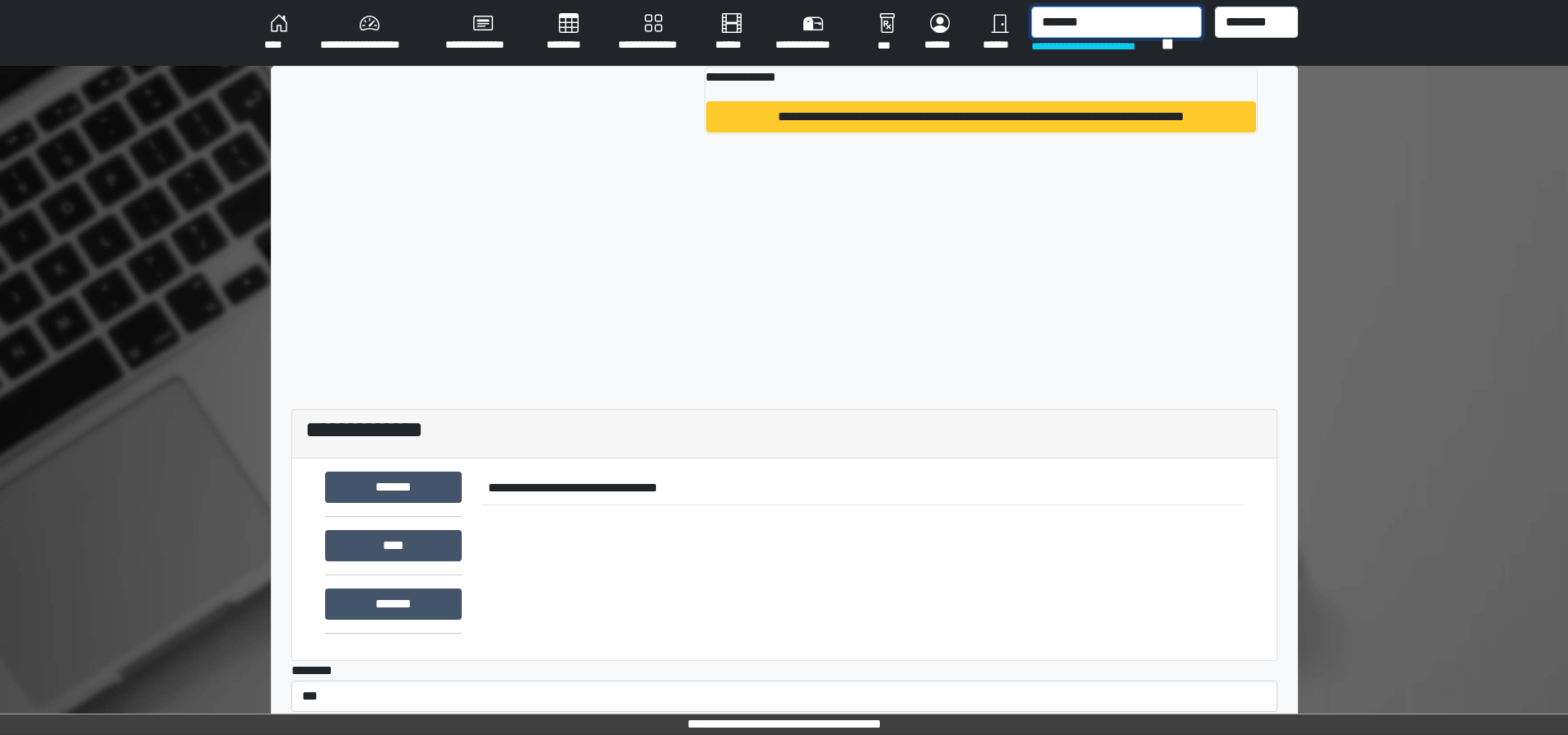 type on "*******" 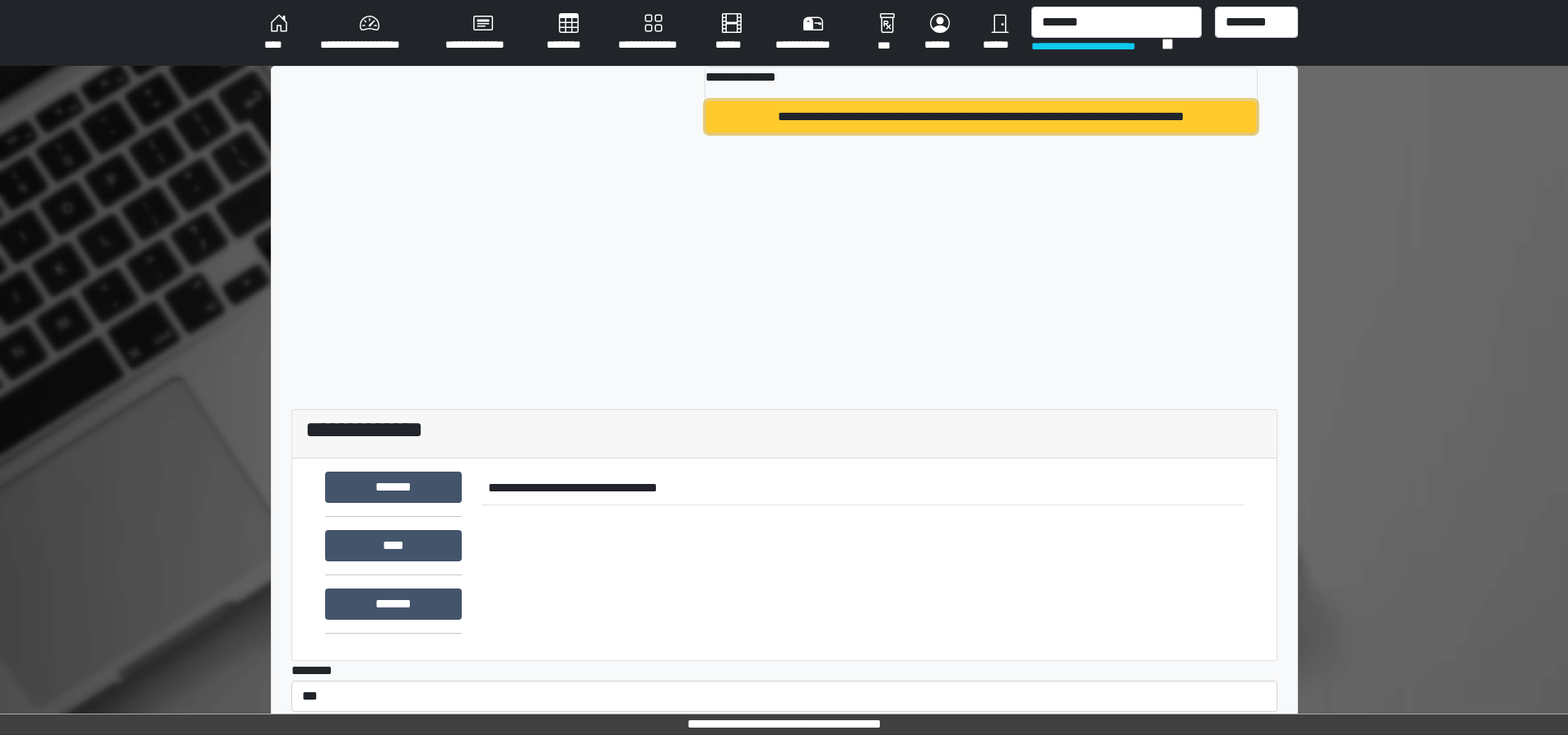 click on "**********" at bounding box center [981, 117] 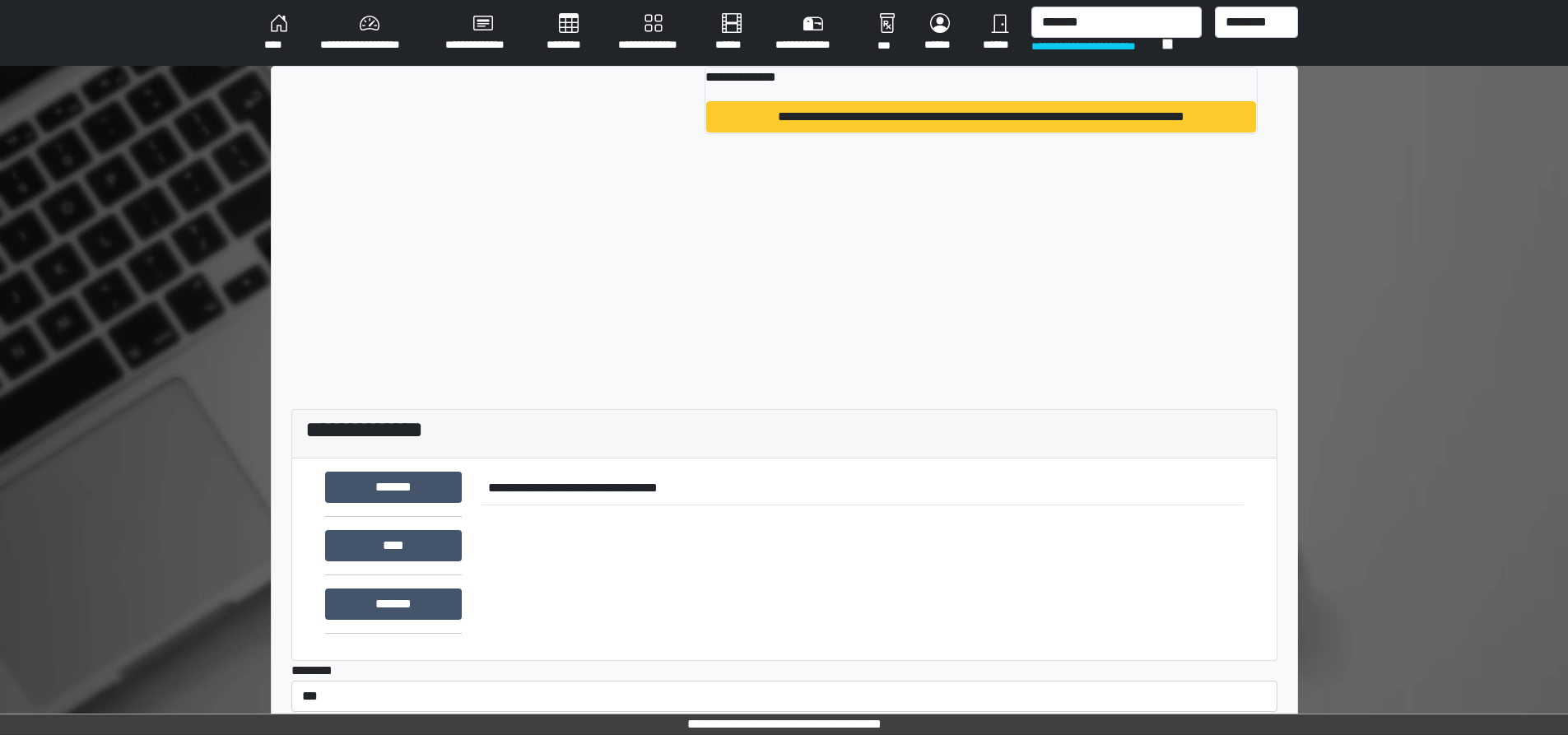 type 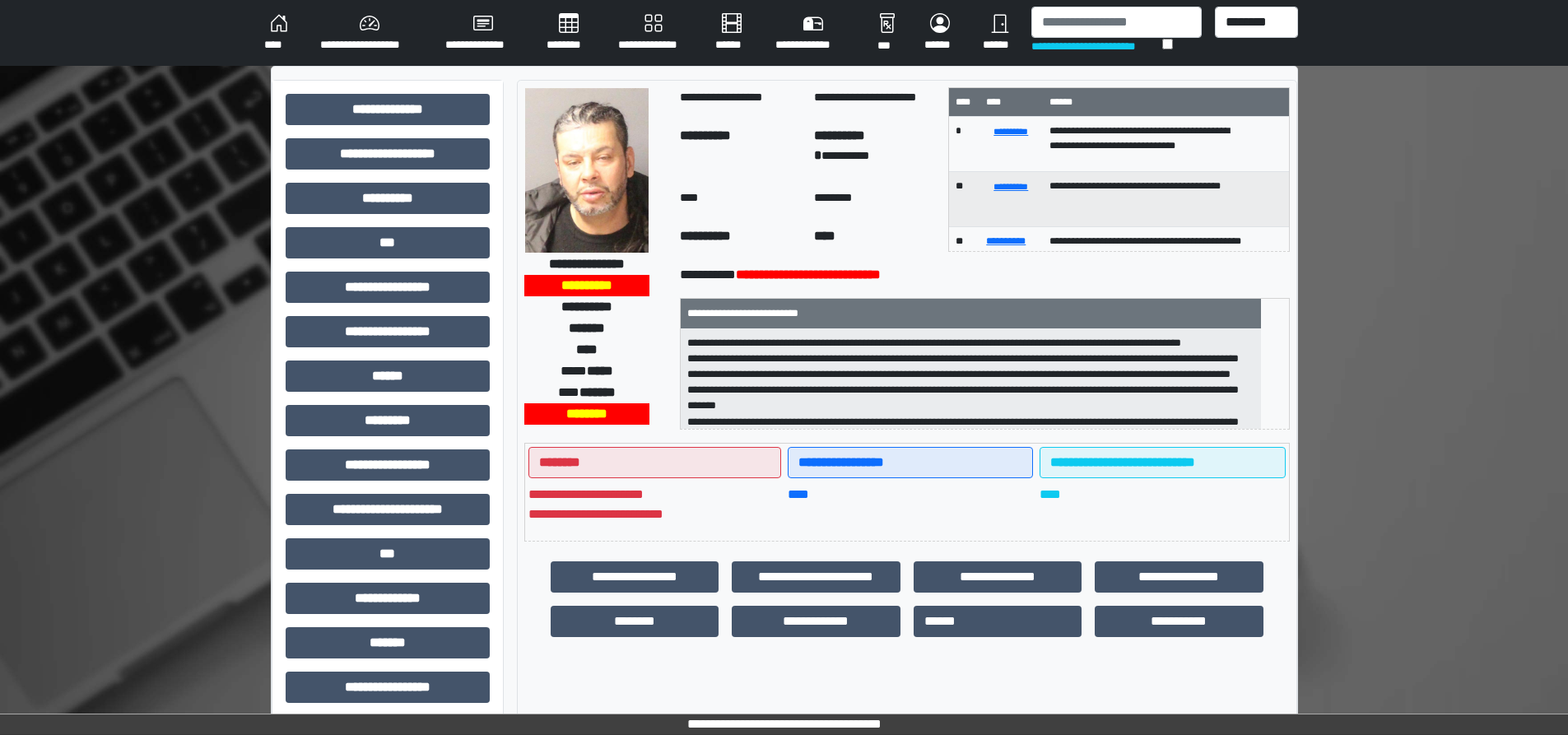 click on "**********" at bounding box center [816, 621] 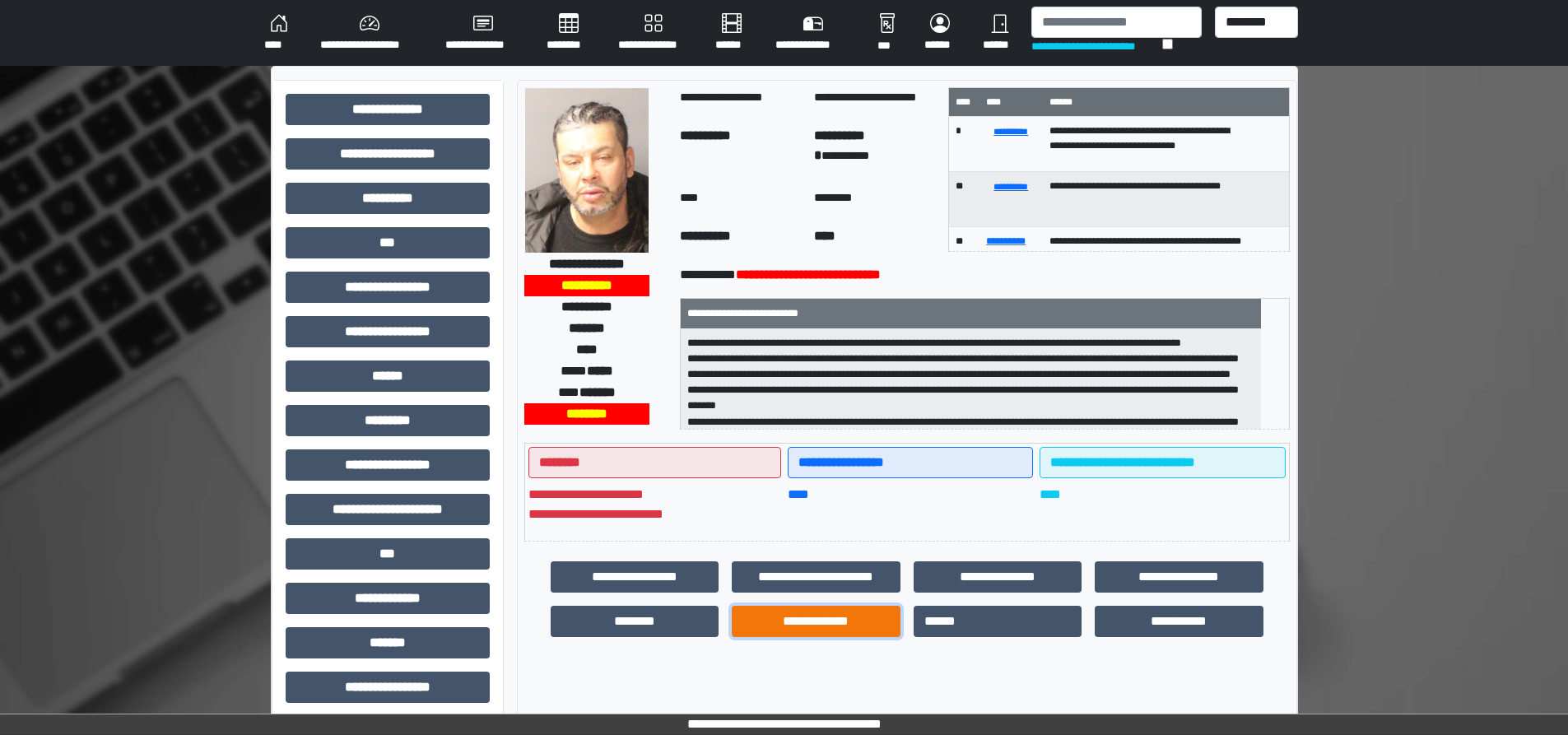click on "**********" at bounding box center [816, 621] 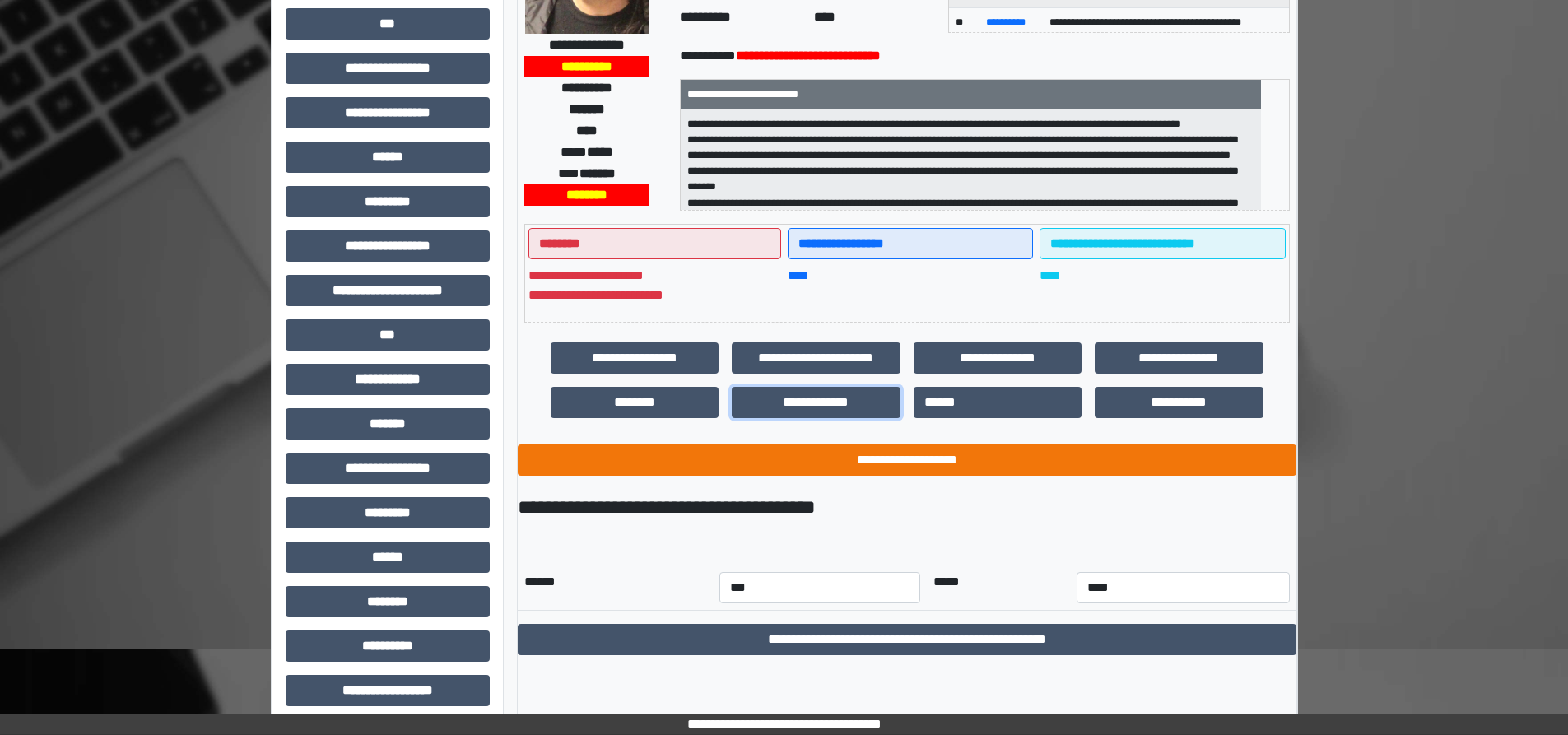scroll, scrollTop: 231, scrollLeft: 0, axis: vertical 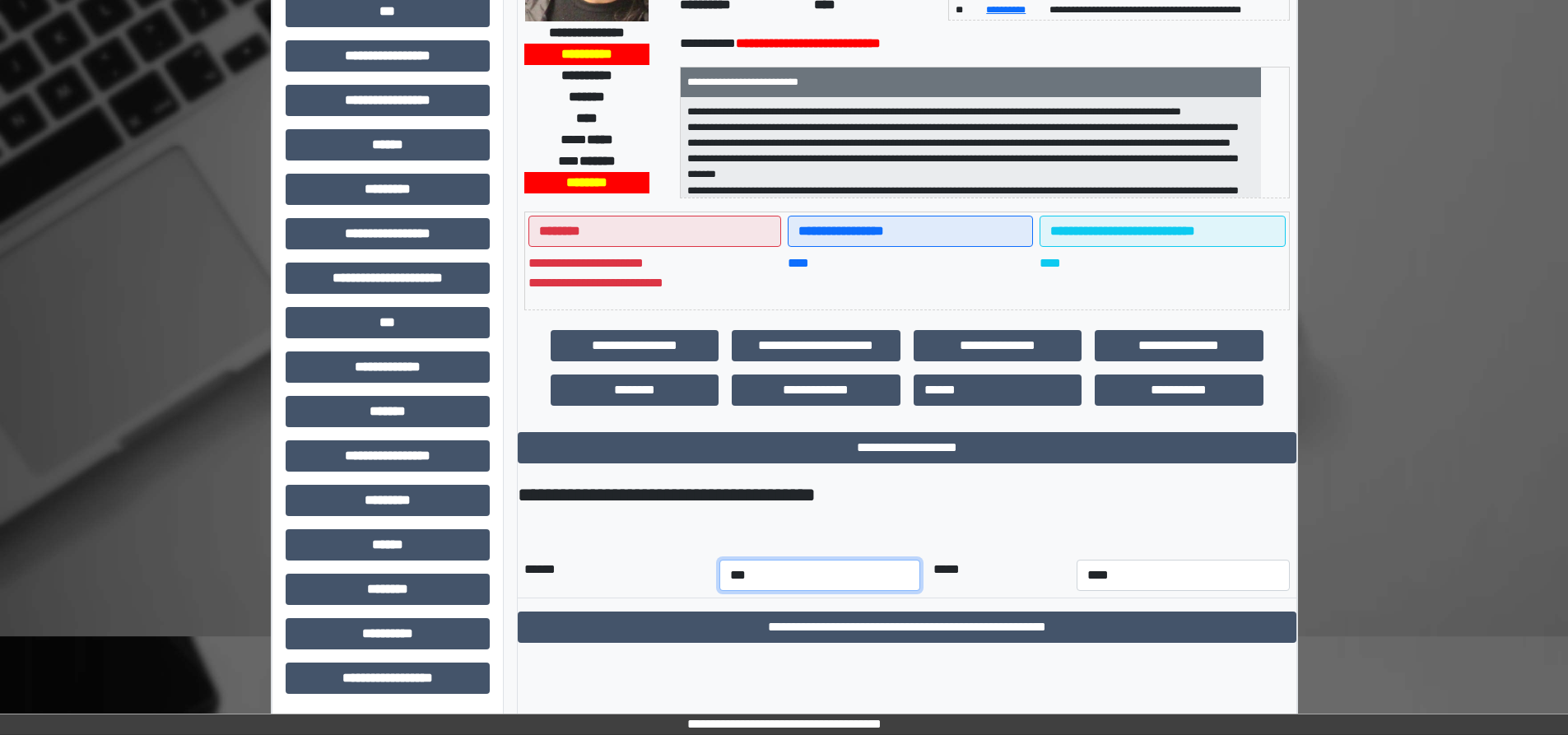 click on "***
***
***
***
***
***
***
***
***
***
***
***" at bounding box center (820, 575) 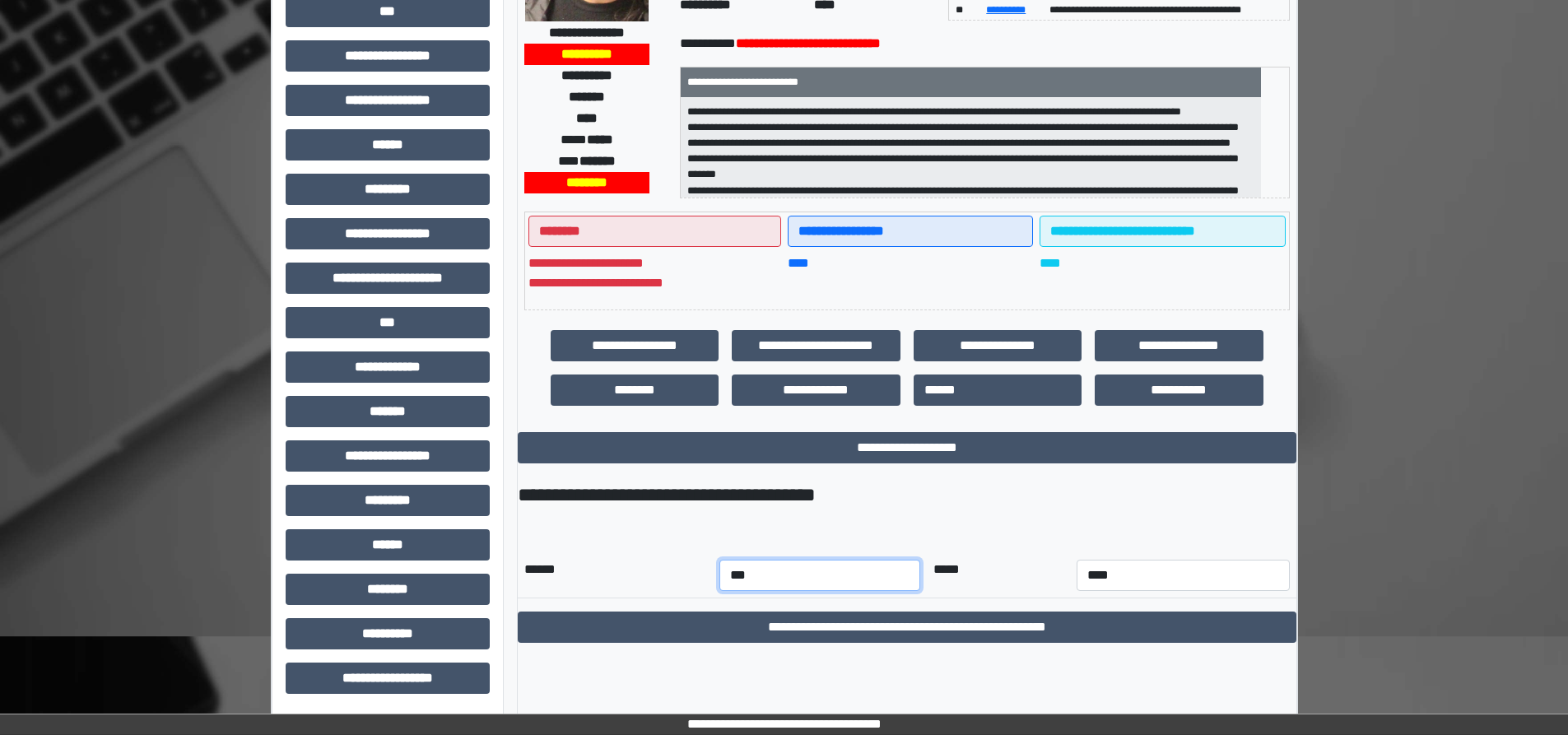 select on "*" 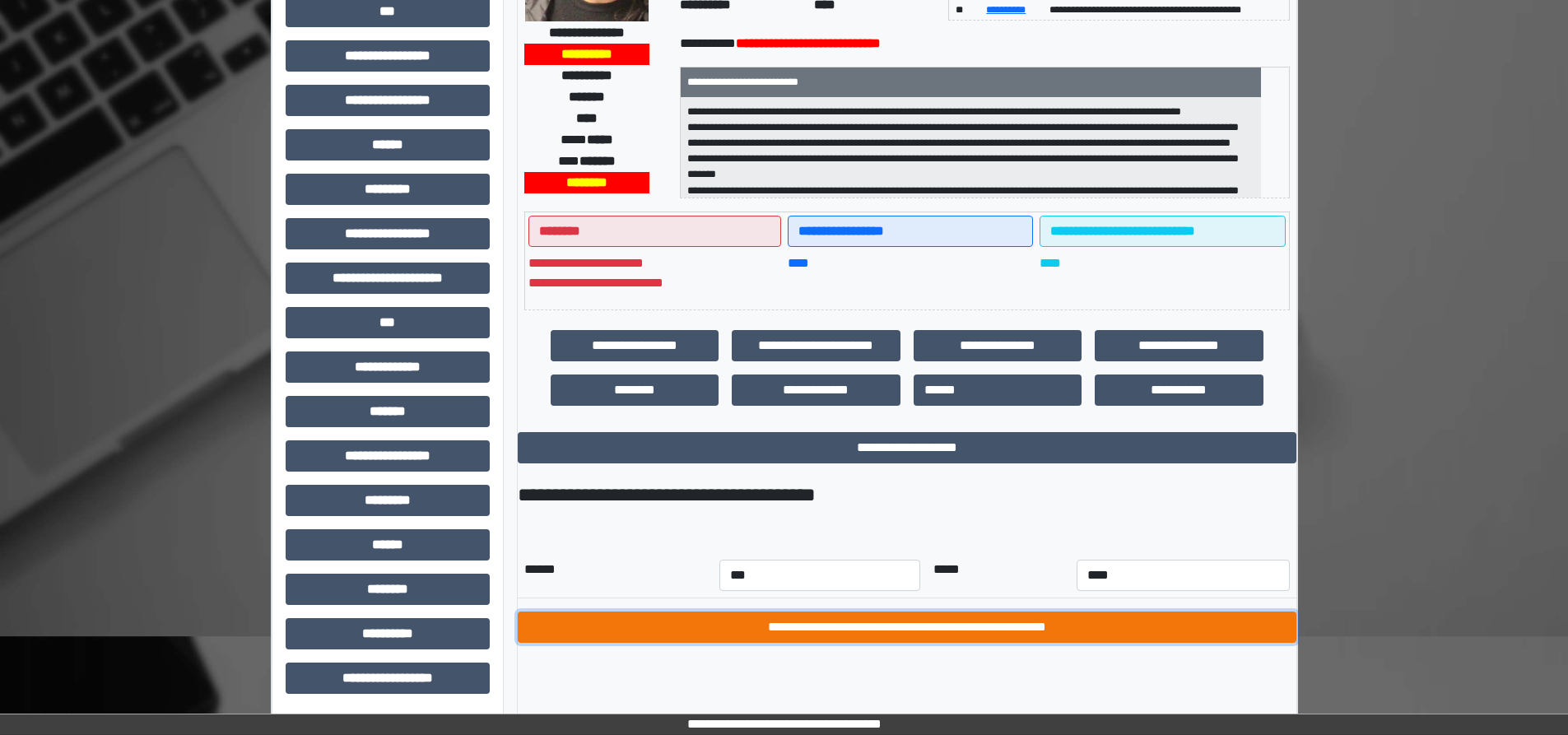 click on "**********" at bounding box center [907, 627] 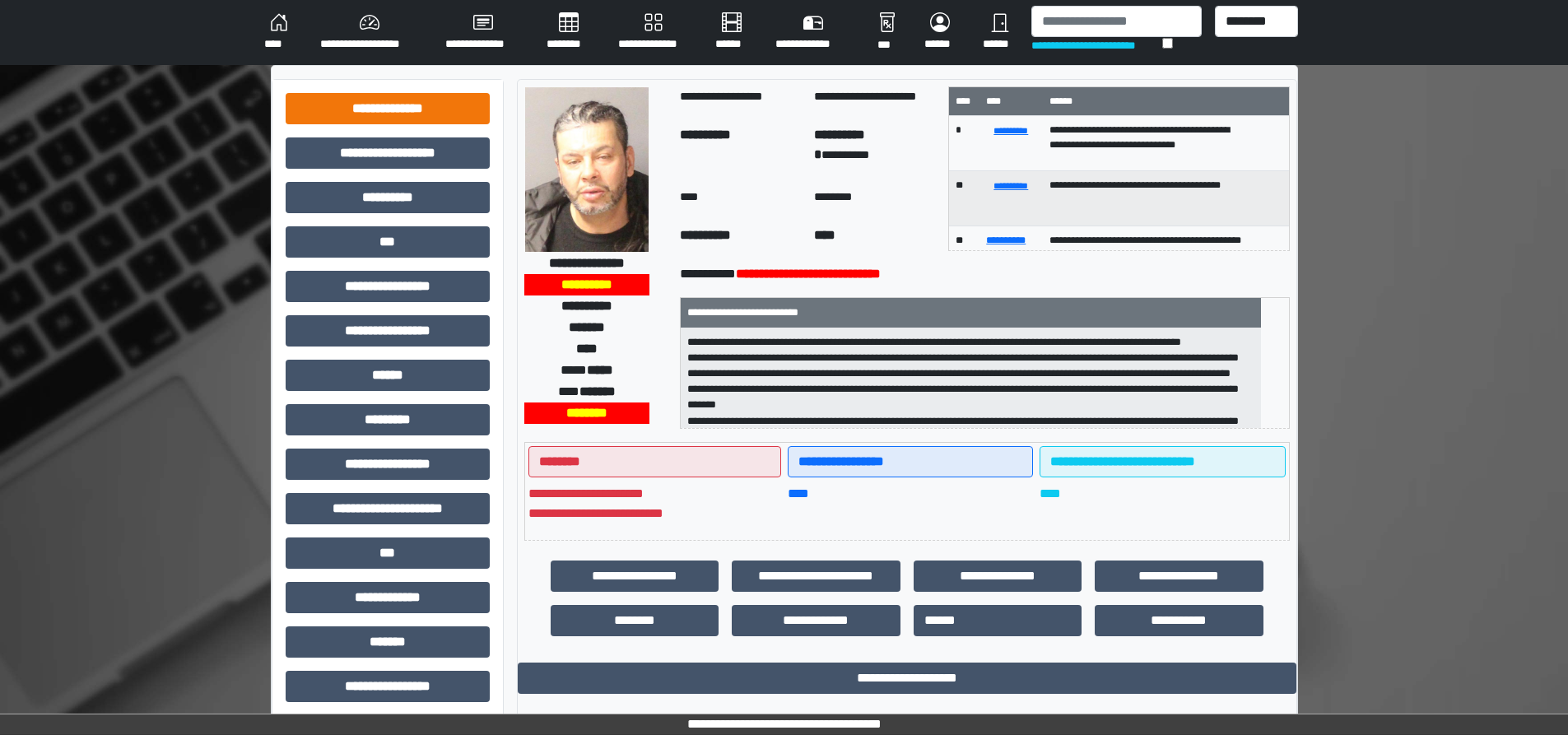 scroll, scrollTop: 0, scrollLeft: 0, axis: both 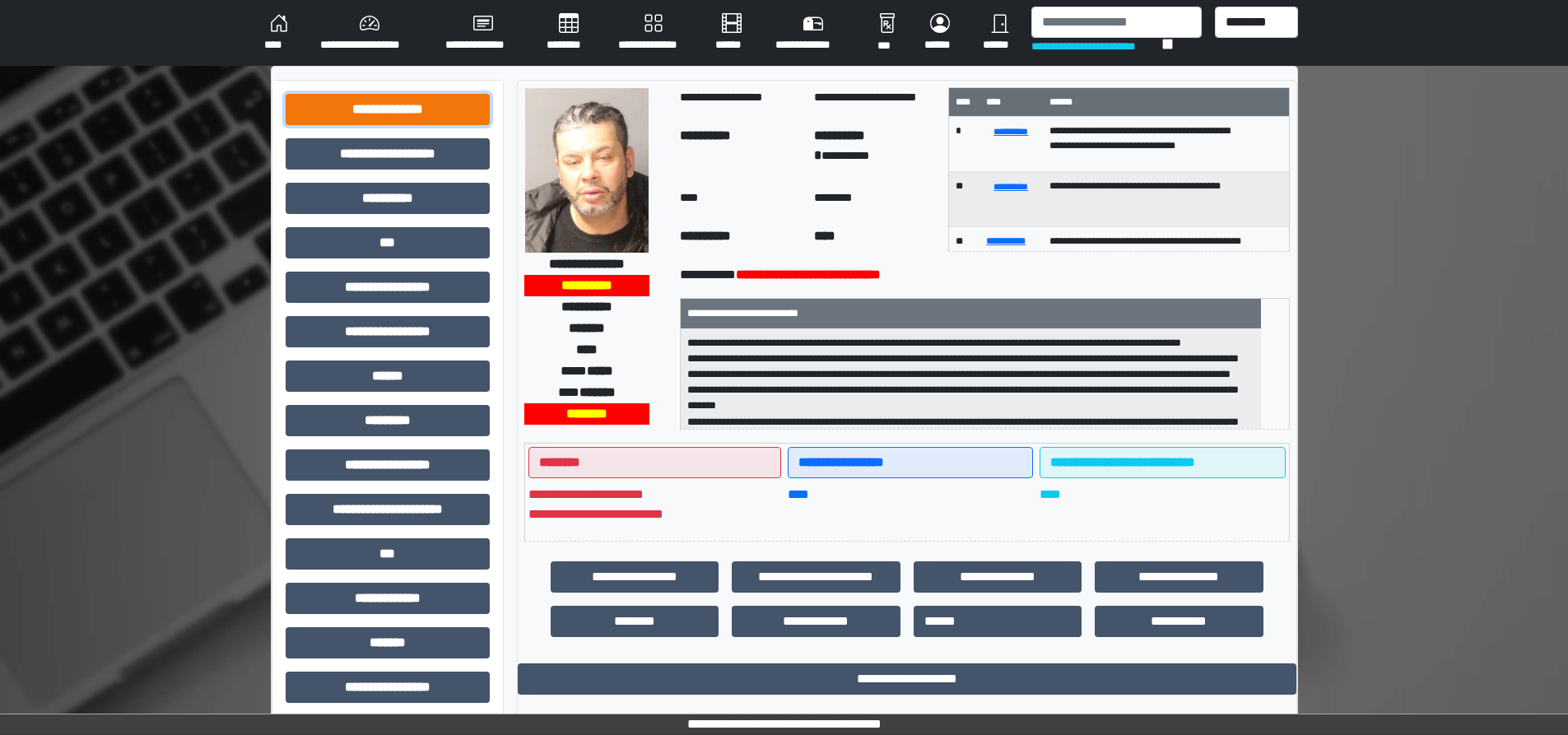 click on "**********" at bounding box center [388, 109] 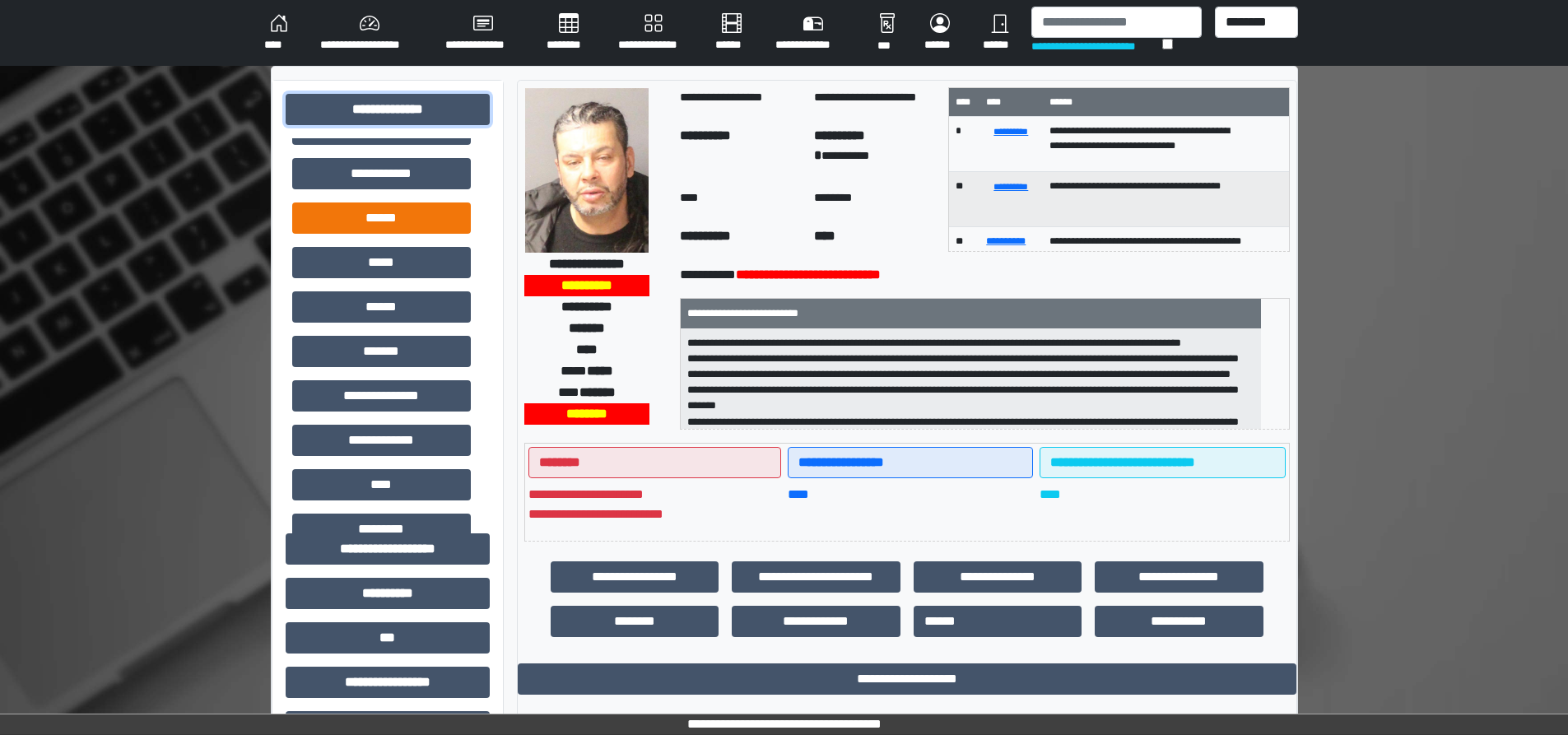 scroll, scrollTop: 477, scrollLeft: 0, axis: vertical 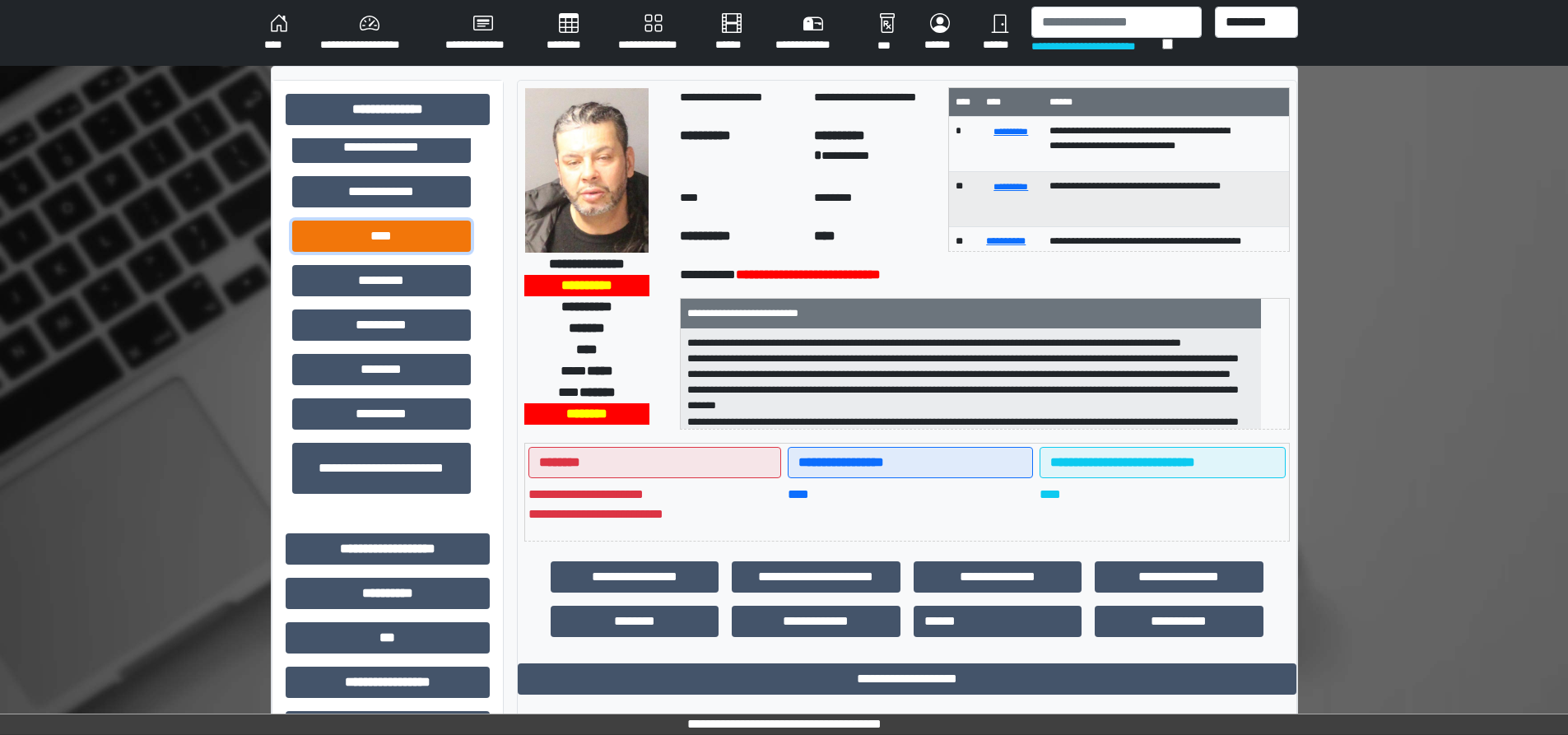 click on "****" at bounding box center (381, 236) 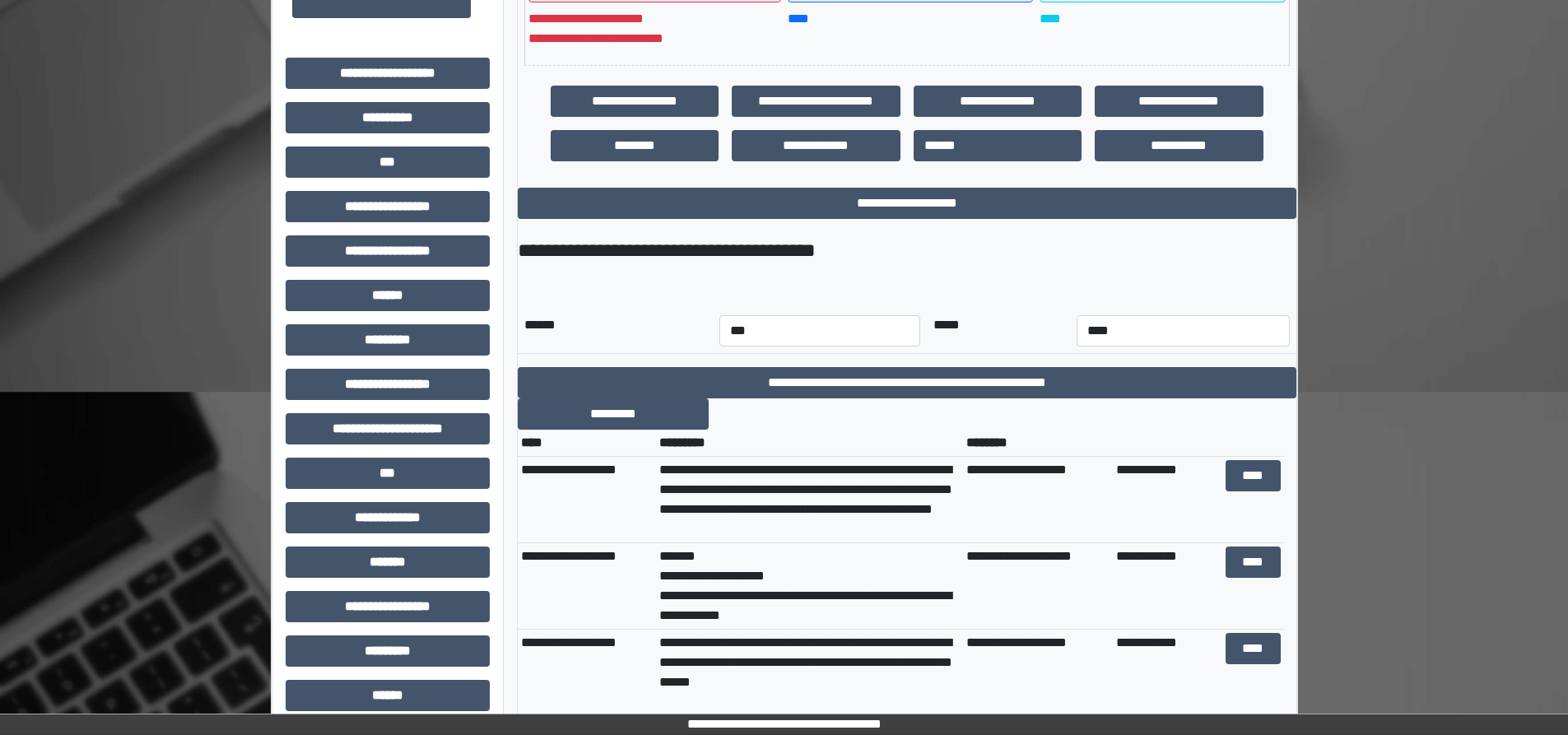 scroll, scrollTop: 494, scrollLeft: 0, axis: vertical 